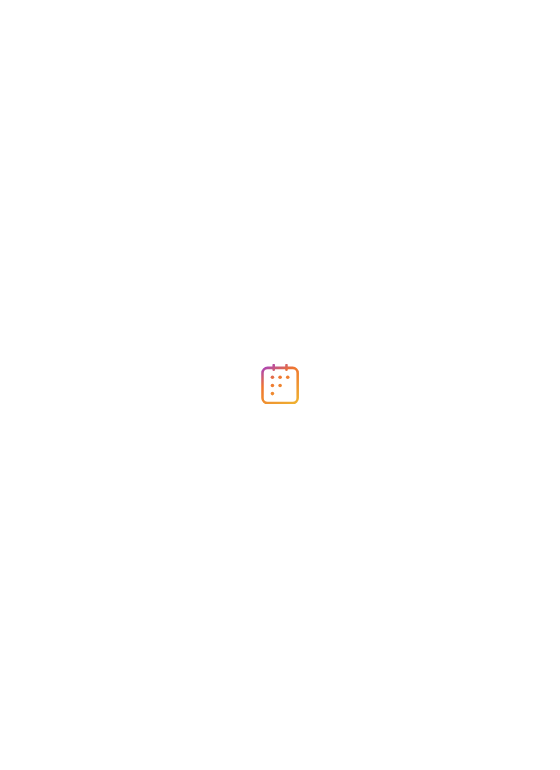 scroll, scrollTop: 0, scrollLeft: 0, axis: both 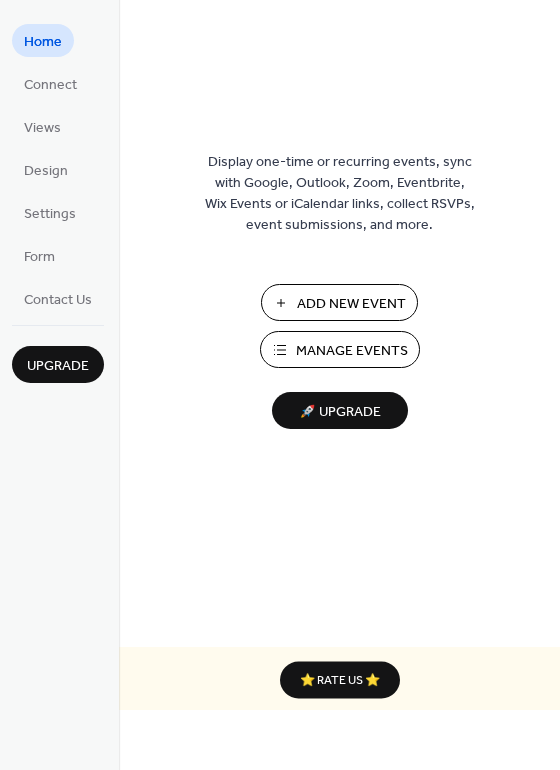 click on "Add New Event" at bounding box center (351, 304) 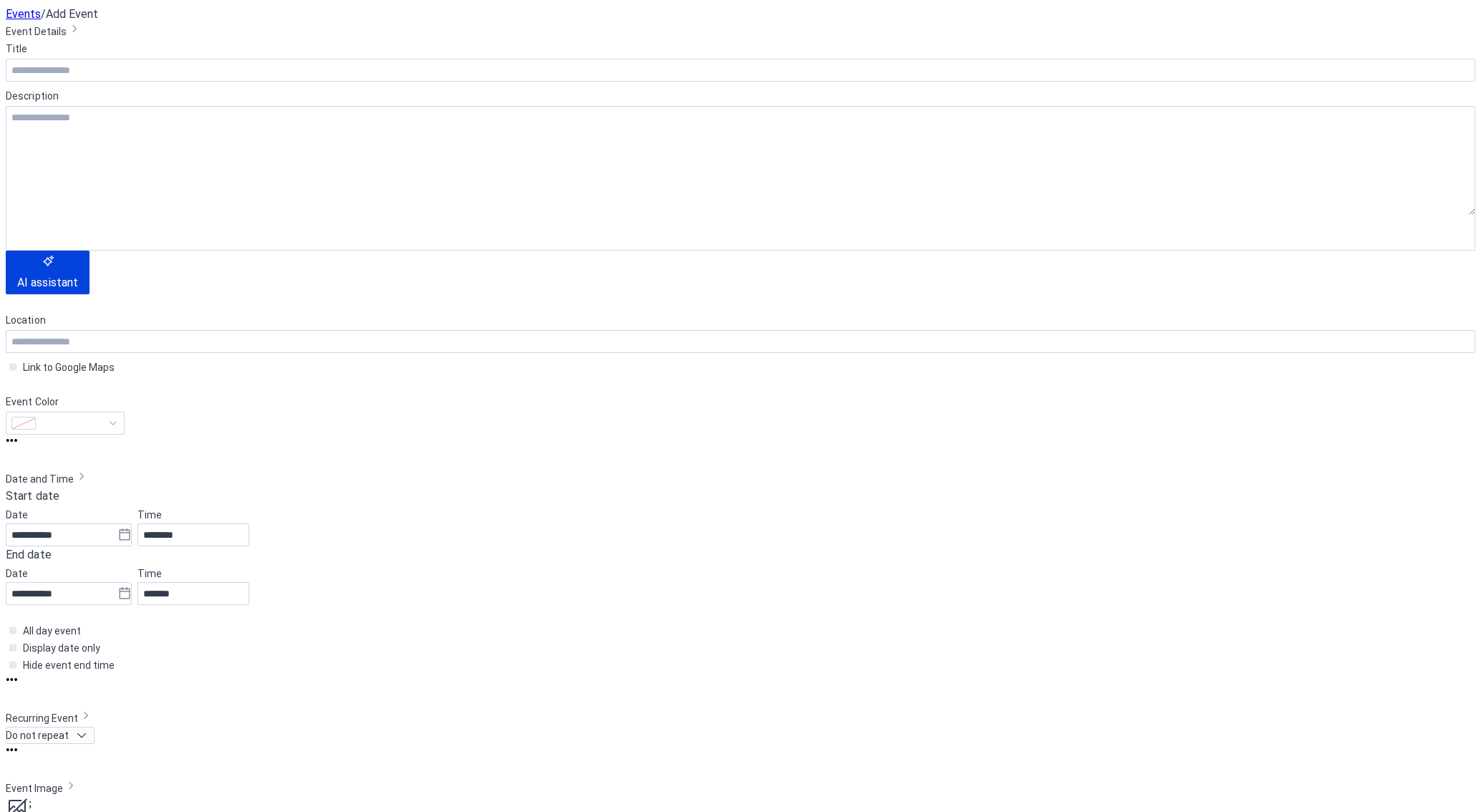 scroll, scrollTop: 0, scrollLeft: 0, axis: both 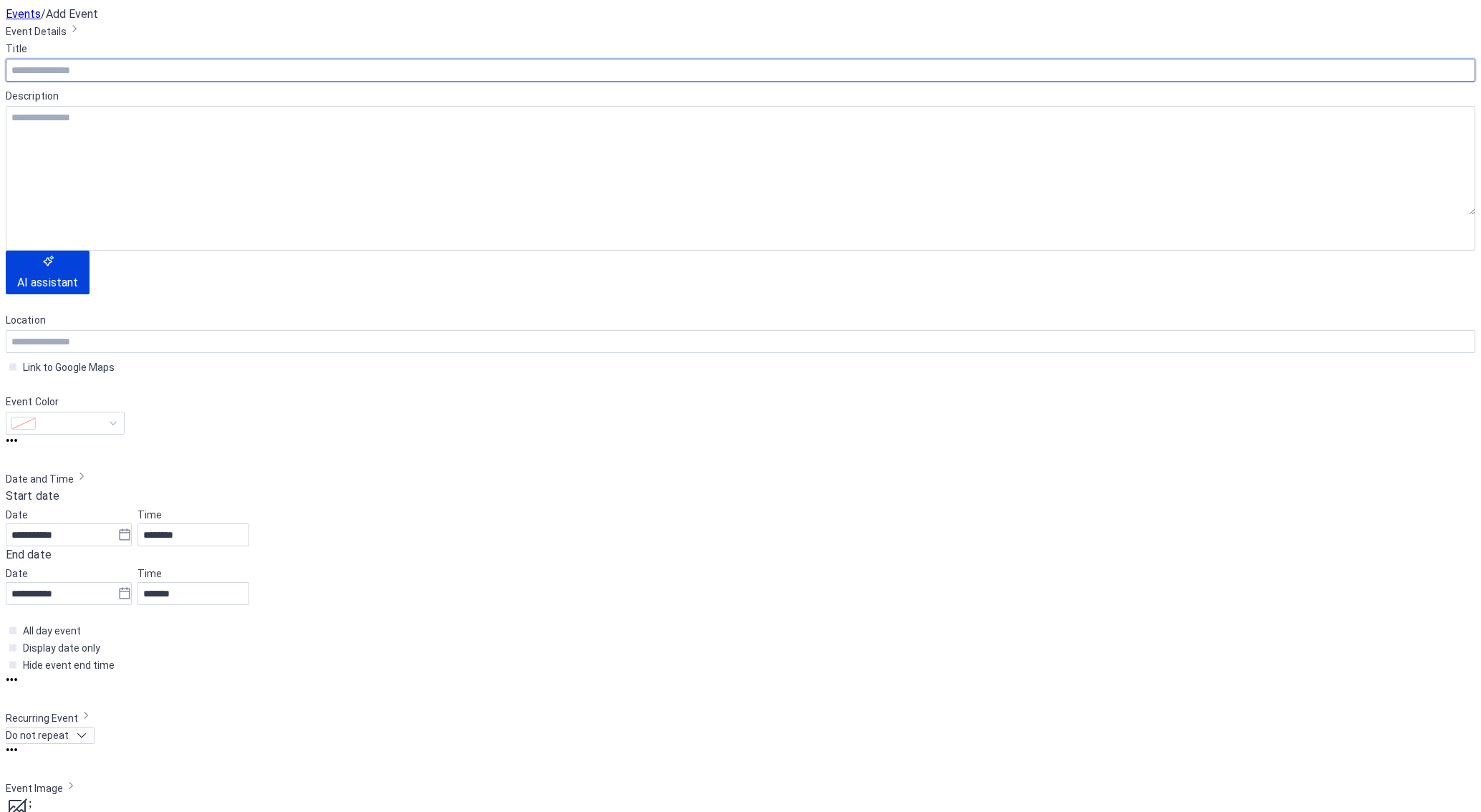 click at bounding box center (740, 70) 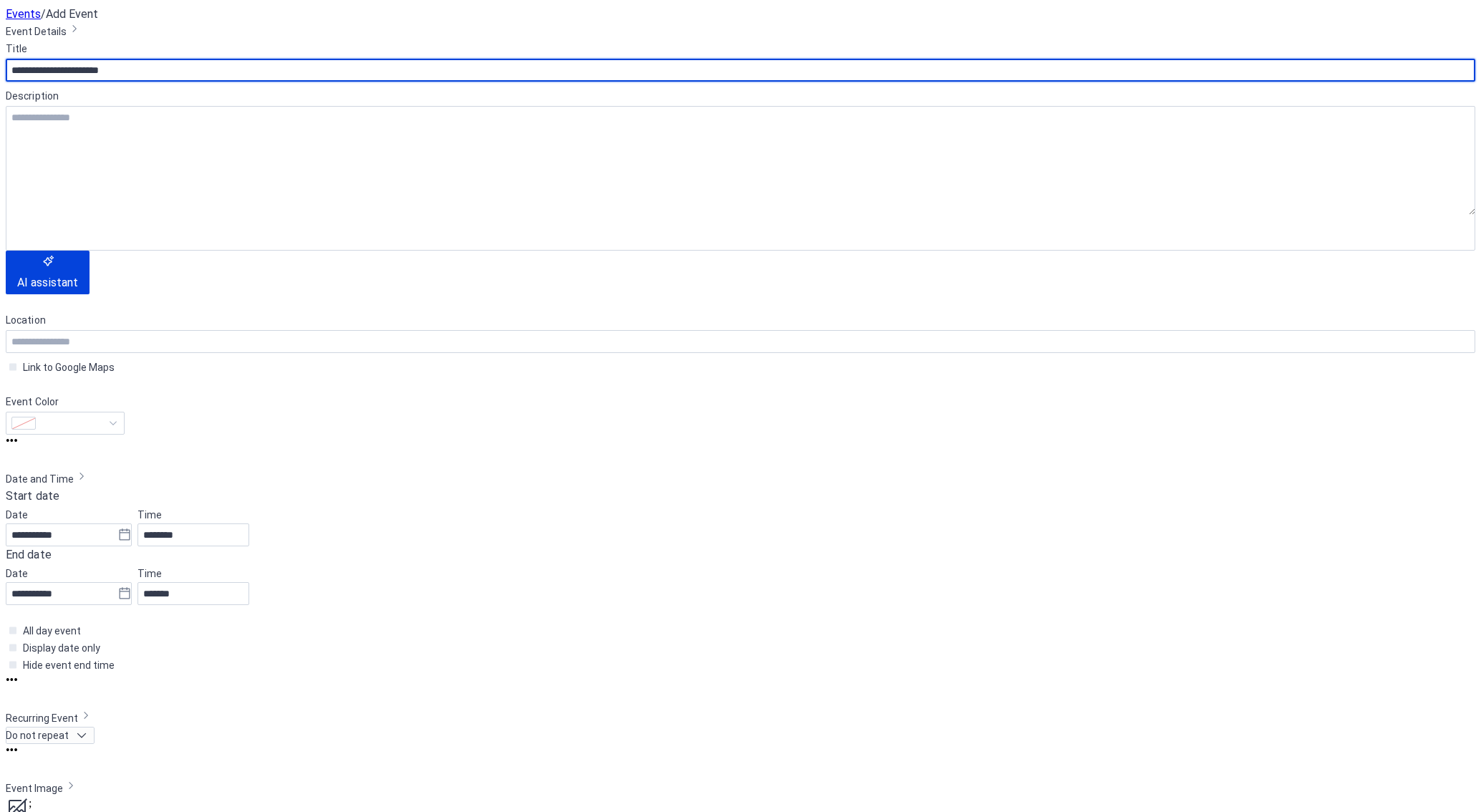 type on "**********" 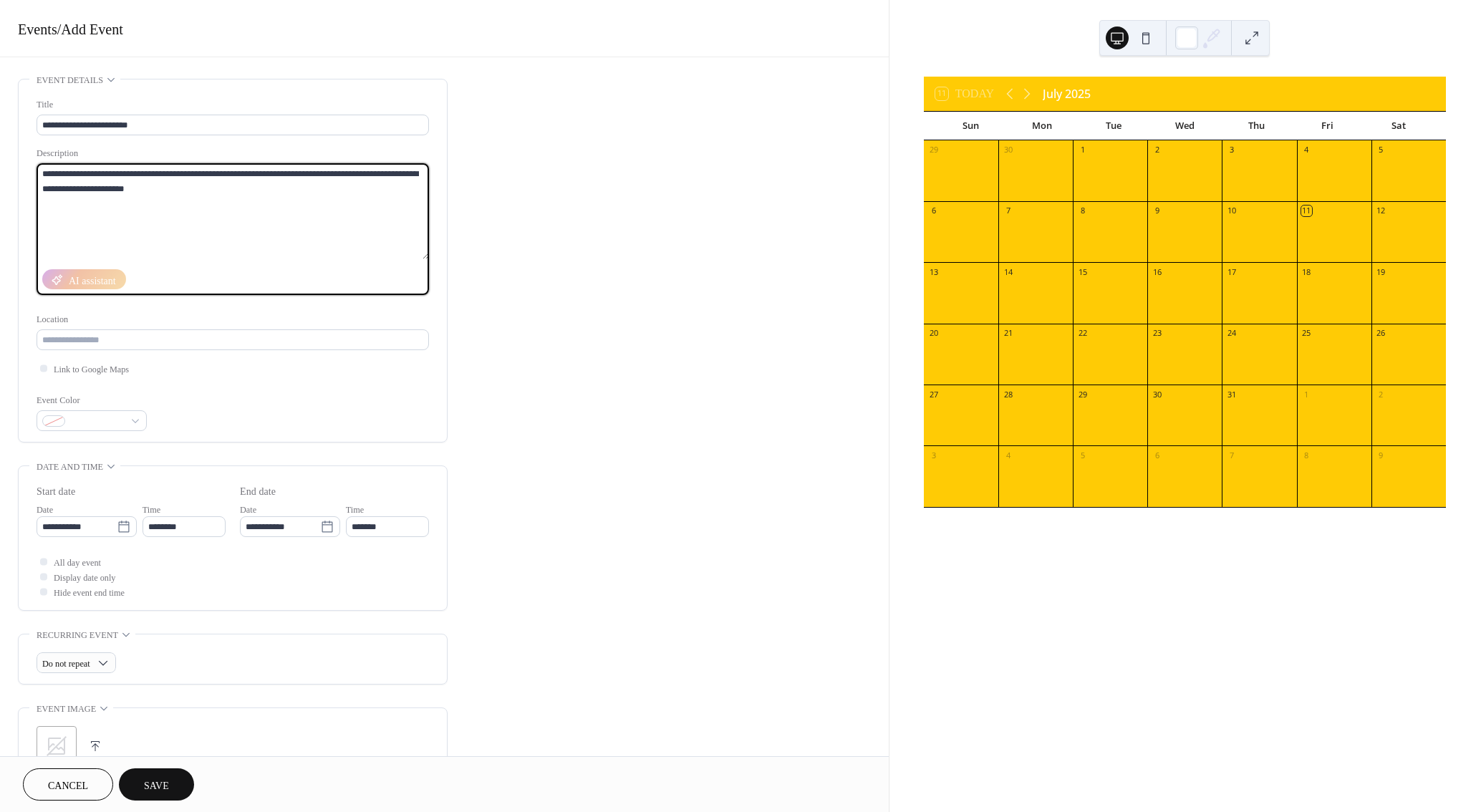 click on "**********" at bounding box center [233, 211] 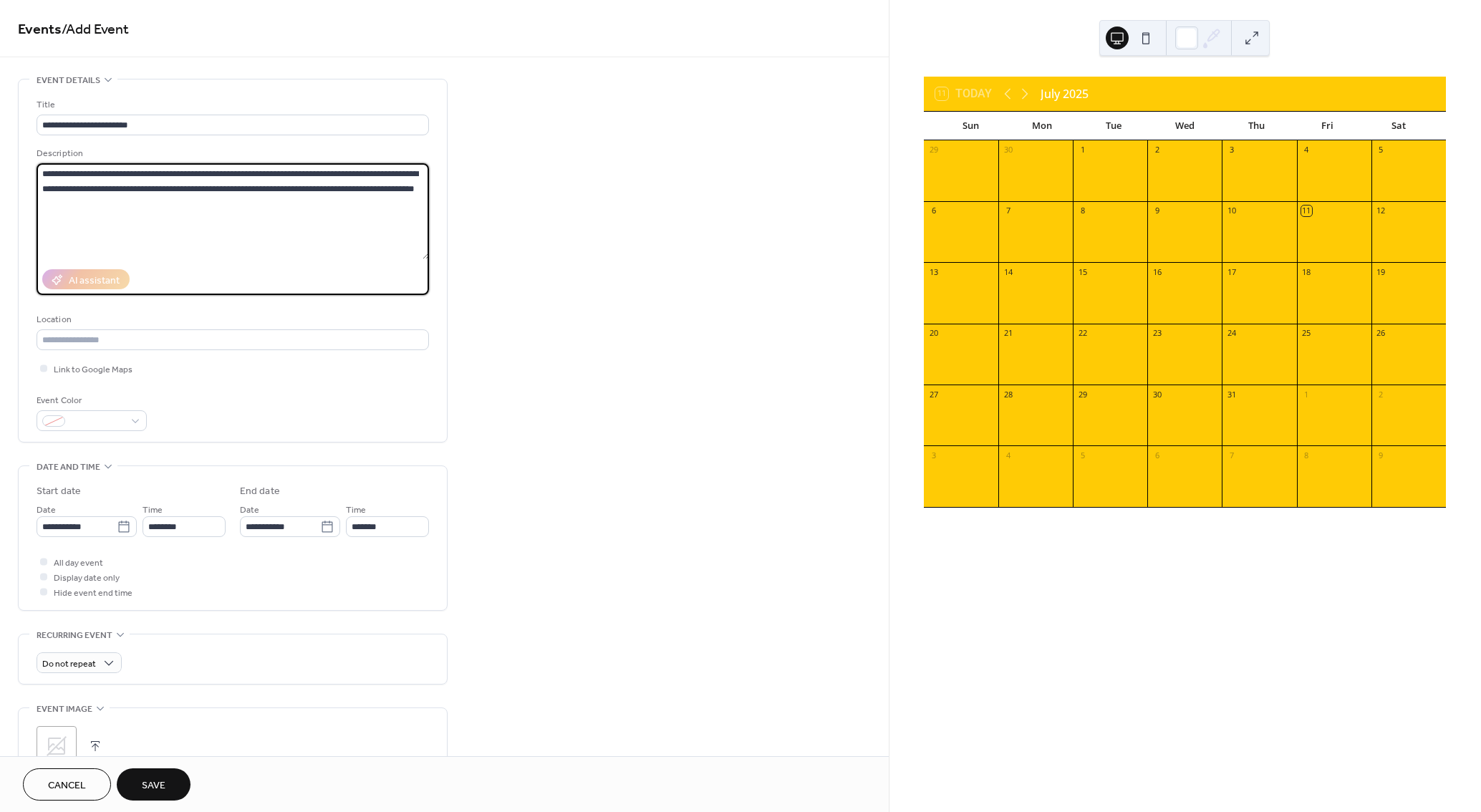click on "**********" at bounding box center [233, 211] 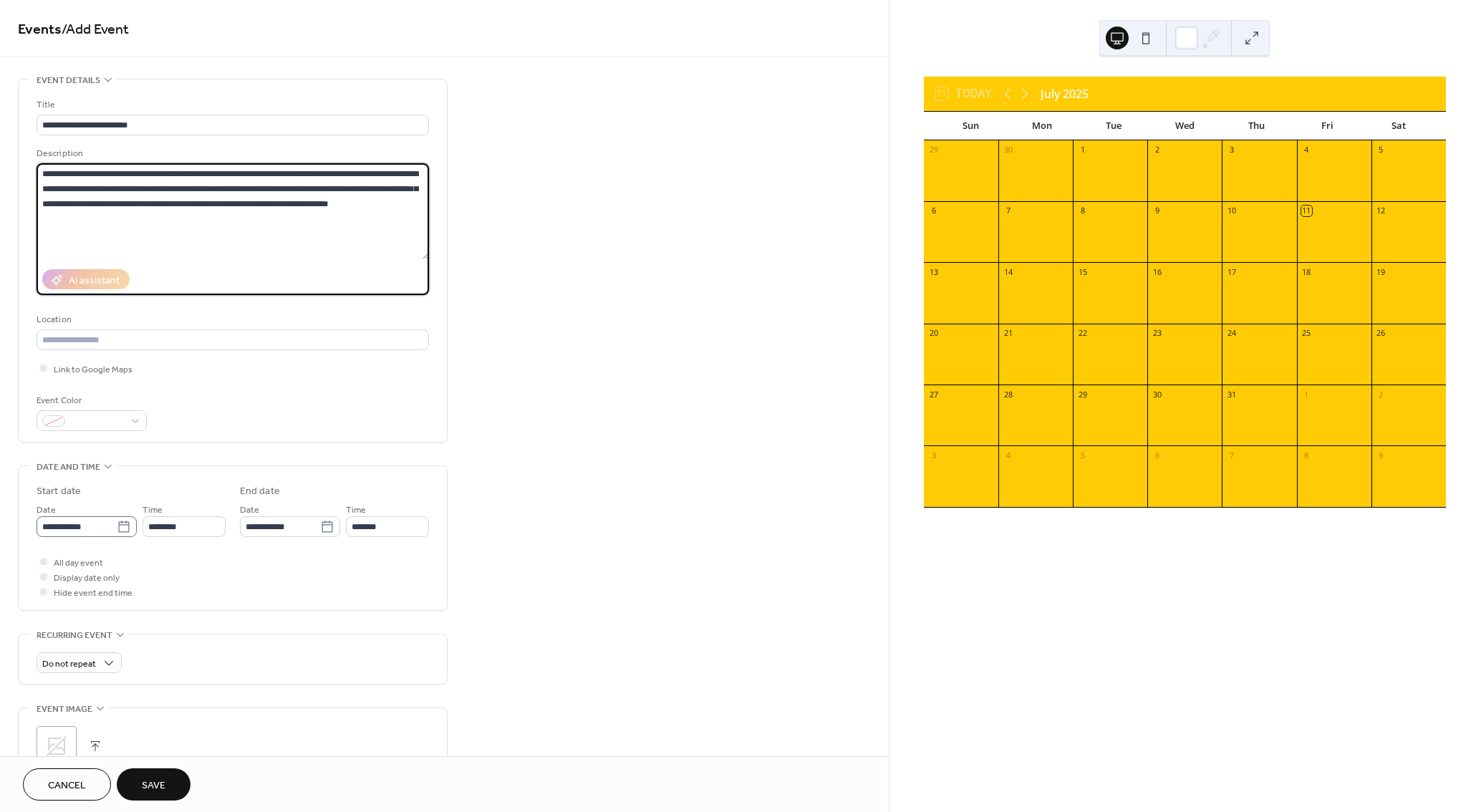 type on "**********" 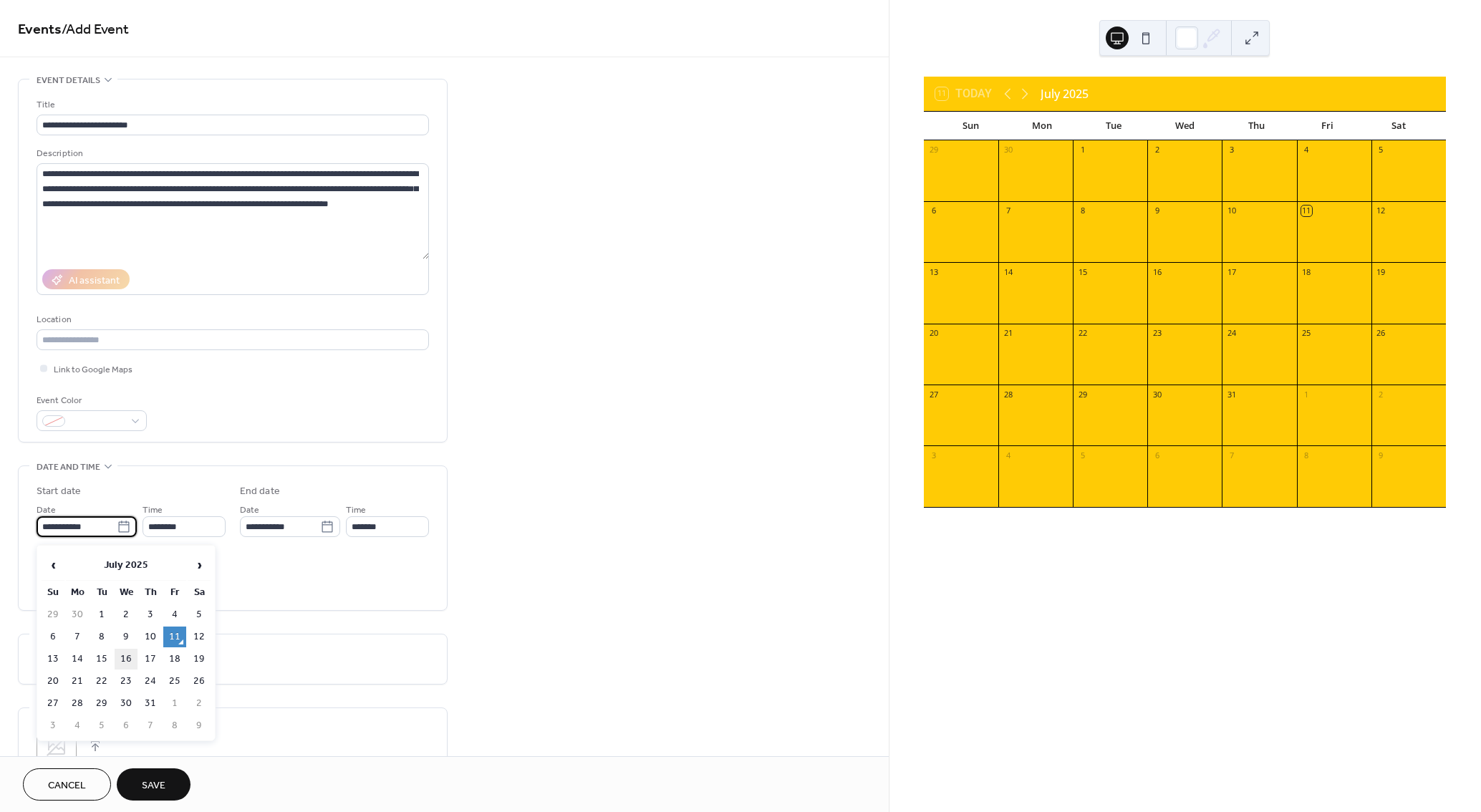 click on "16" at bounding box center [126, 659] 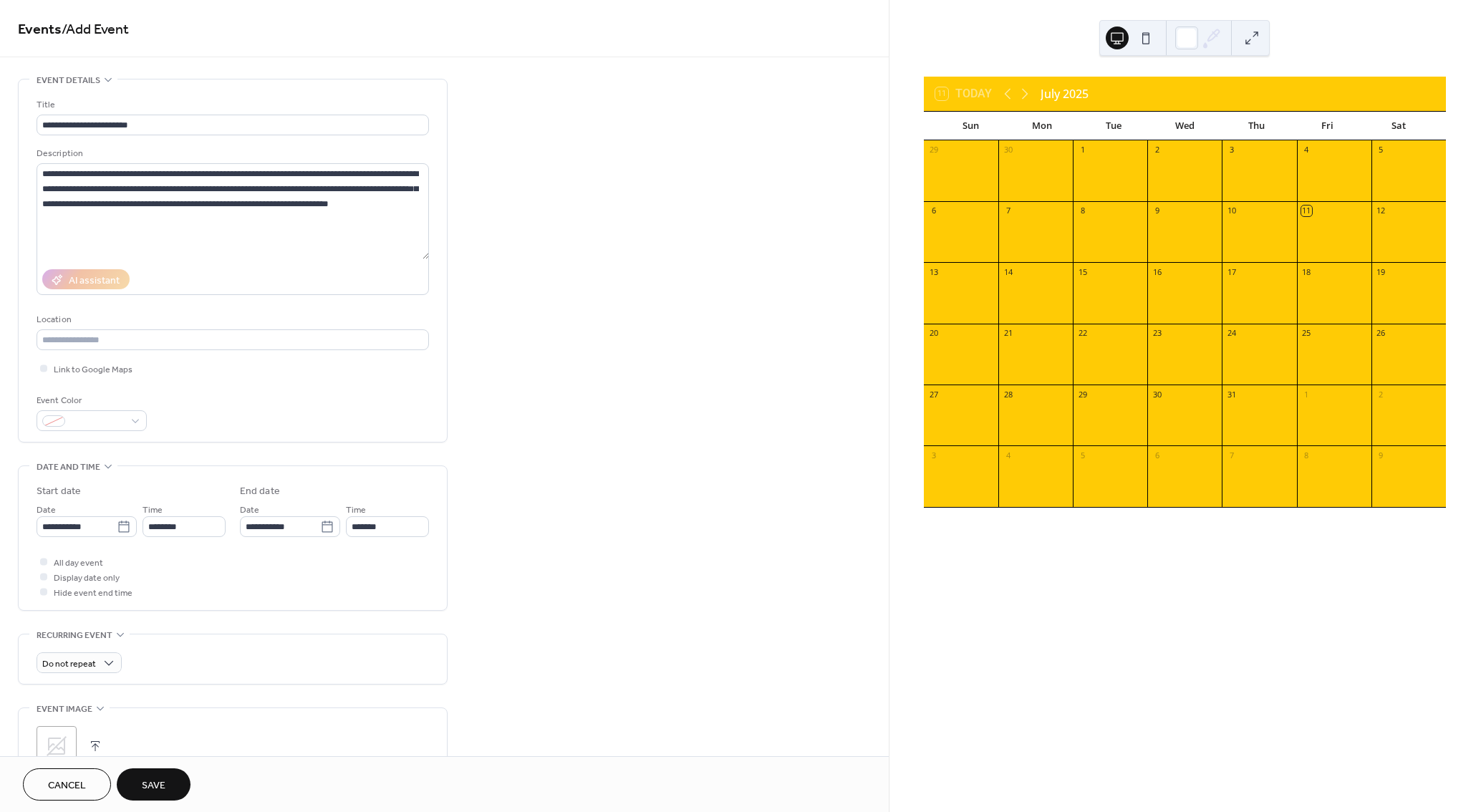 type on "**********" 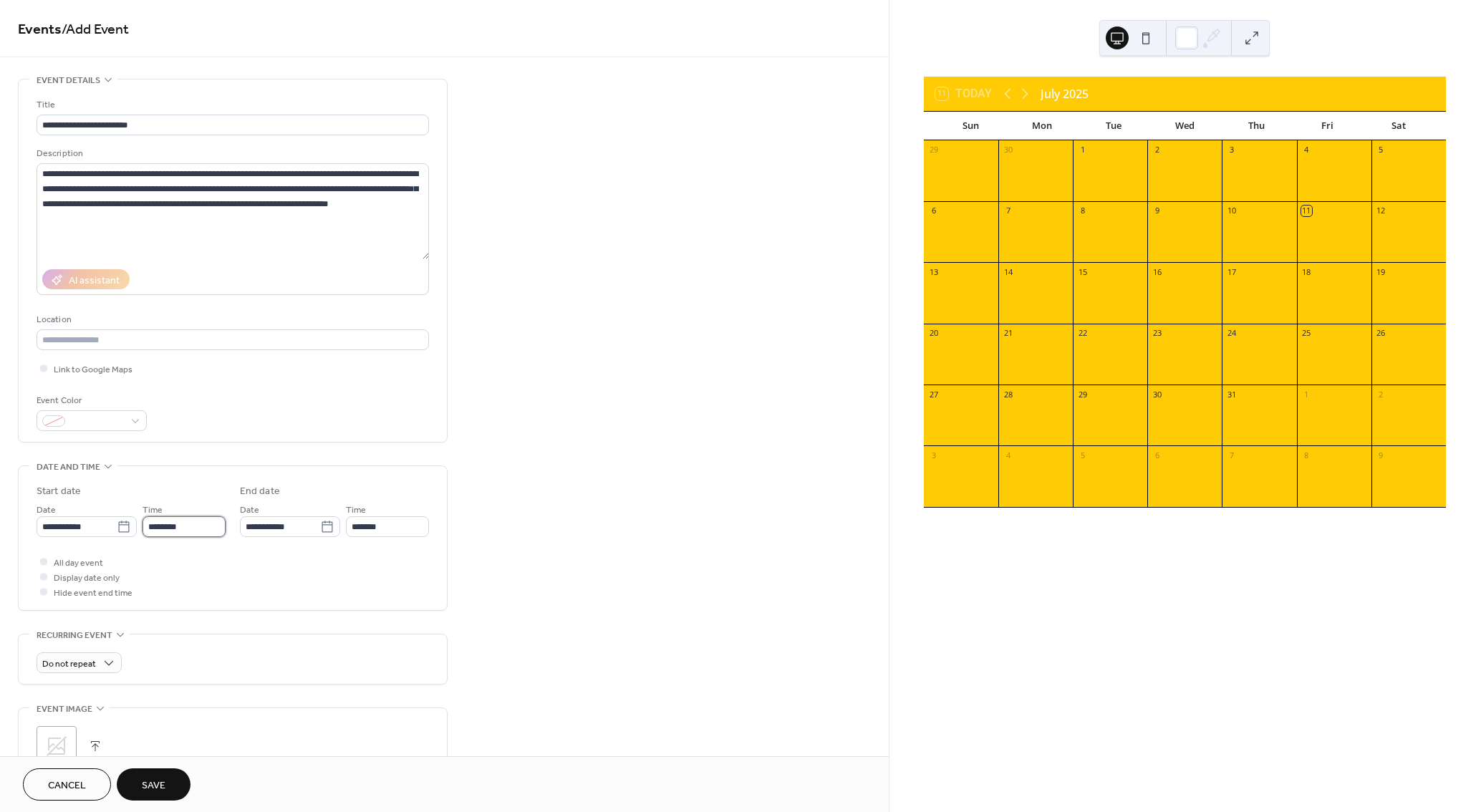 click on "********" at bounding box center (184, 526) 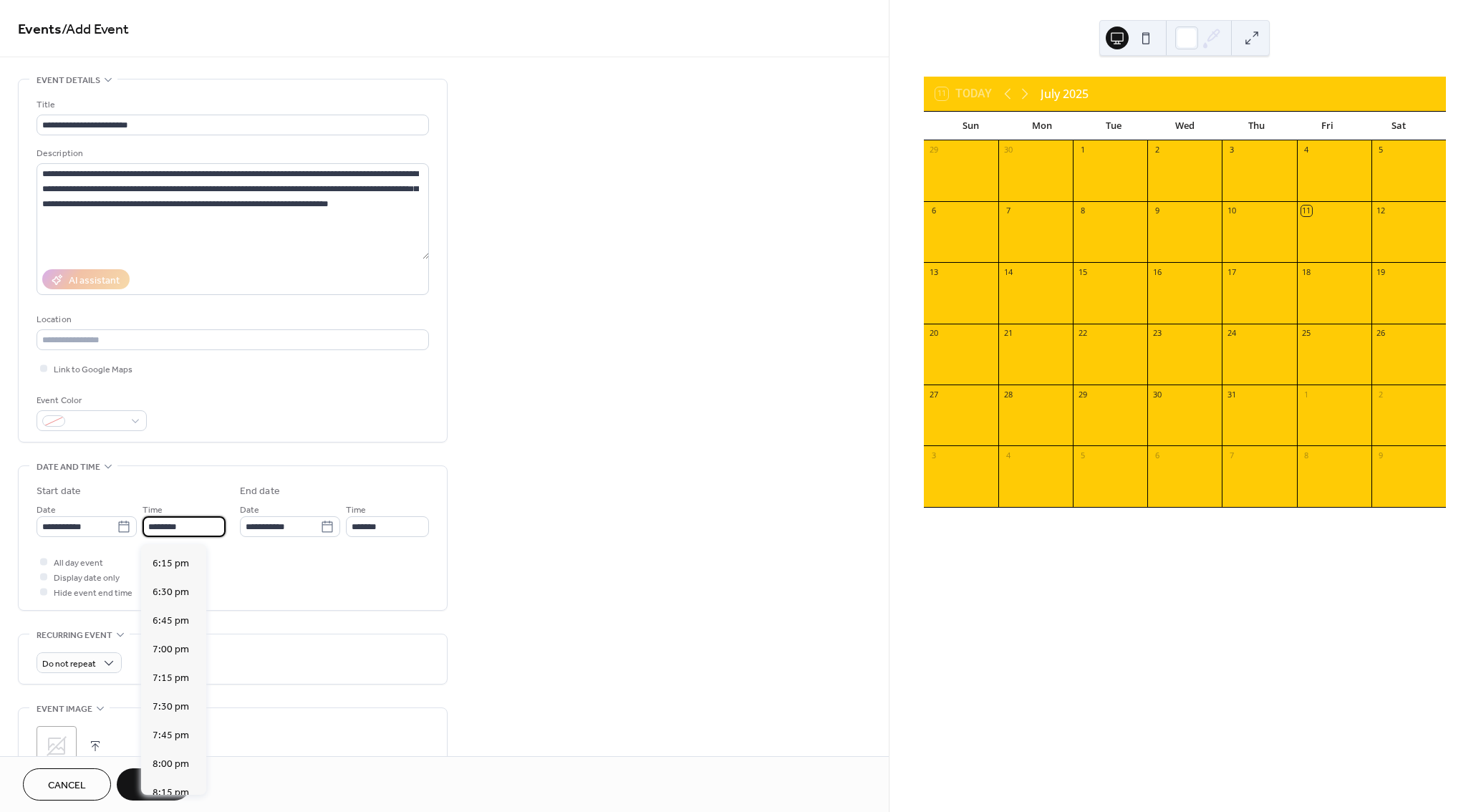 scroll, scrollTop: 2084, scrollLeft: 0, axis: vertical 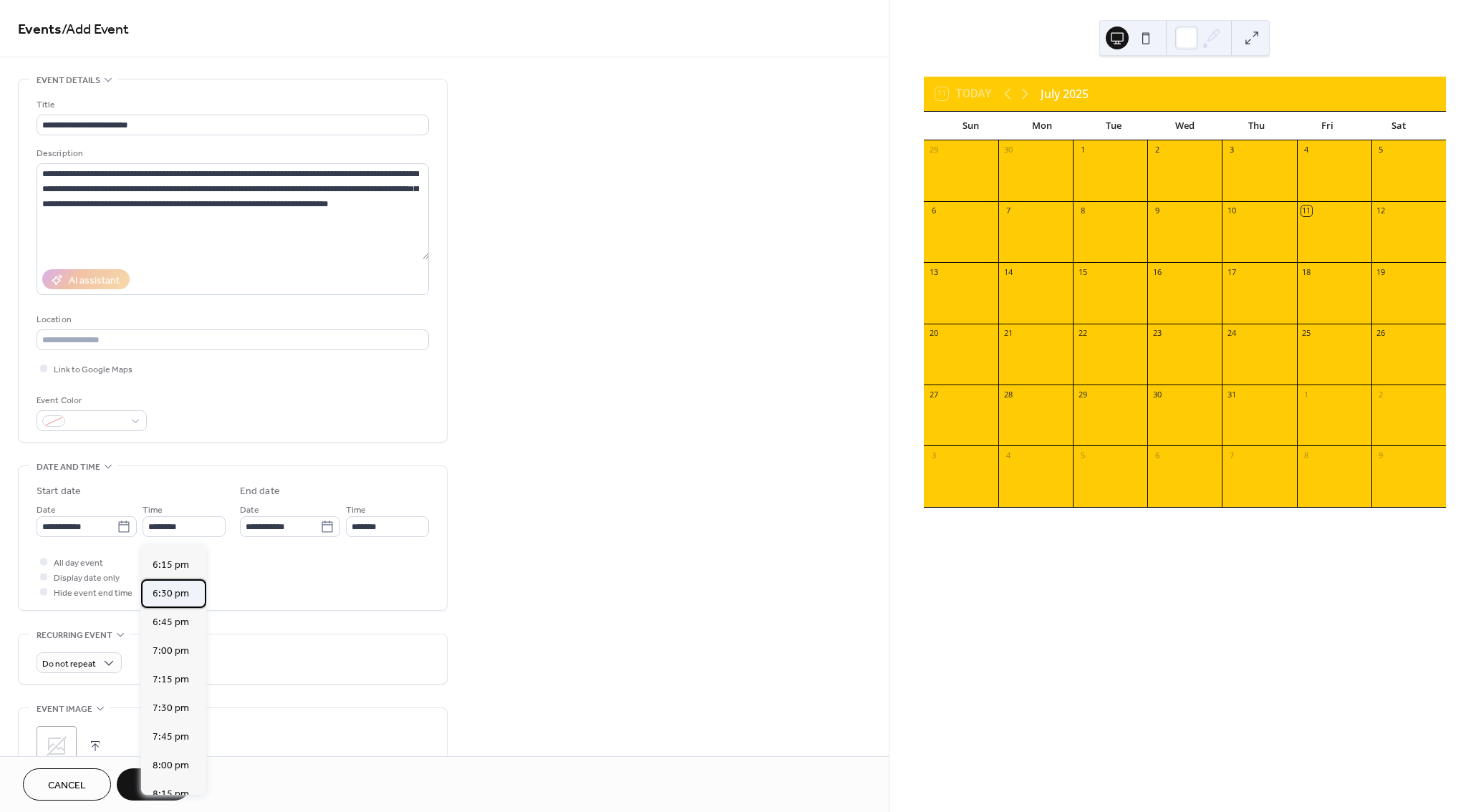click on "6:30 pm" at bounding box center [170, 594] 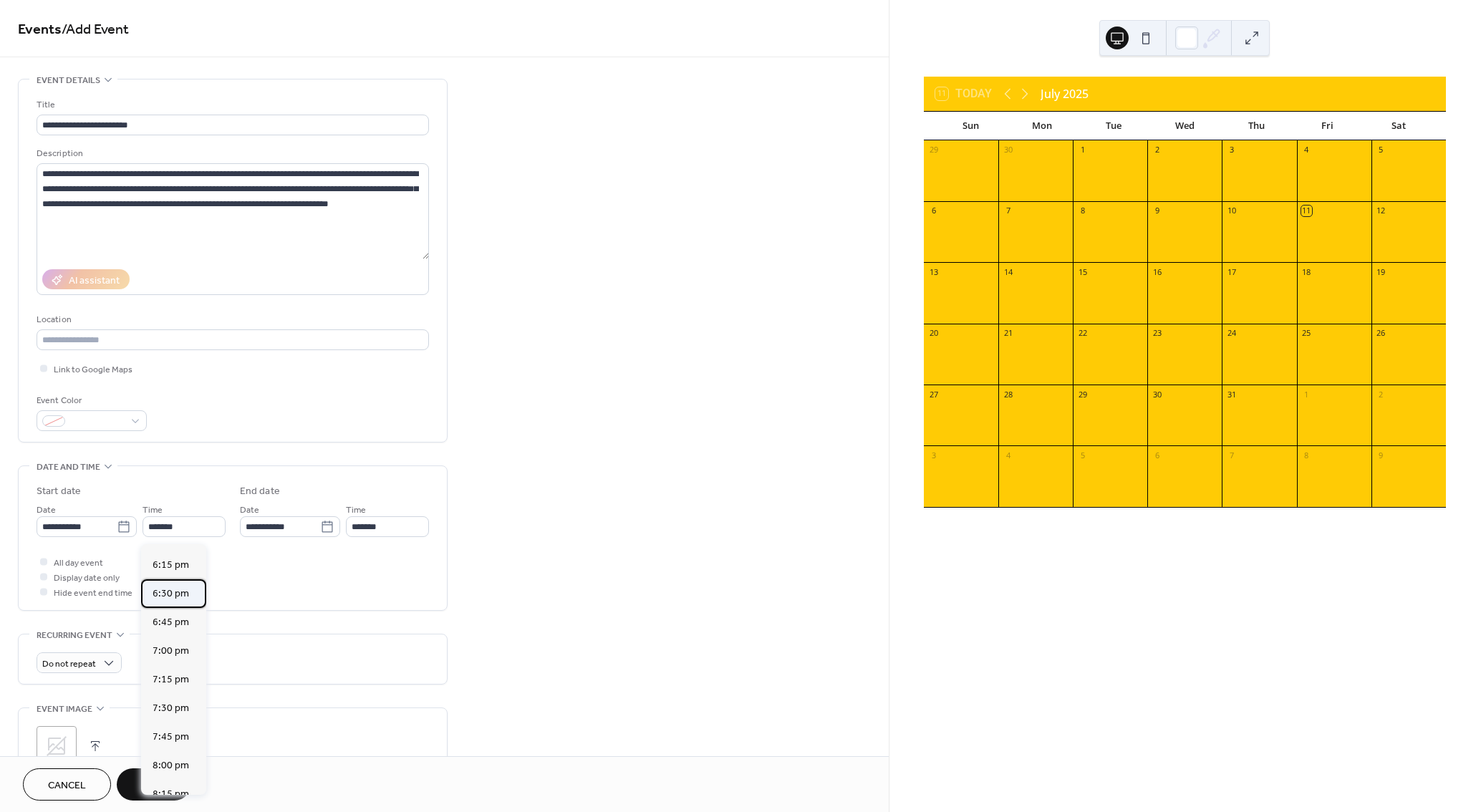 type on "*******" 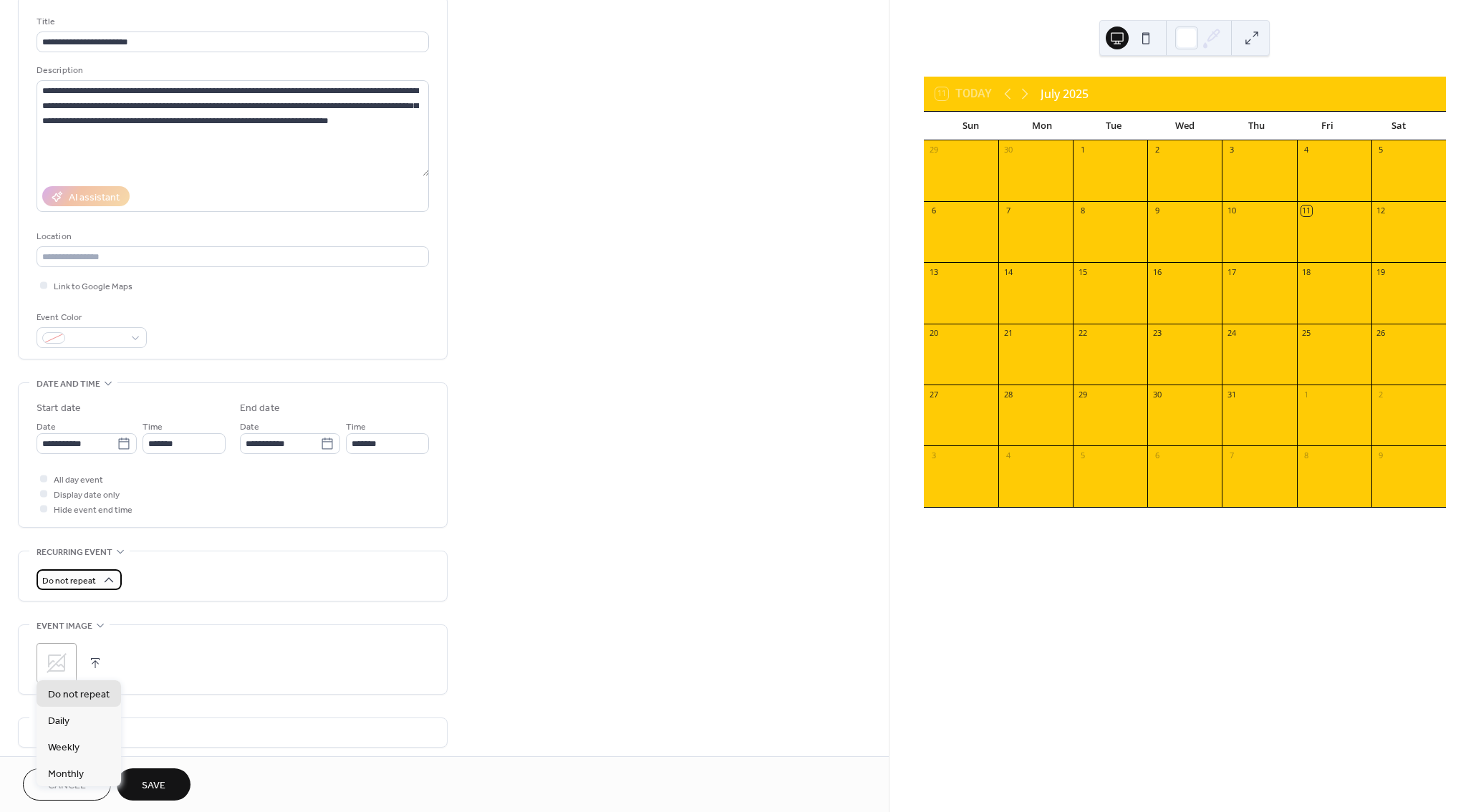 scroll, scrollTop: 93, scrollLeft: 0, axis: vertical 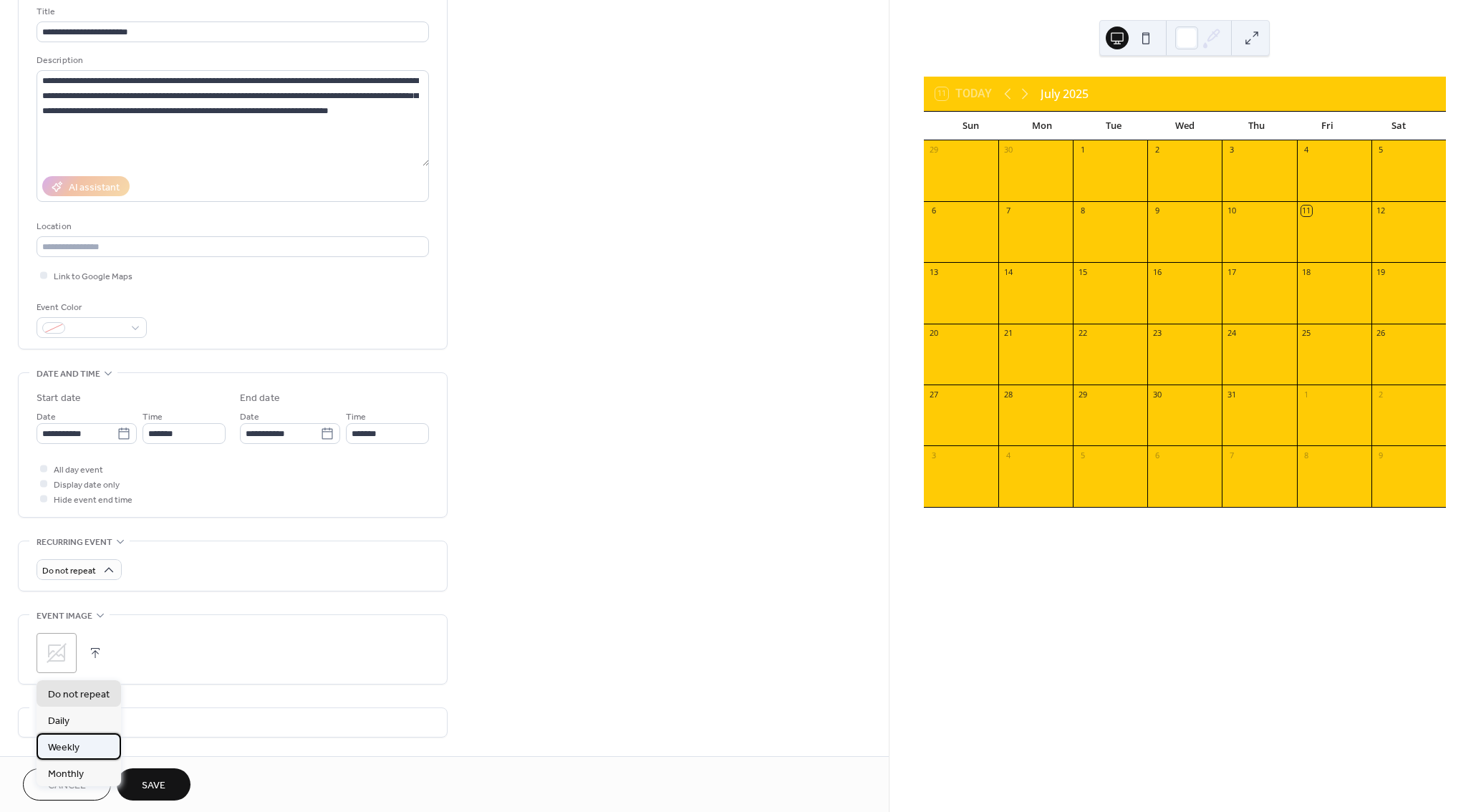 click on "Weekly" at bounding box center [64, 748] 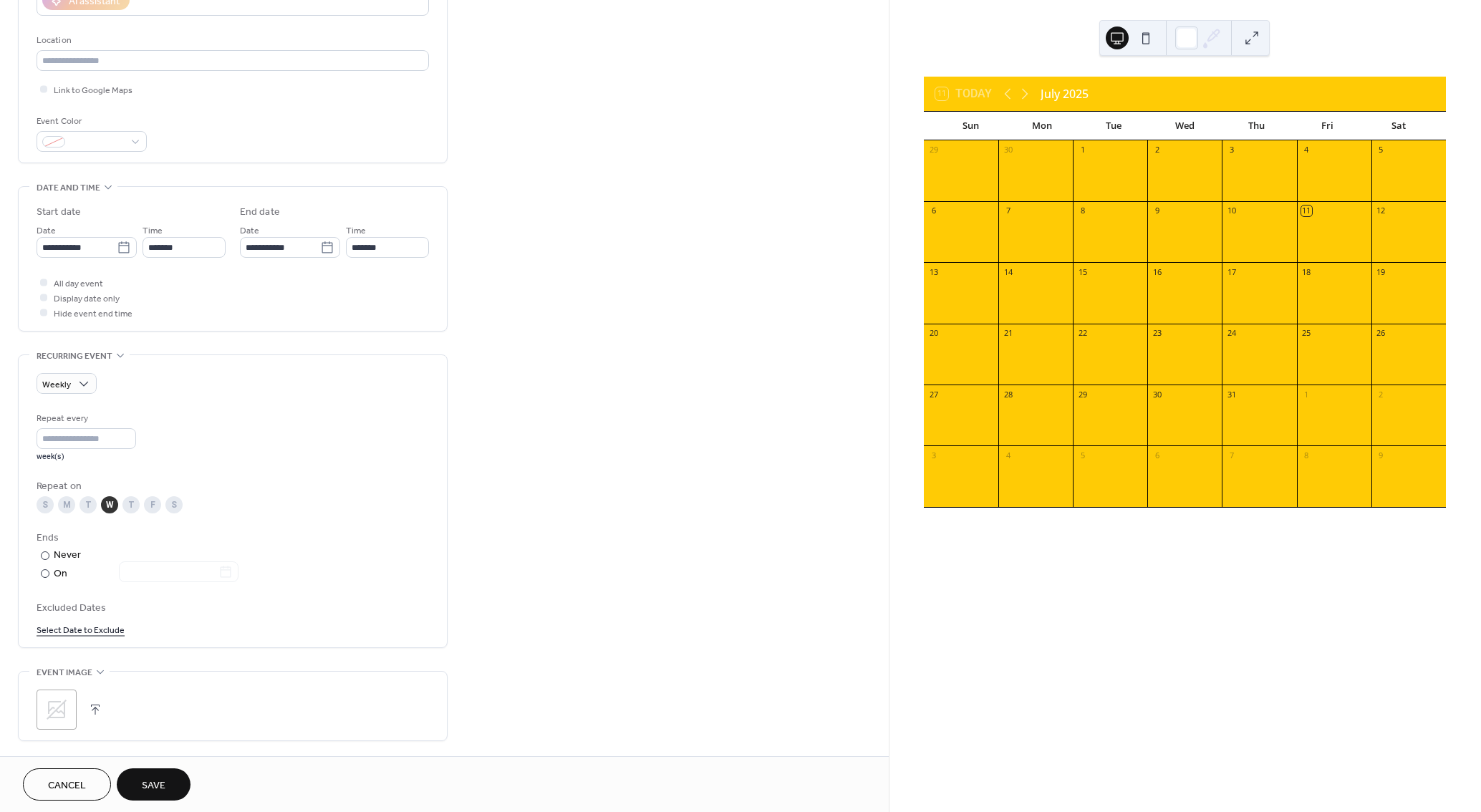 scroll, scrollTop: 284, scrollLeft: 0, axis: vertical 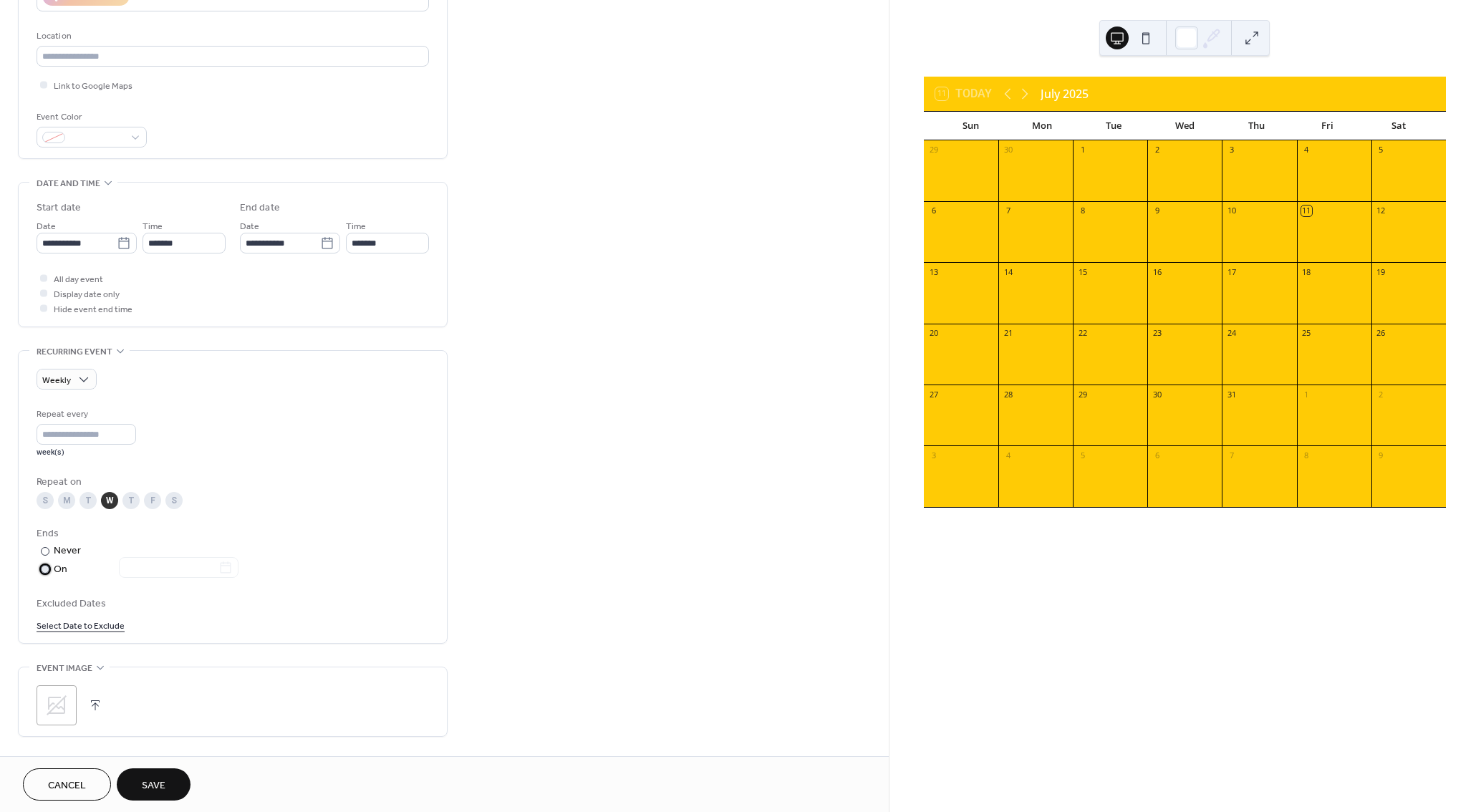 click at bounding box center [45, 569] 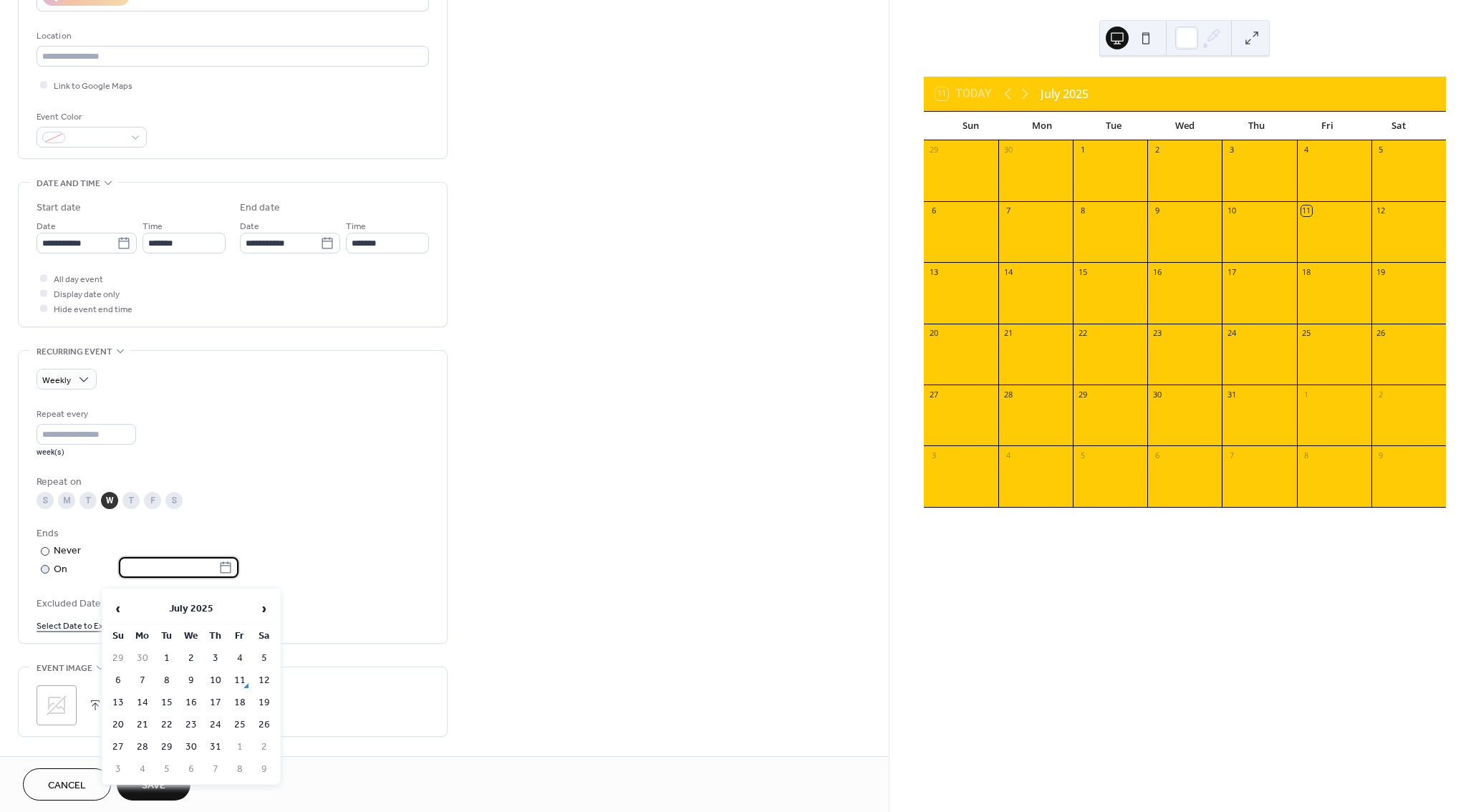 click at bounding box center (168, 567) 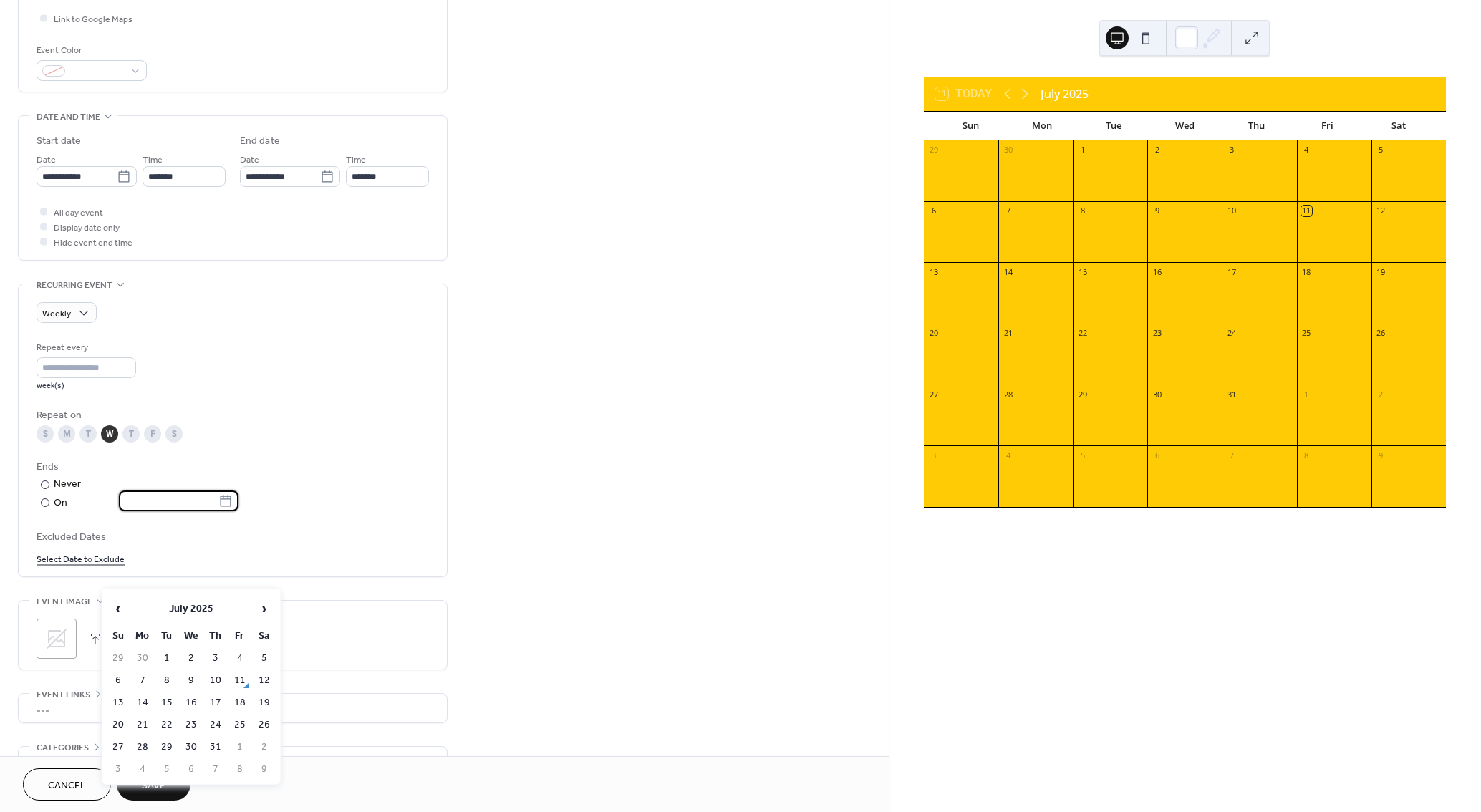 scroll, scrollTop: 372, scrollLeft: 0, axis: vertical 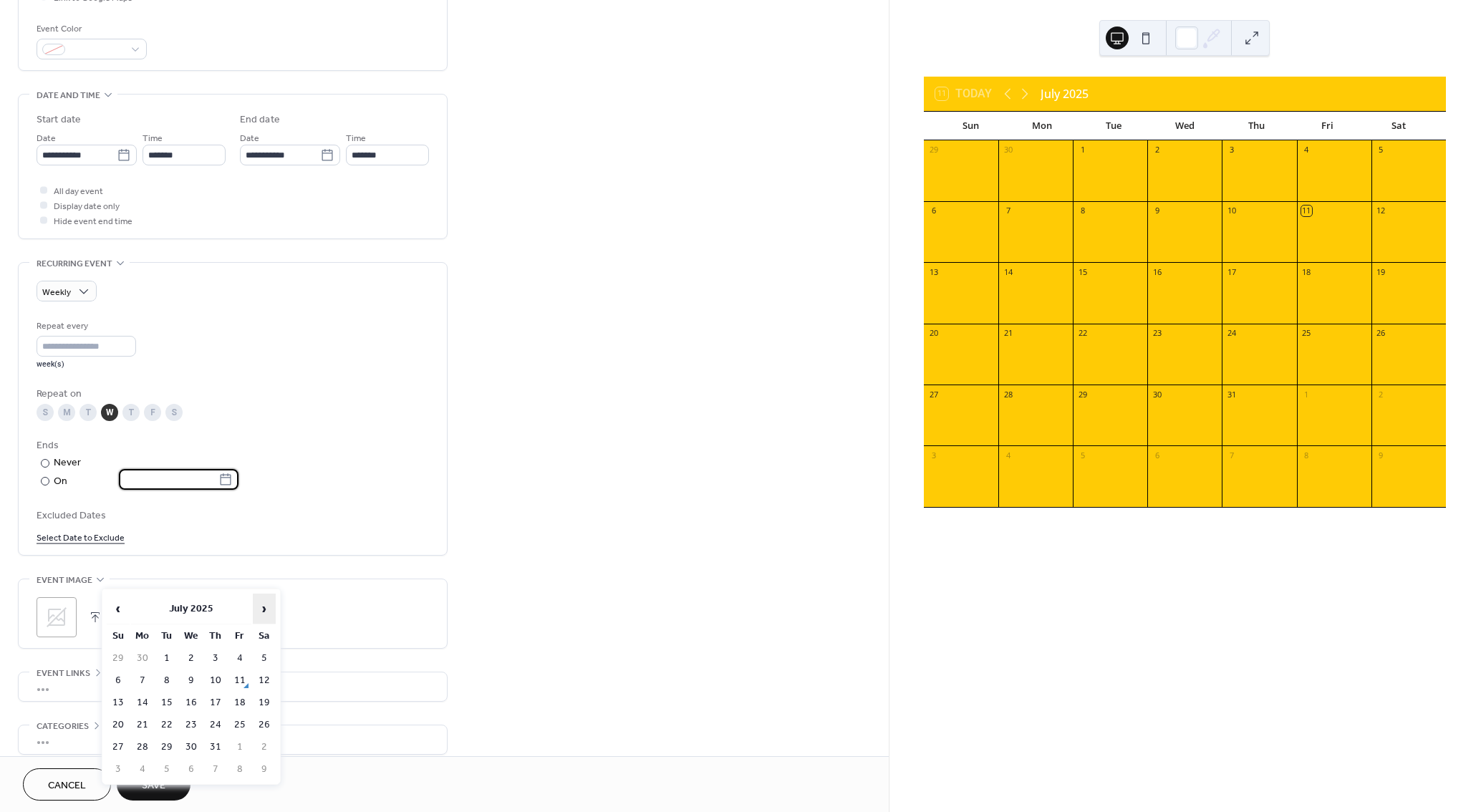 click on "›" at bounding box center (264, 609) 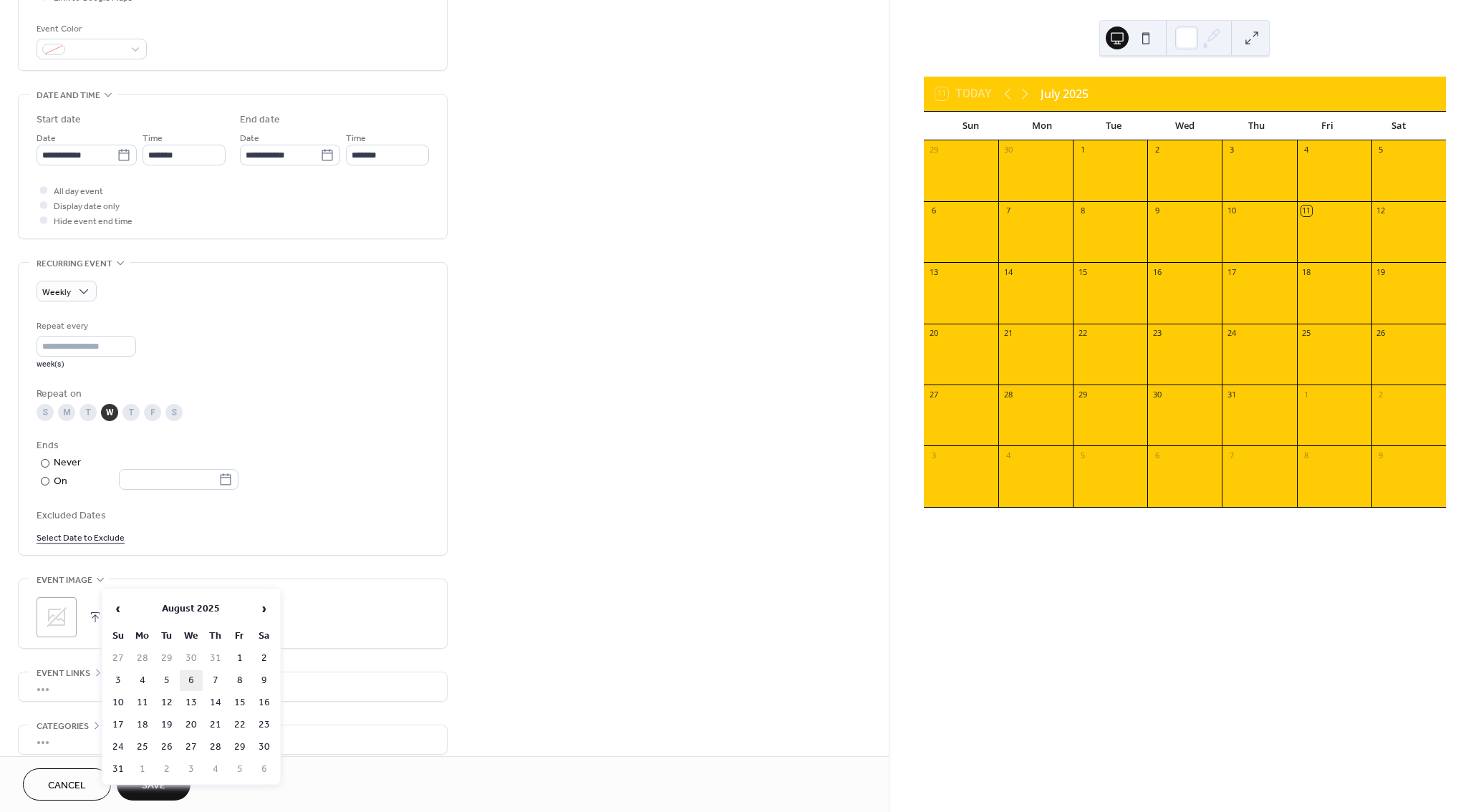 click on "6" at bounding box center (191, 680) 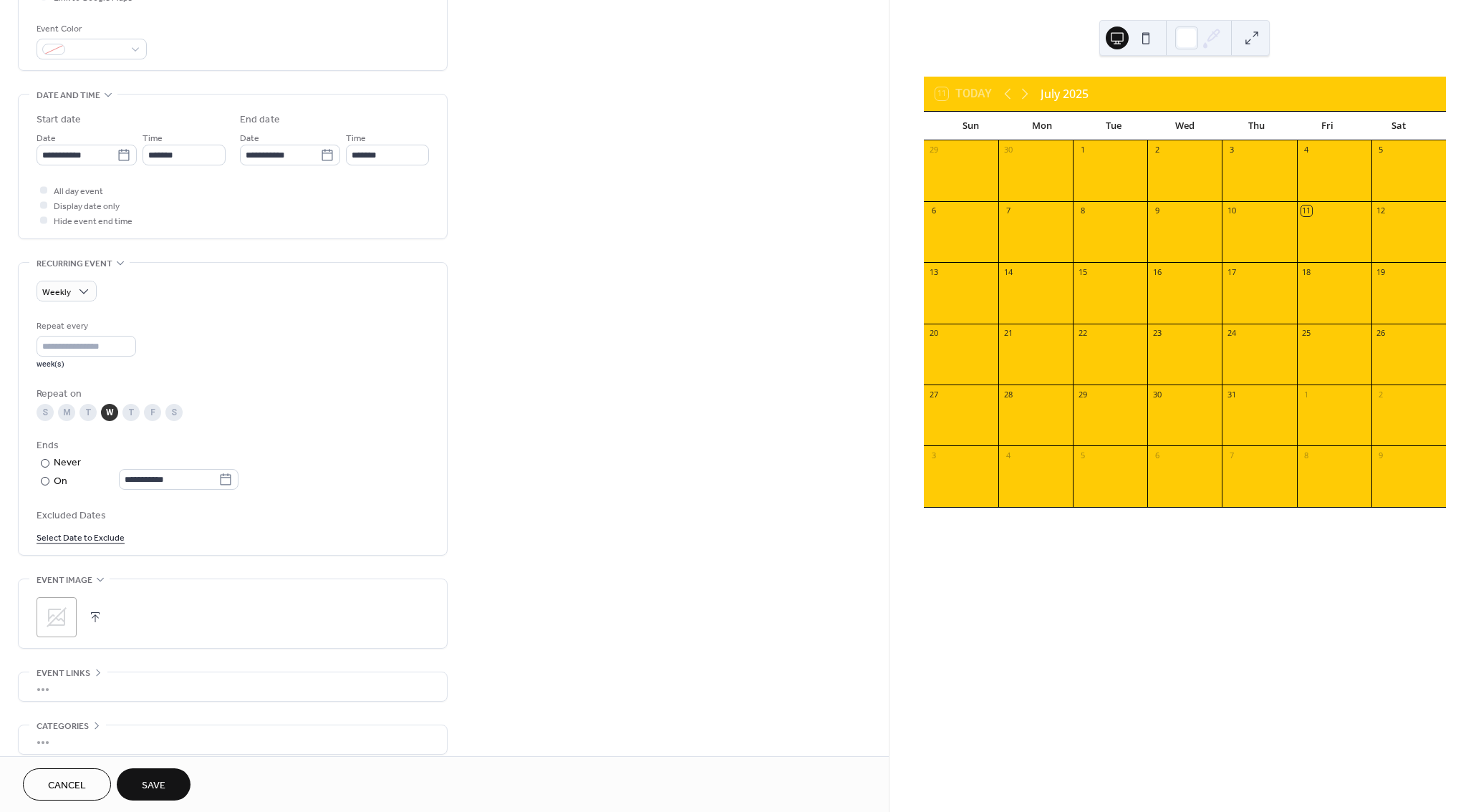 click on "Save" at bounding box center (153, 784) 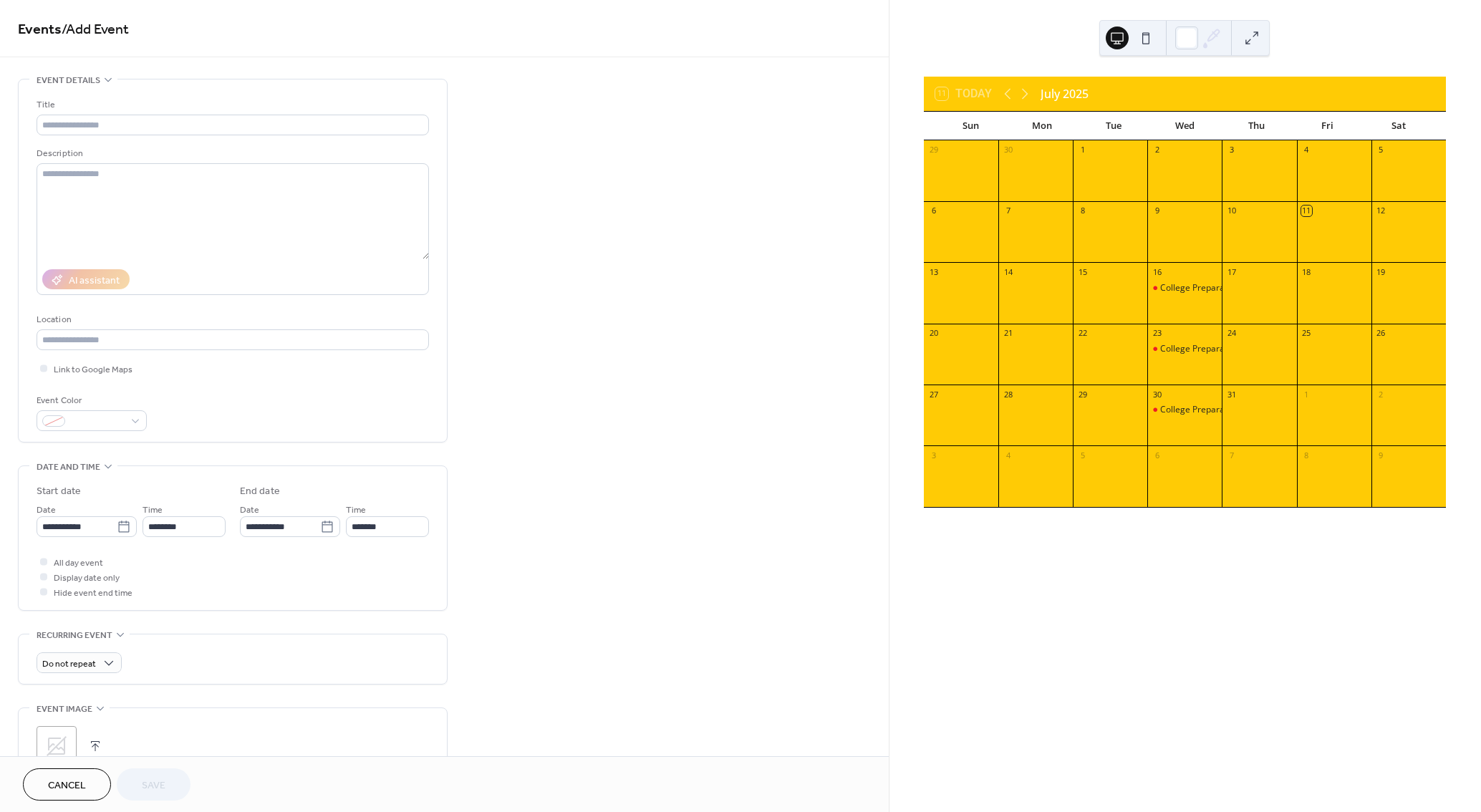 scroll, scrollTop: 0, scrollLeft: 0, axis: both 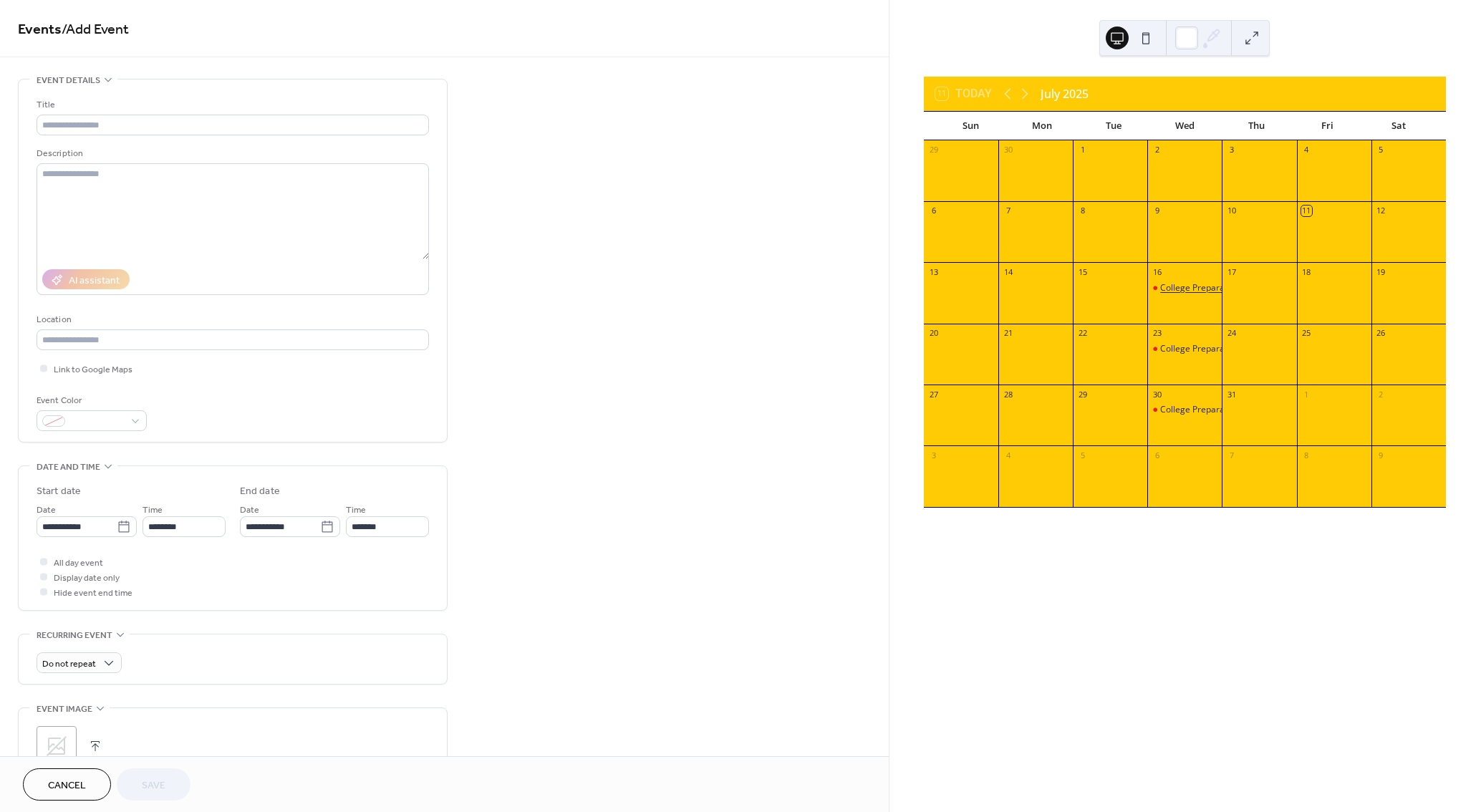 click on "College Preparation Camp" at bounding box center [1212, 288] 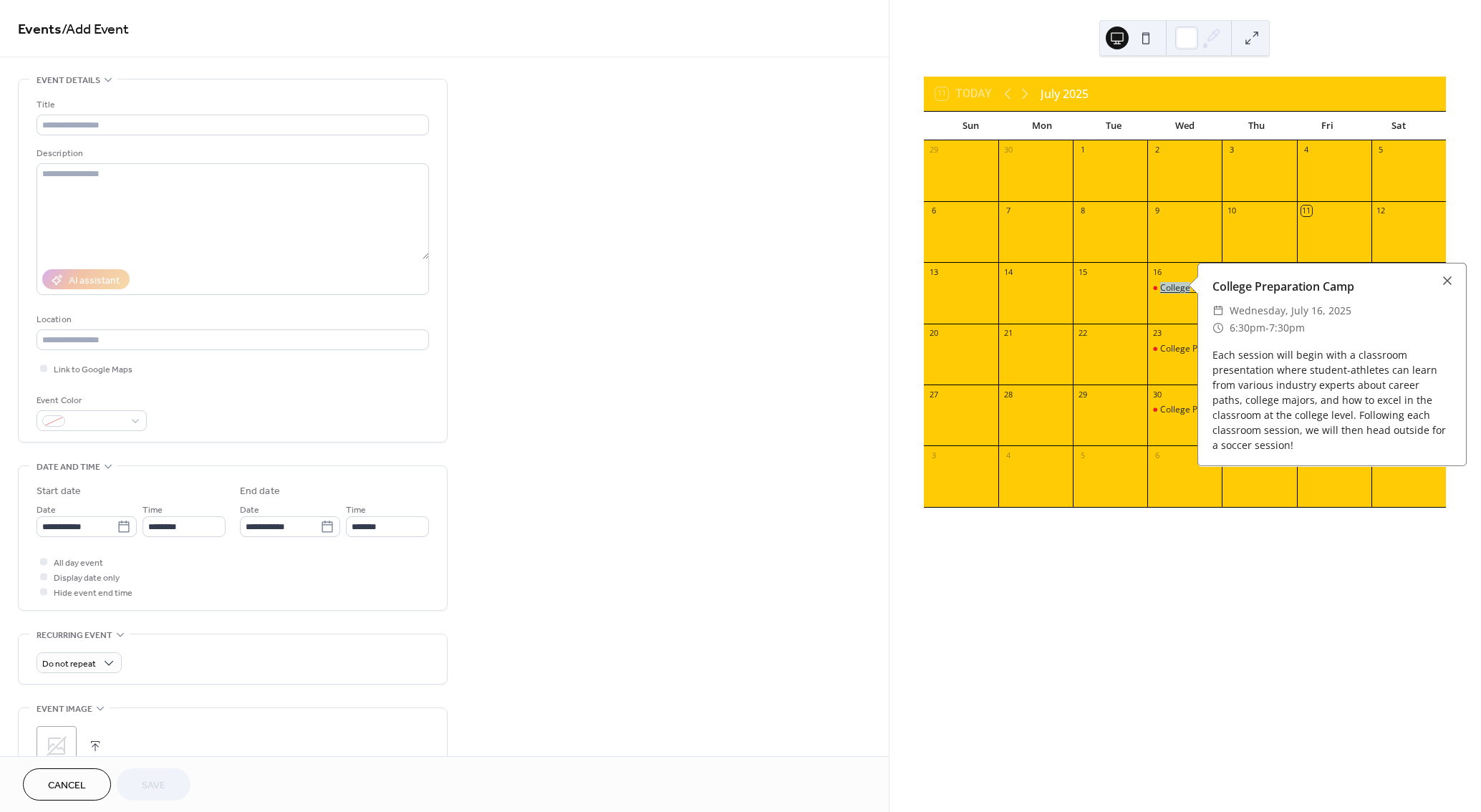 click on "College Preparation Camp" at bounding box center [1212, 288] 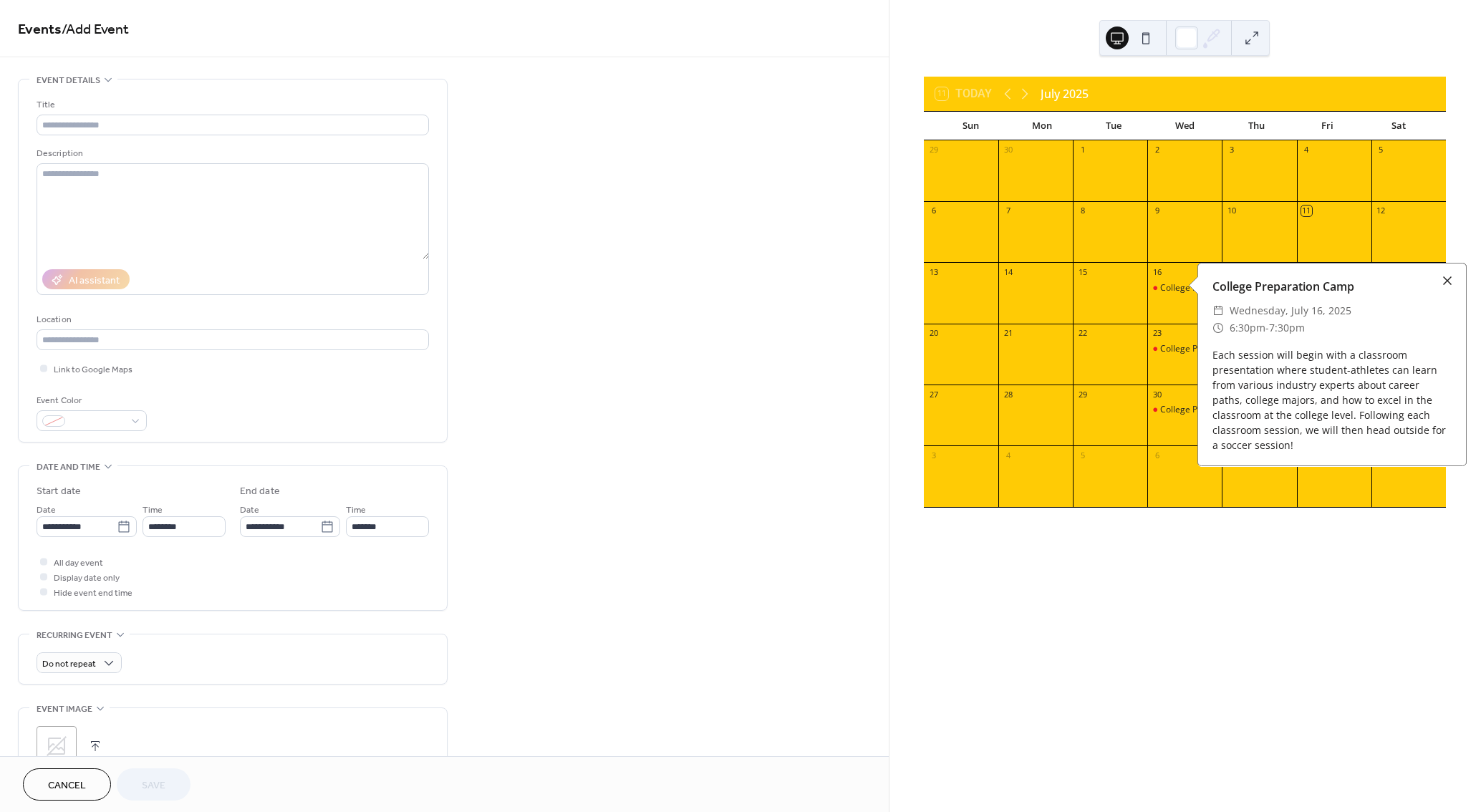 click at bounding box center [1447, 281] 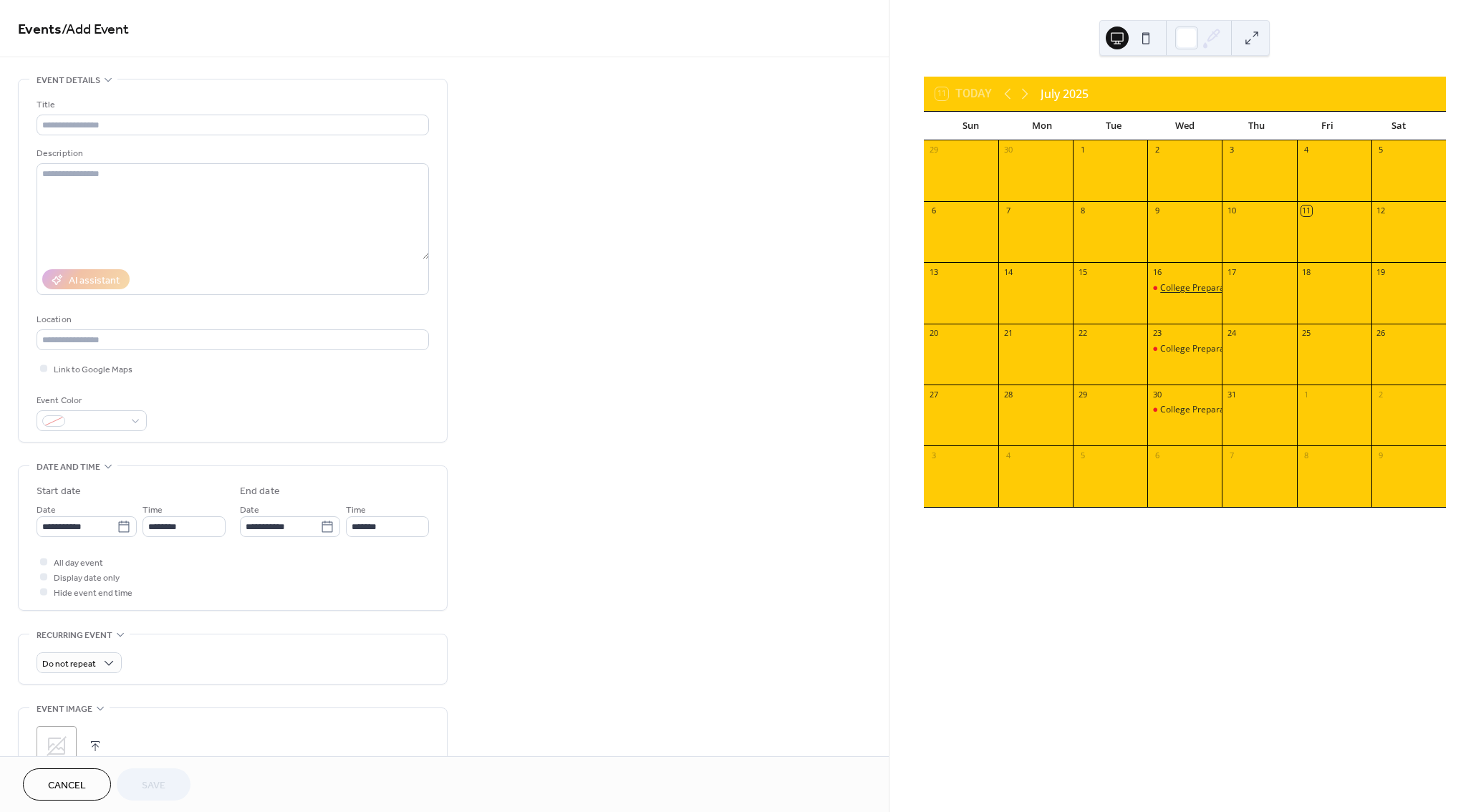 click on "College Preparation Camp" at bounding box center (1212, 288) 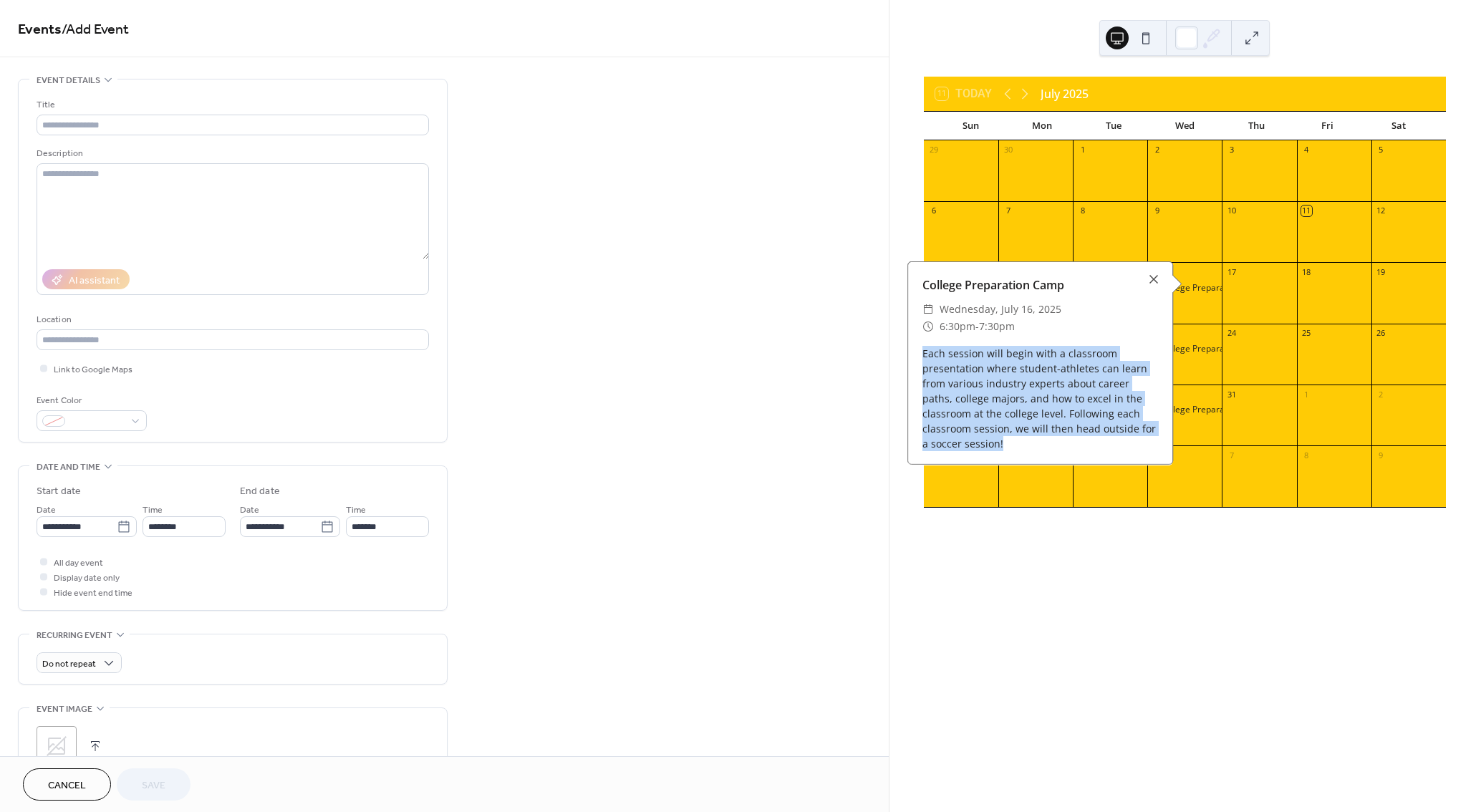 drag, startPoint x: 971, startPoint y: 443, endPoint x: 907, endPoint y: 354, distance: 109.6221 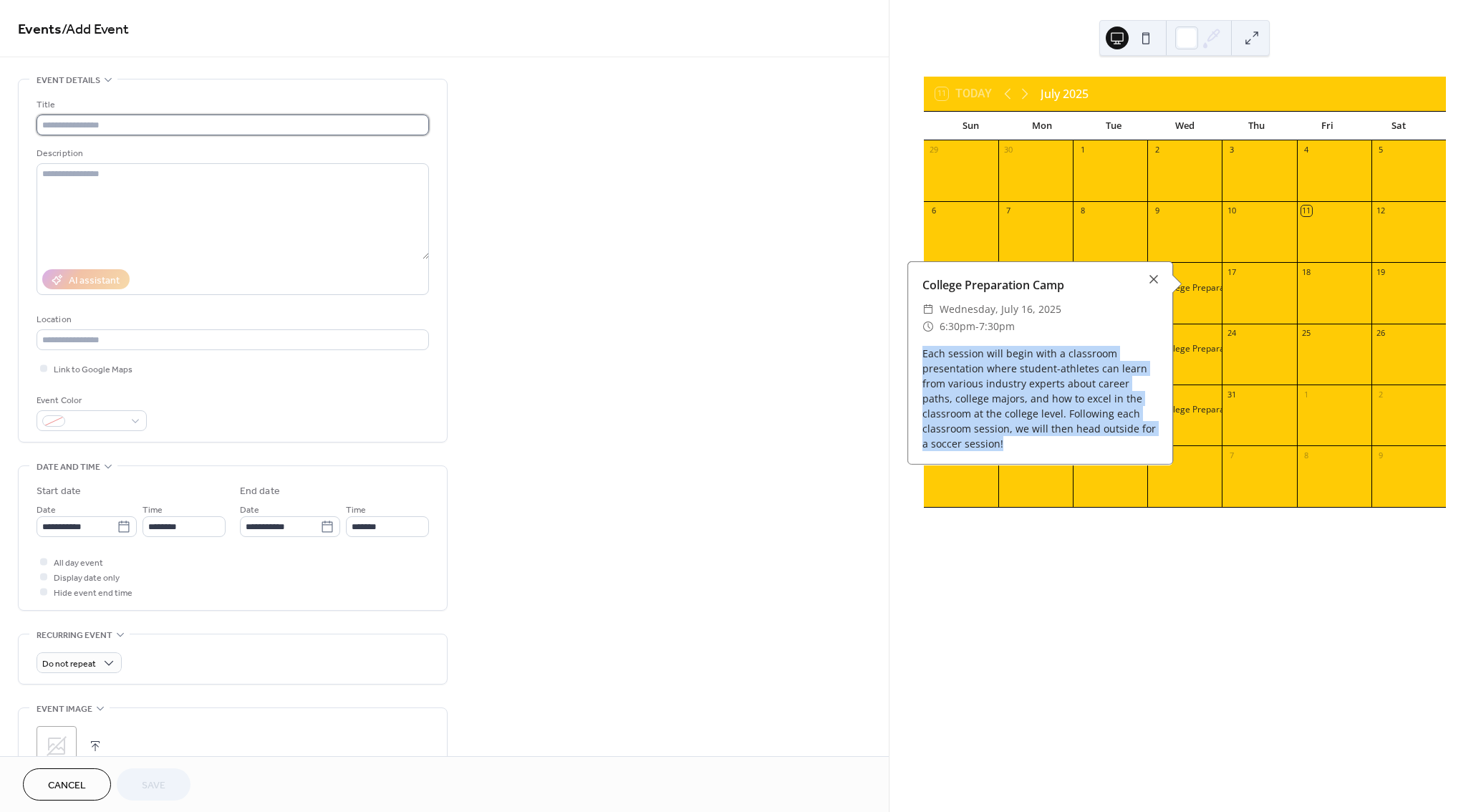 click at bounding box center [233, 125] 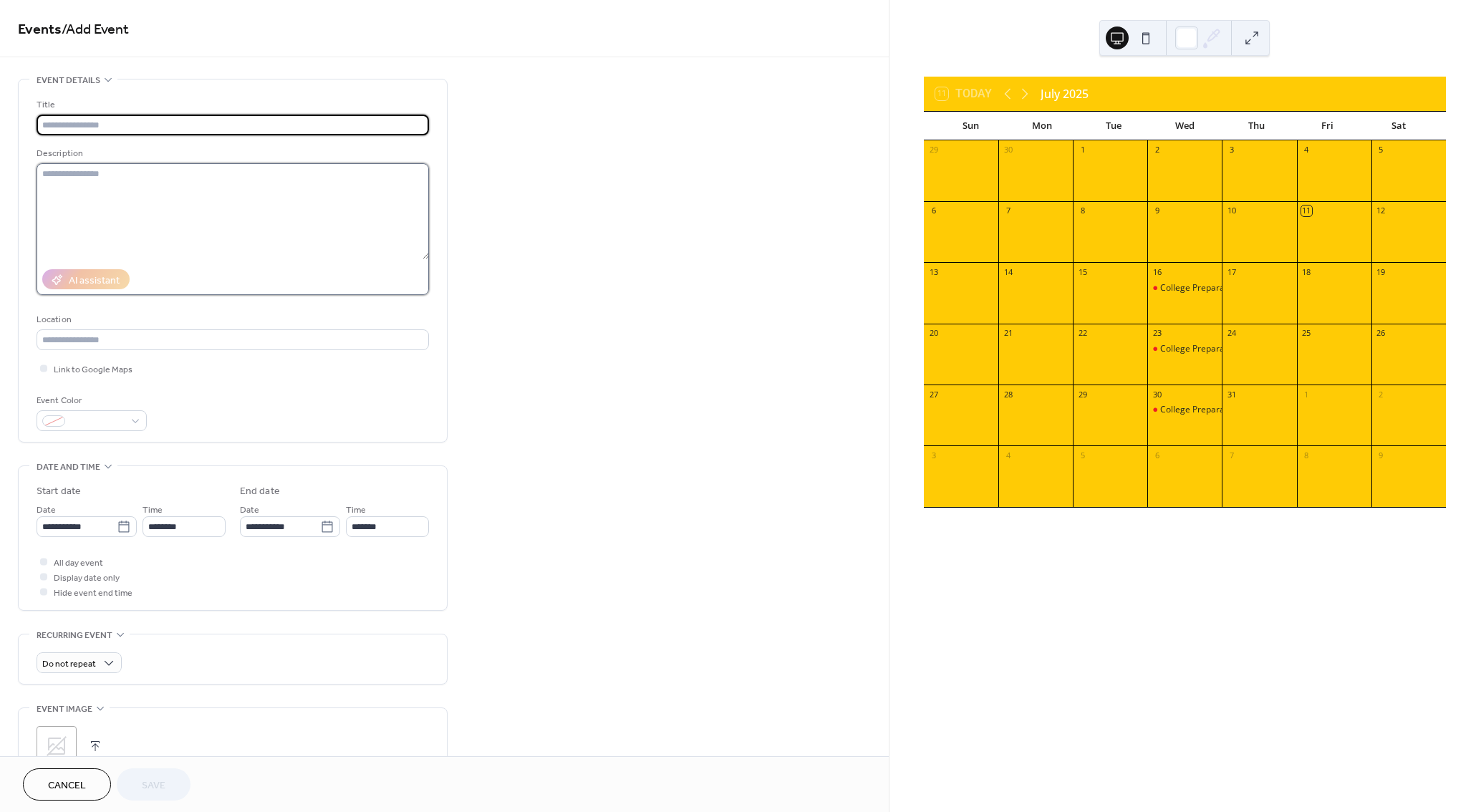click at bounding box center (233, 211) 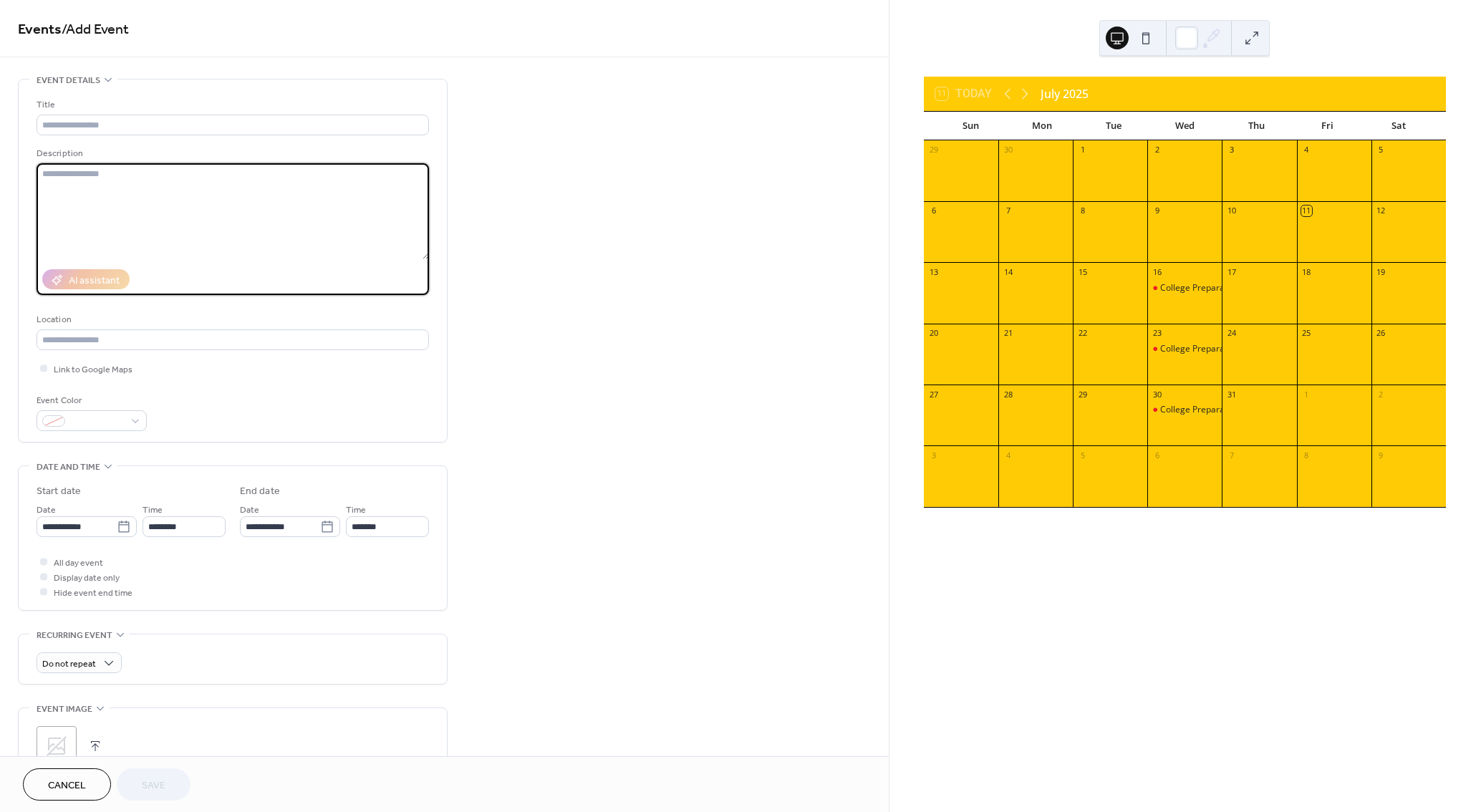 paste on "**********" 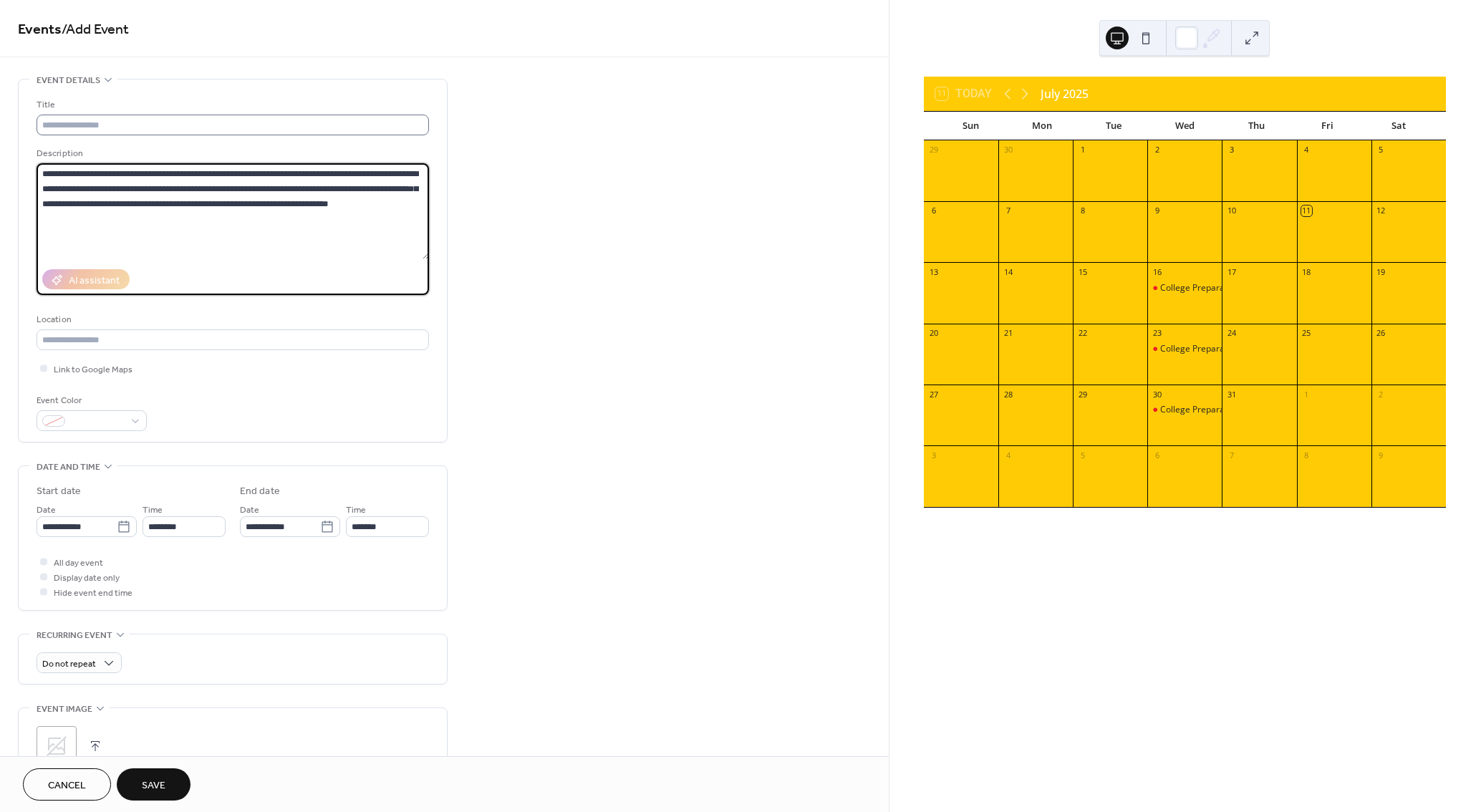 type on "**********" 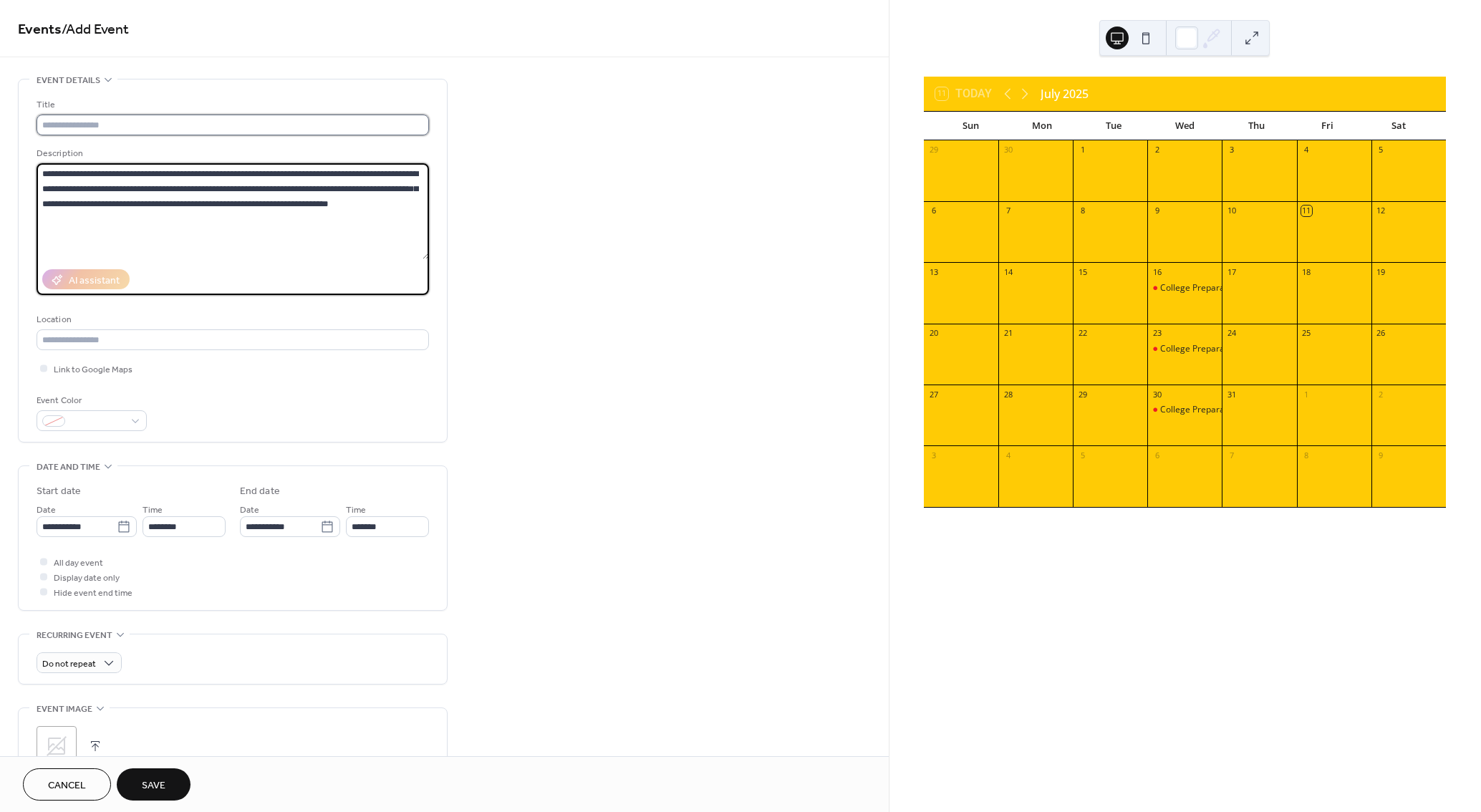 click at bounding box center [233, 125] 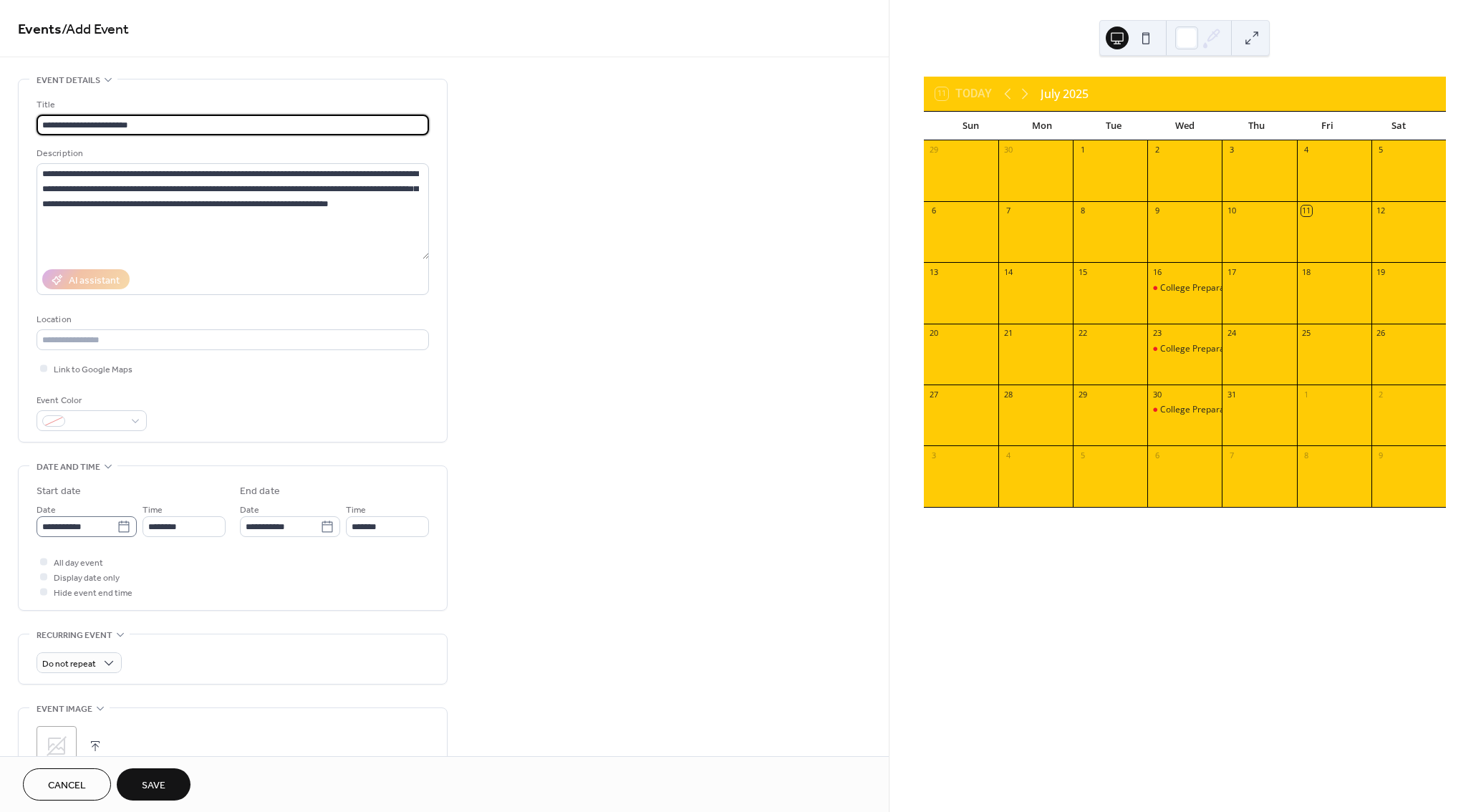 type on "**********" 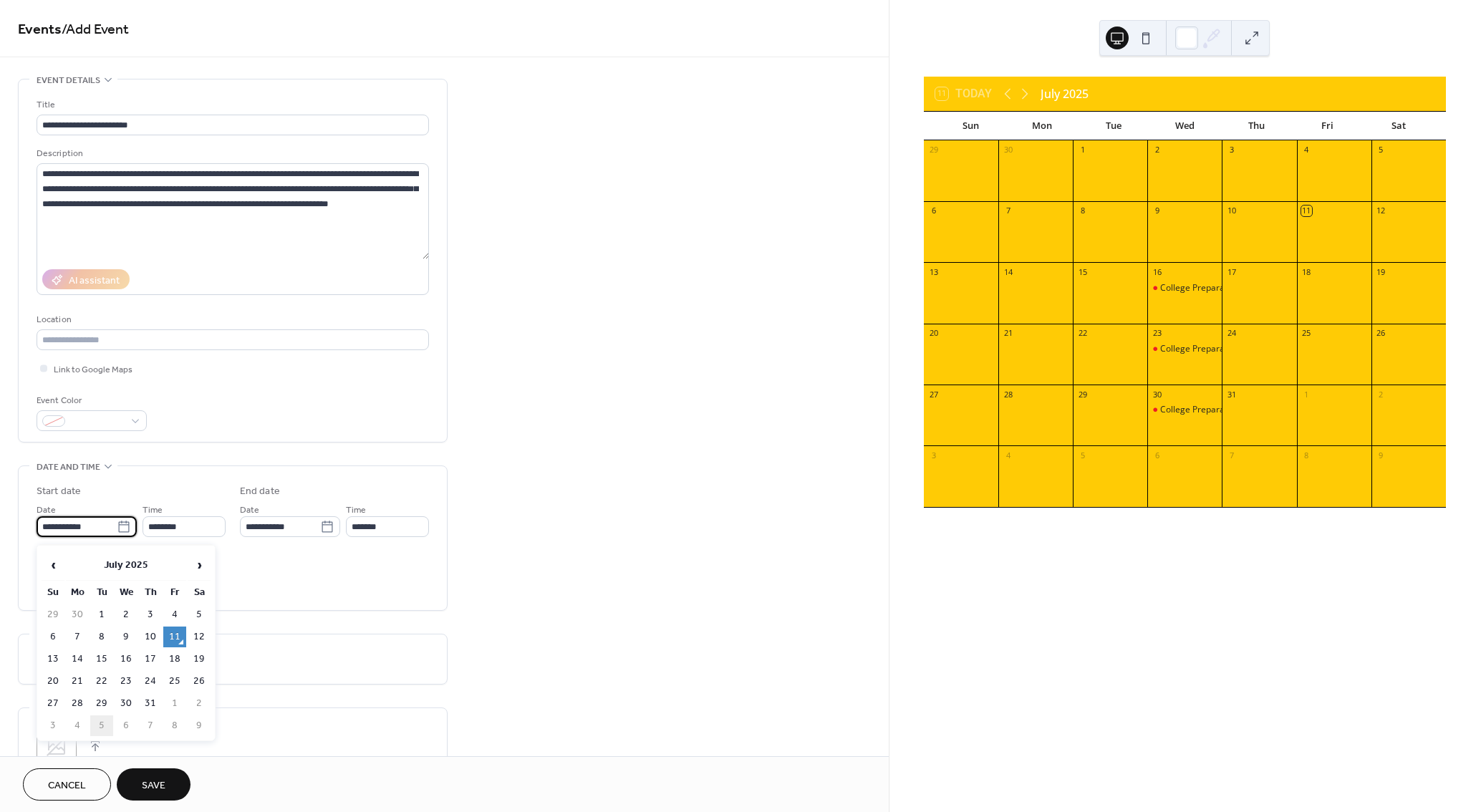 click on "5" at bounding box center (102, 725) 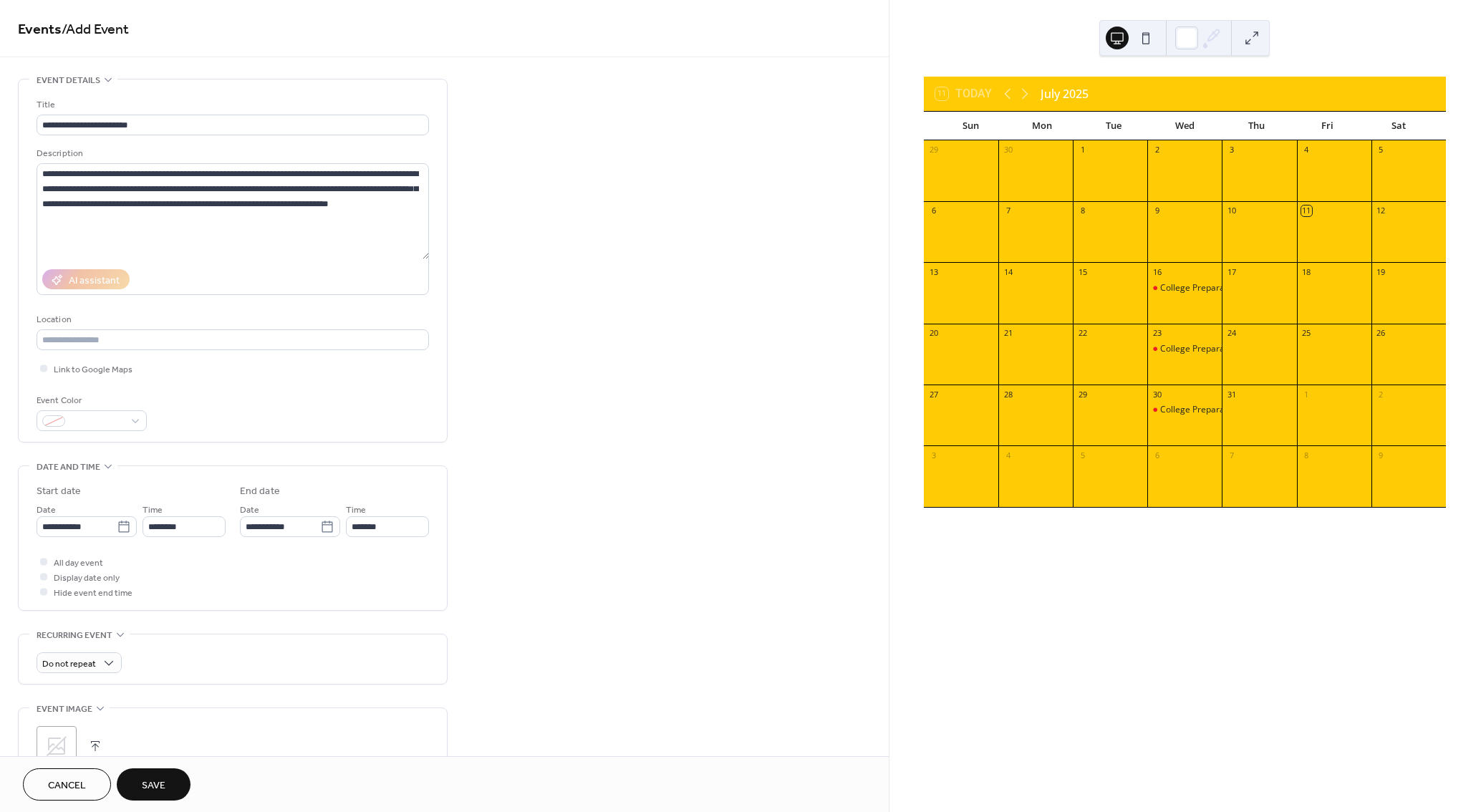 type on "**********" 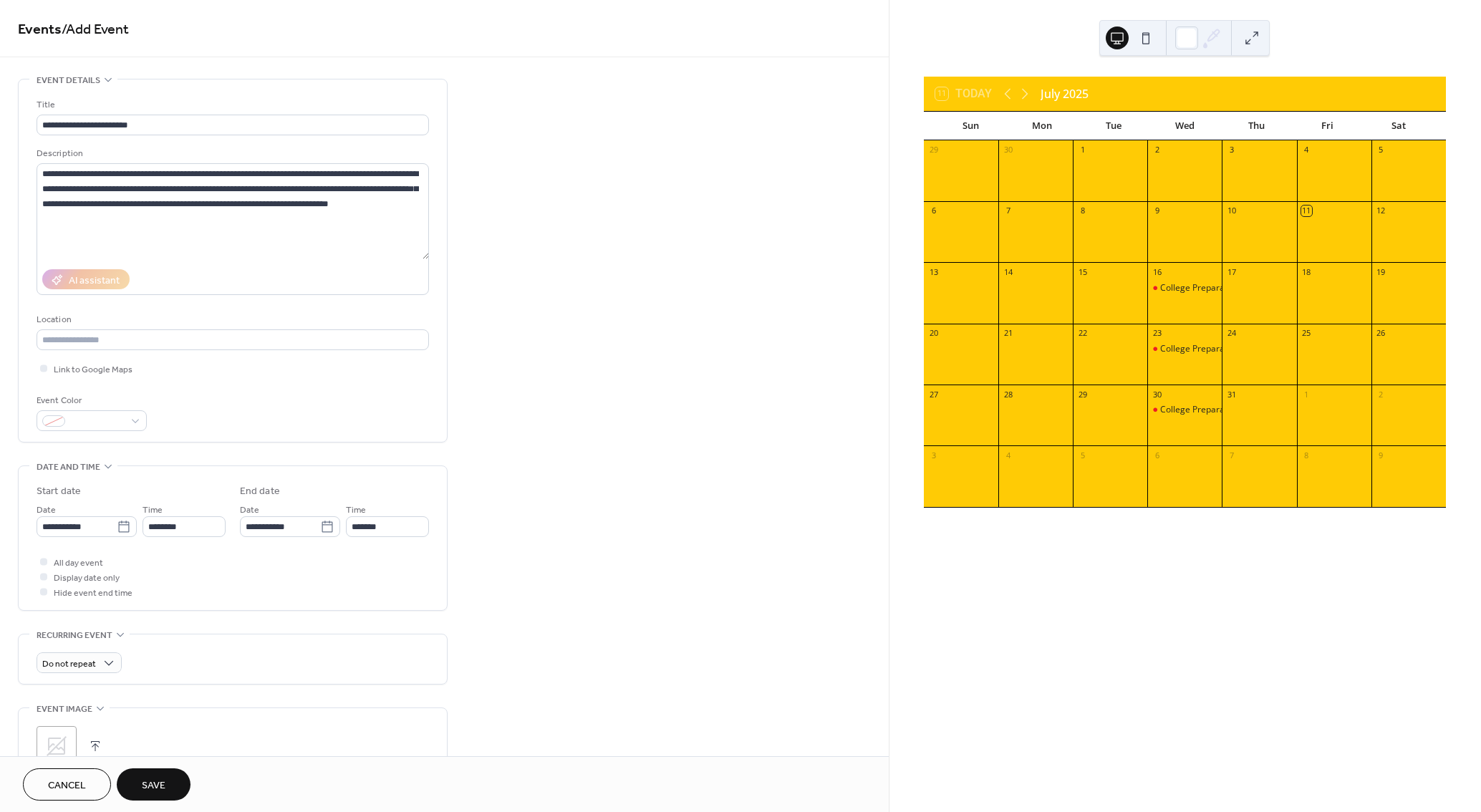 type on "**********" 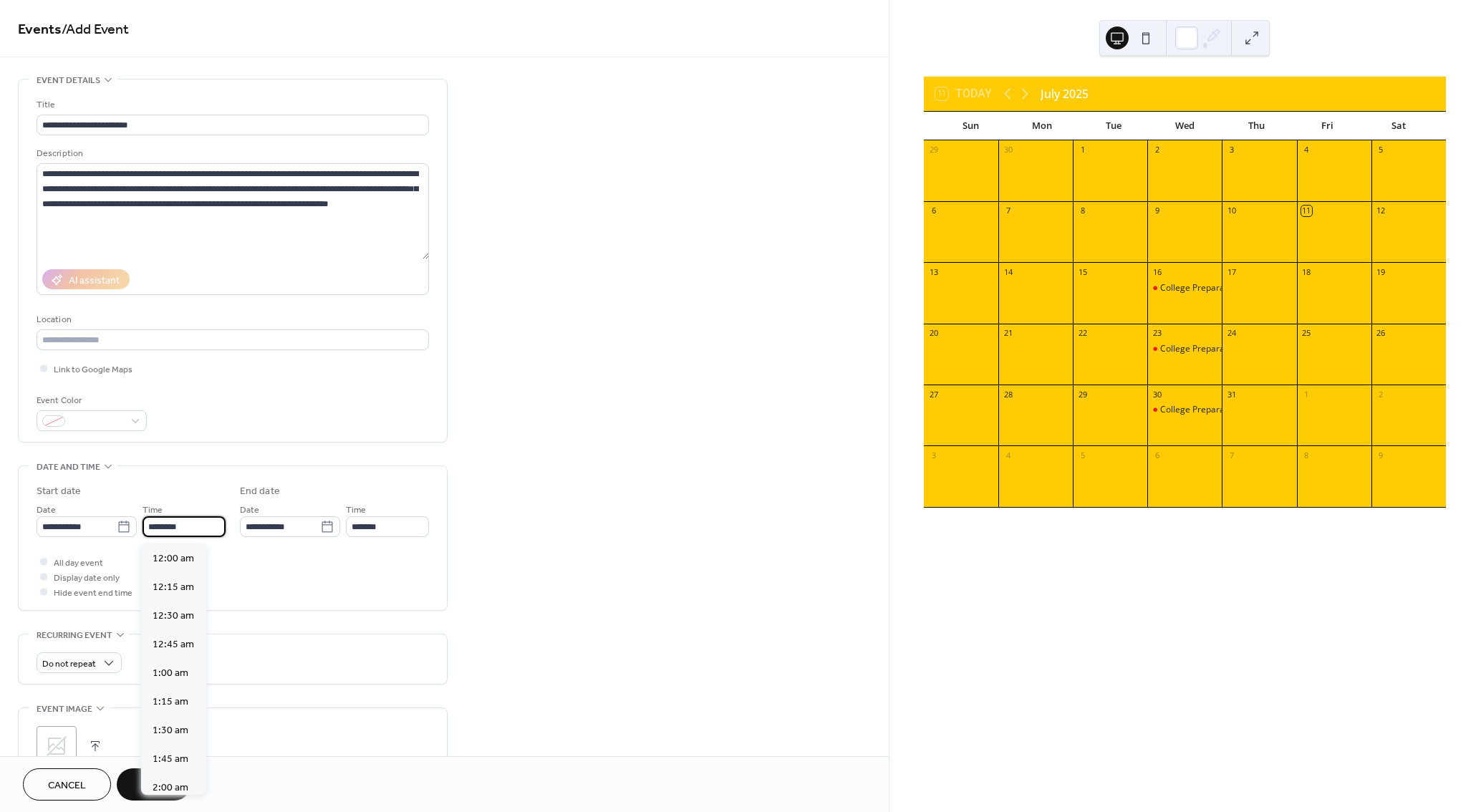 click on "********" at bounding box center [184, 526] 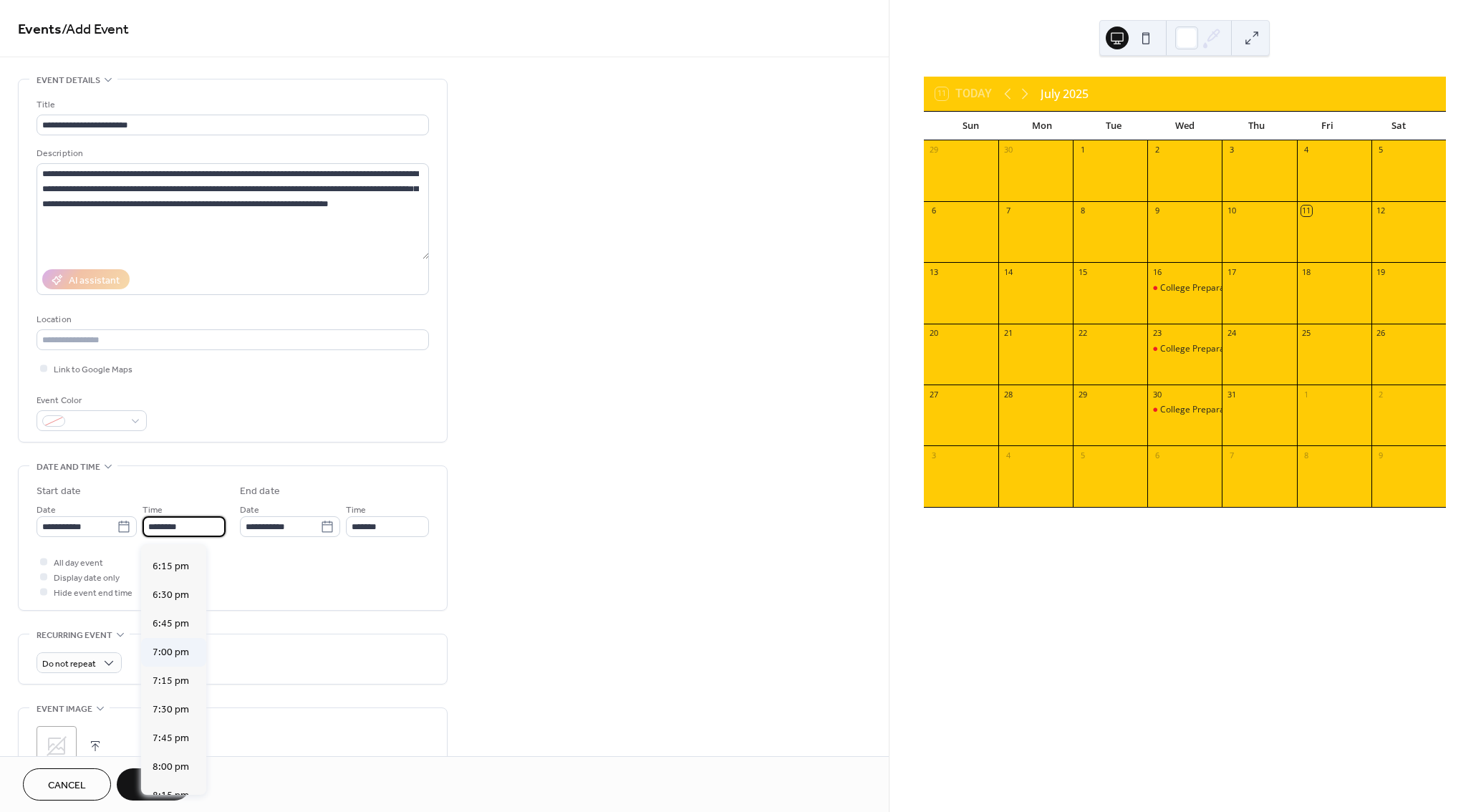 scroll, scrollTop: 2082, scrollLeft: 0, axis: vertical 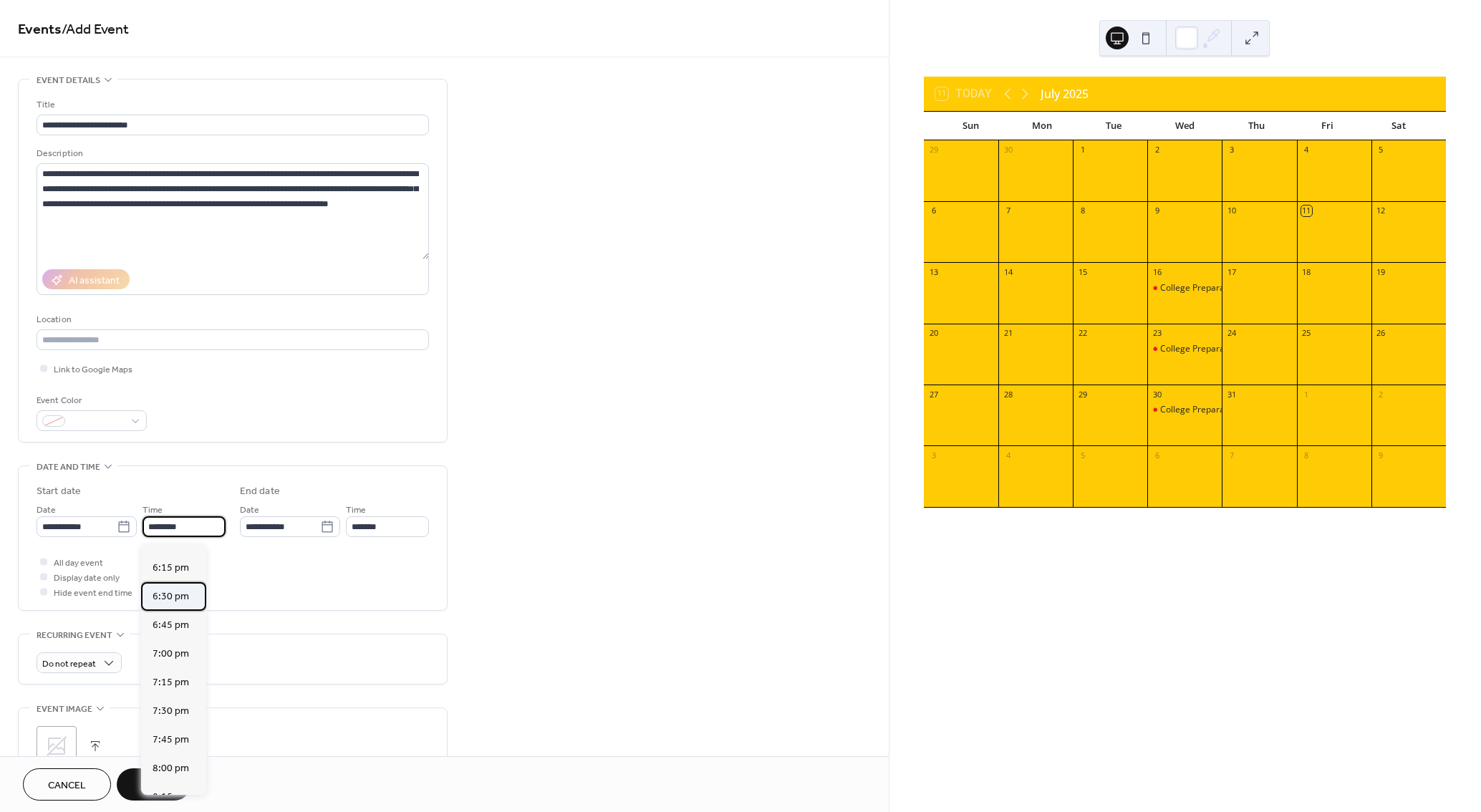 click on "6:30 pm" at bounding box center [170, 596] 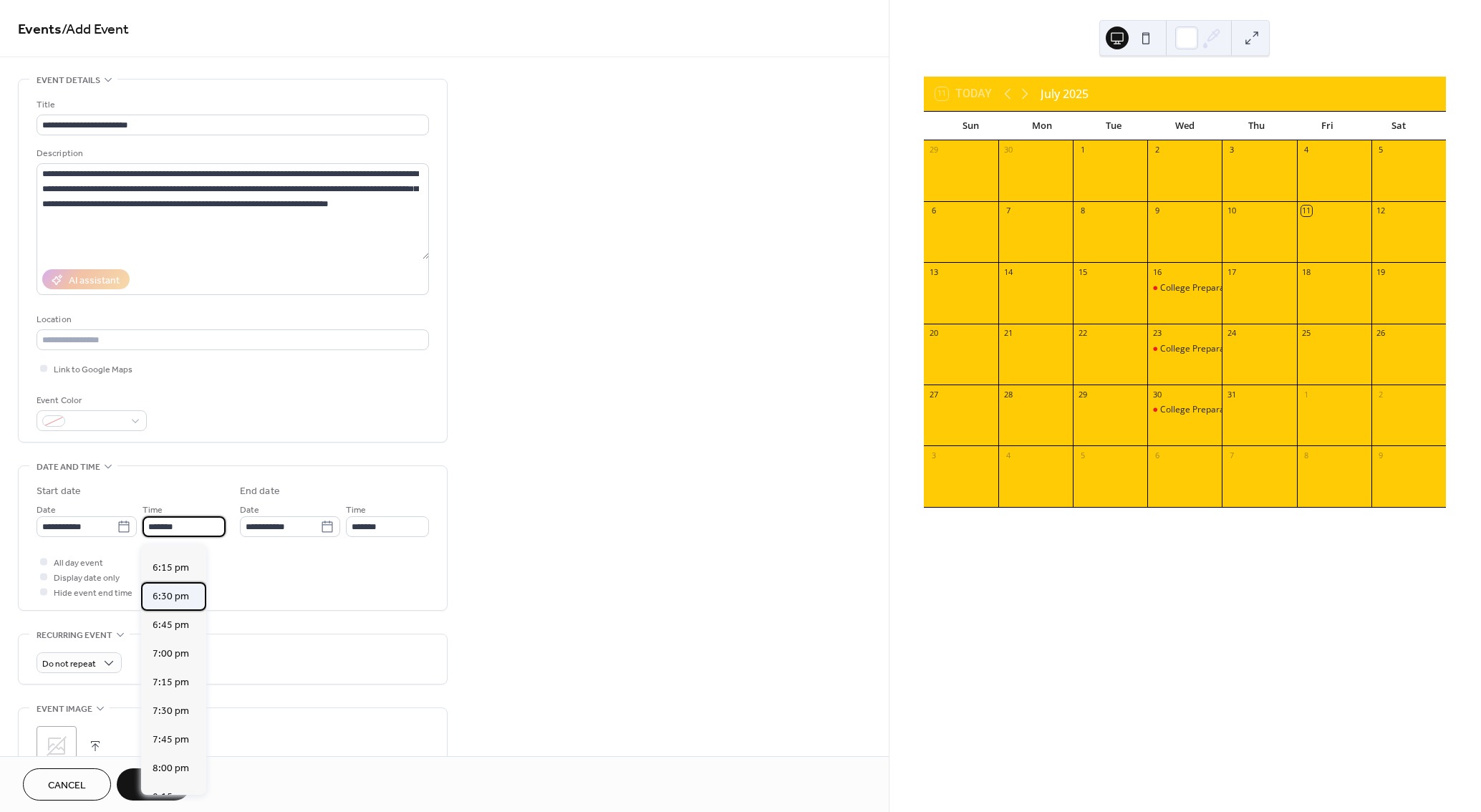 type on "*******" 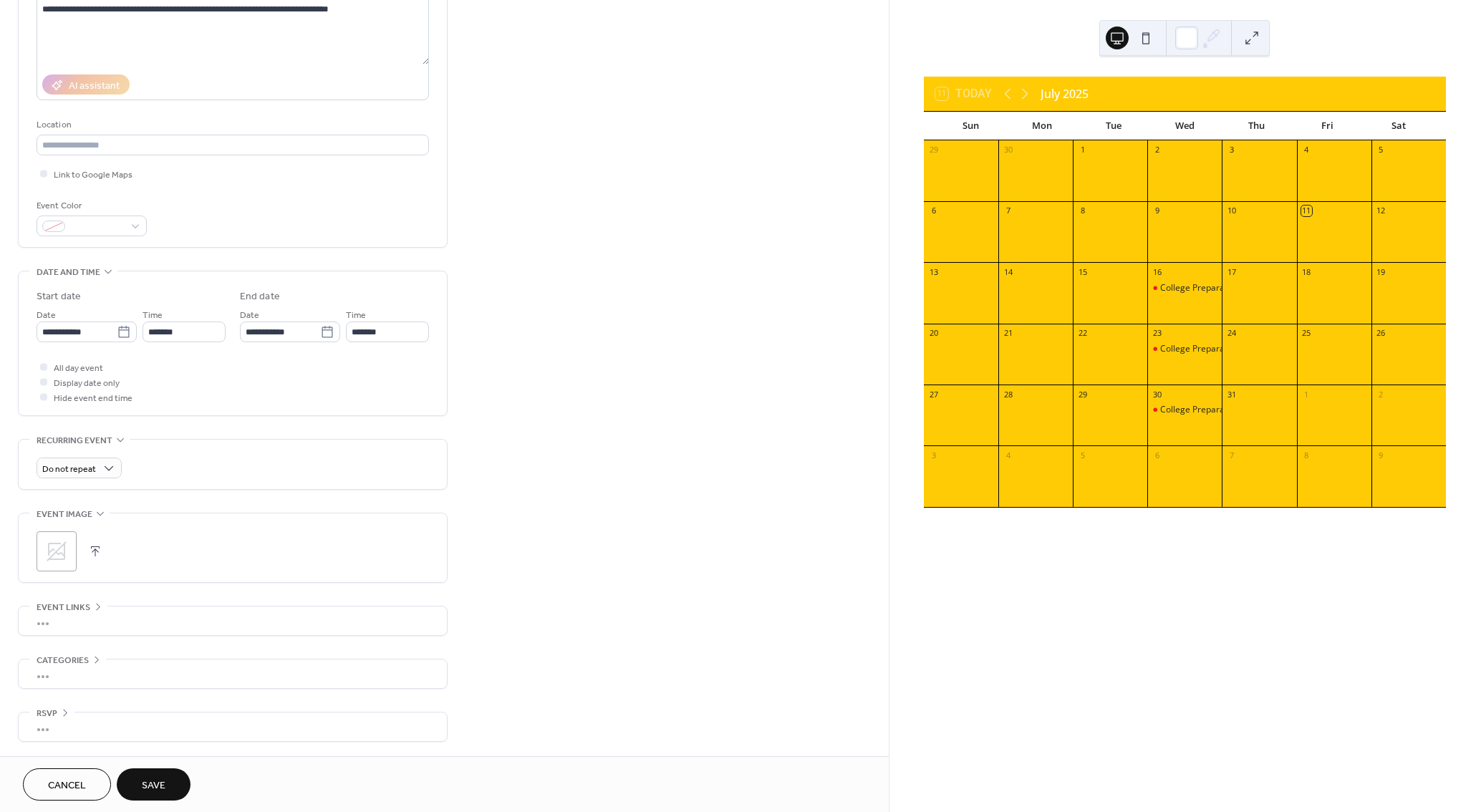 scroll, scrollTop: 199, scrollLeft: 0, axis: vertical 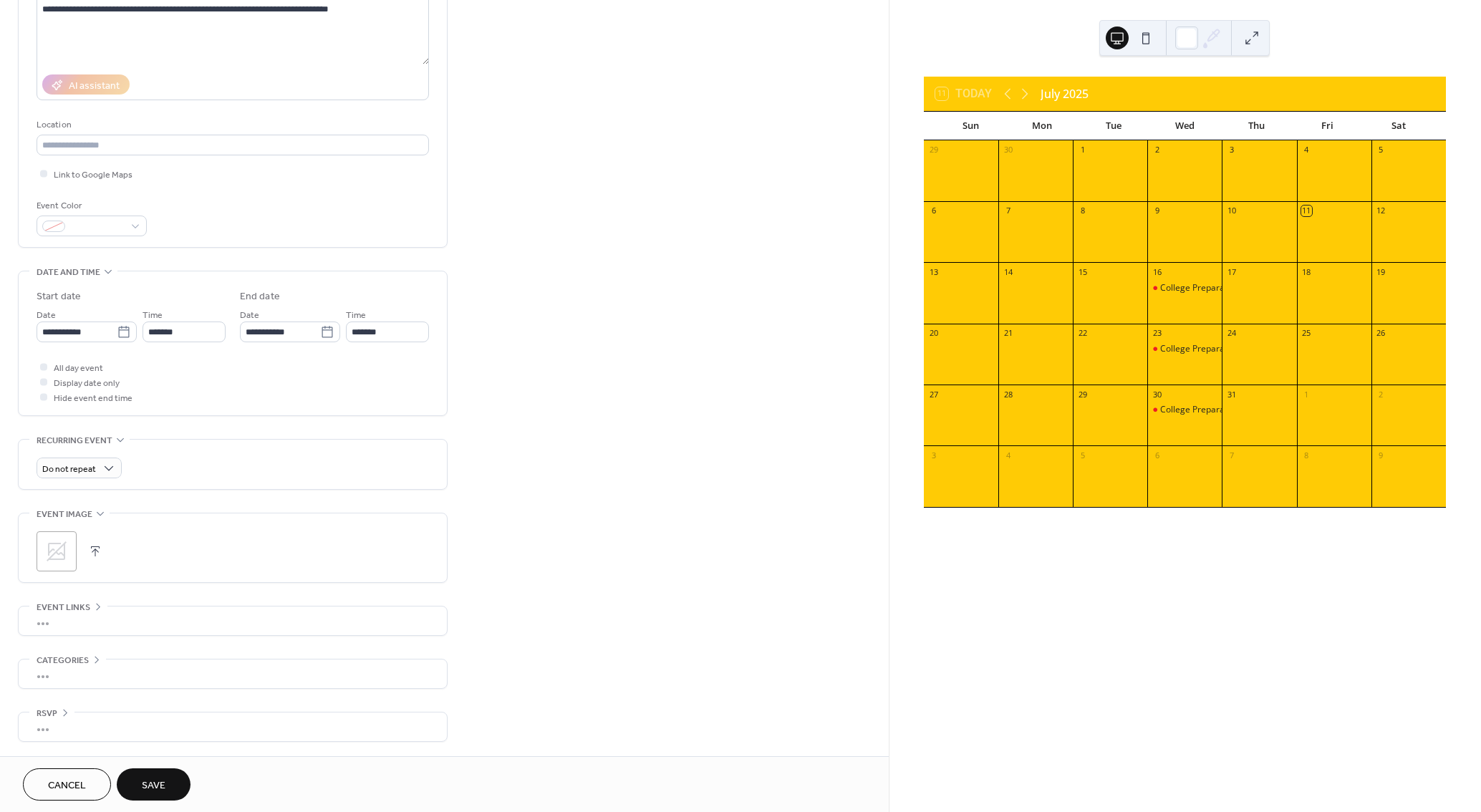 click on "Save" at bounding box center (153, 786) 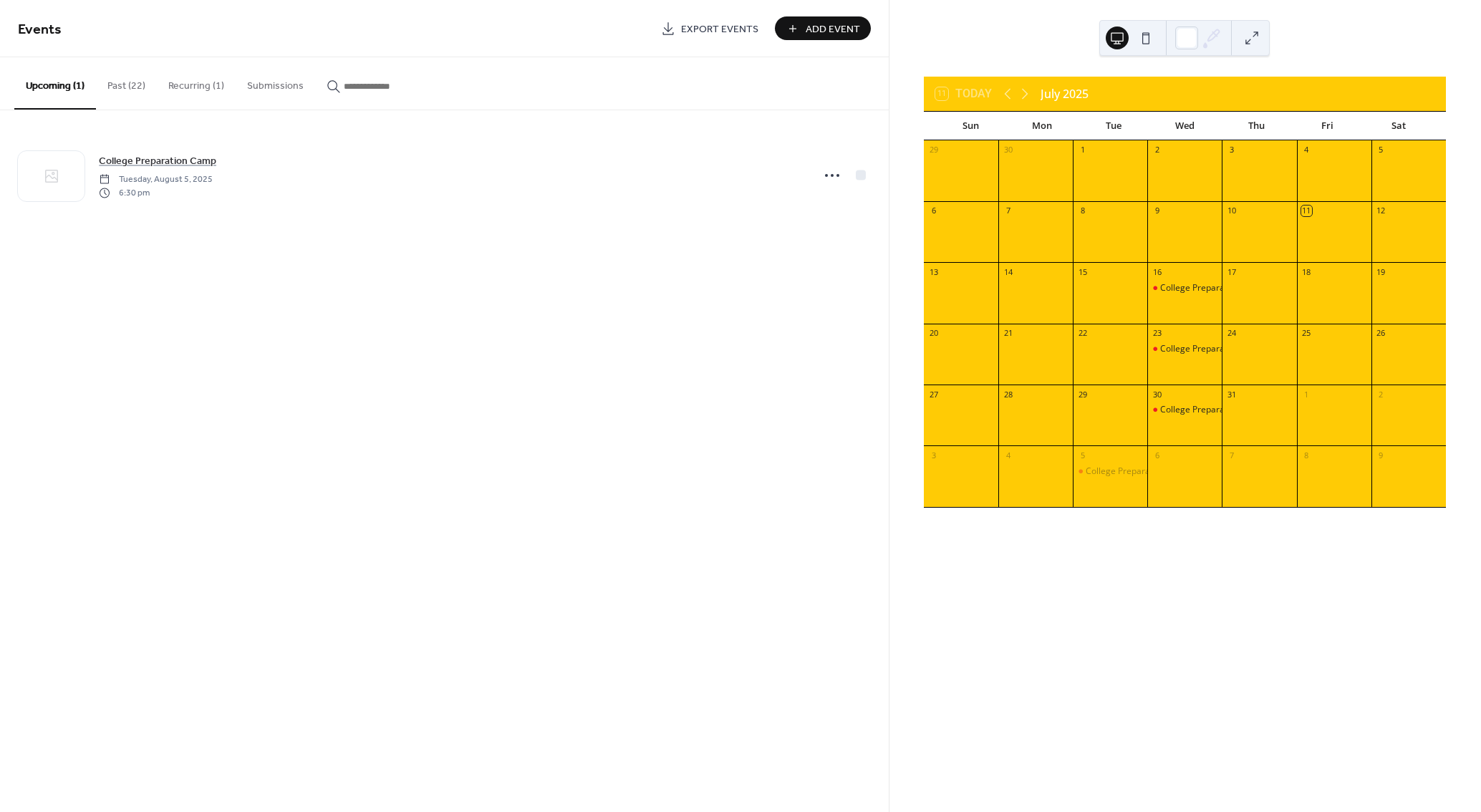 click at bounding box center (1185, 483) 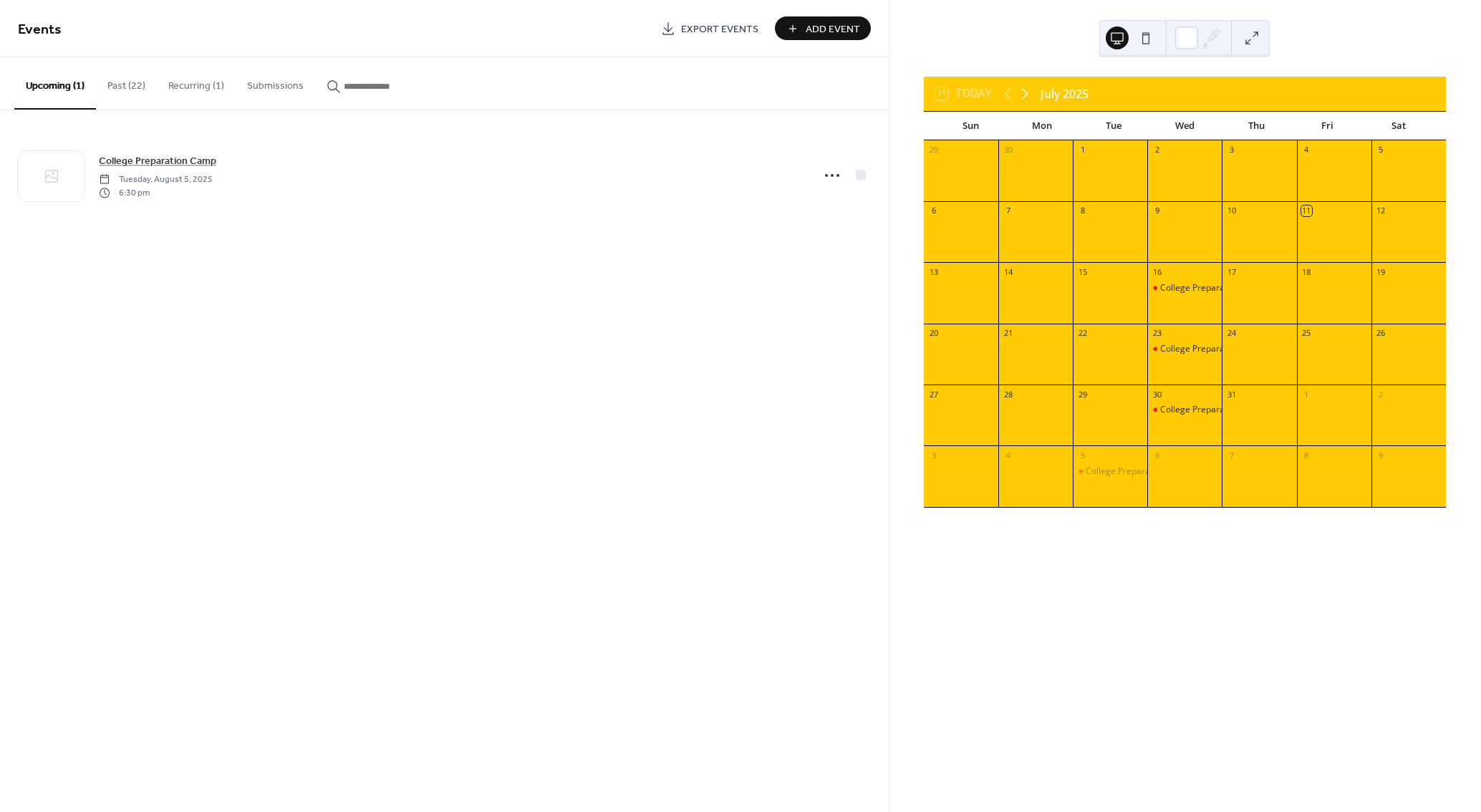 click 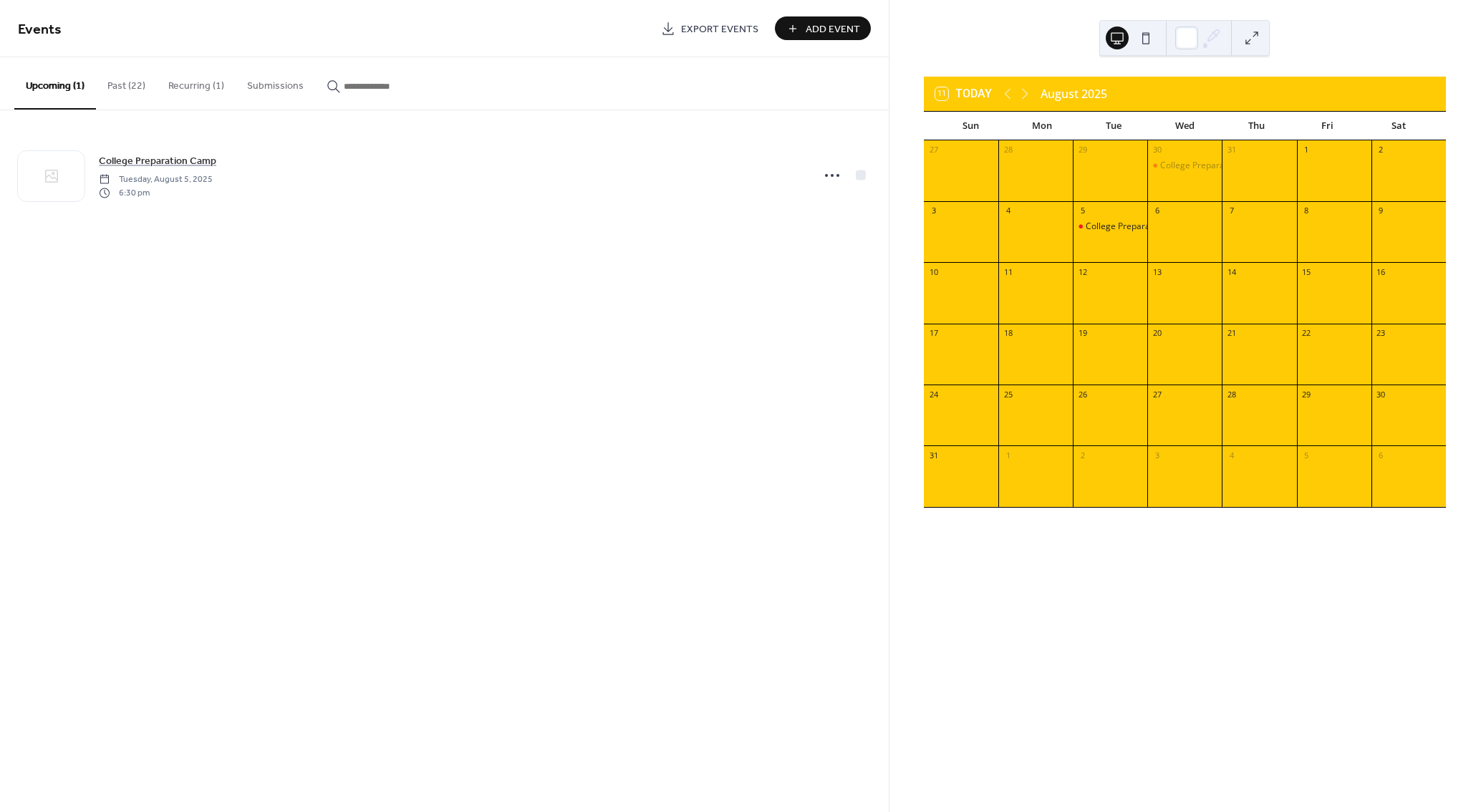 click on "Recurring  (1)" at bounding box center [196, 82] 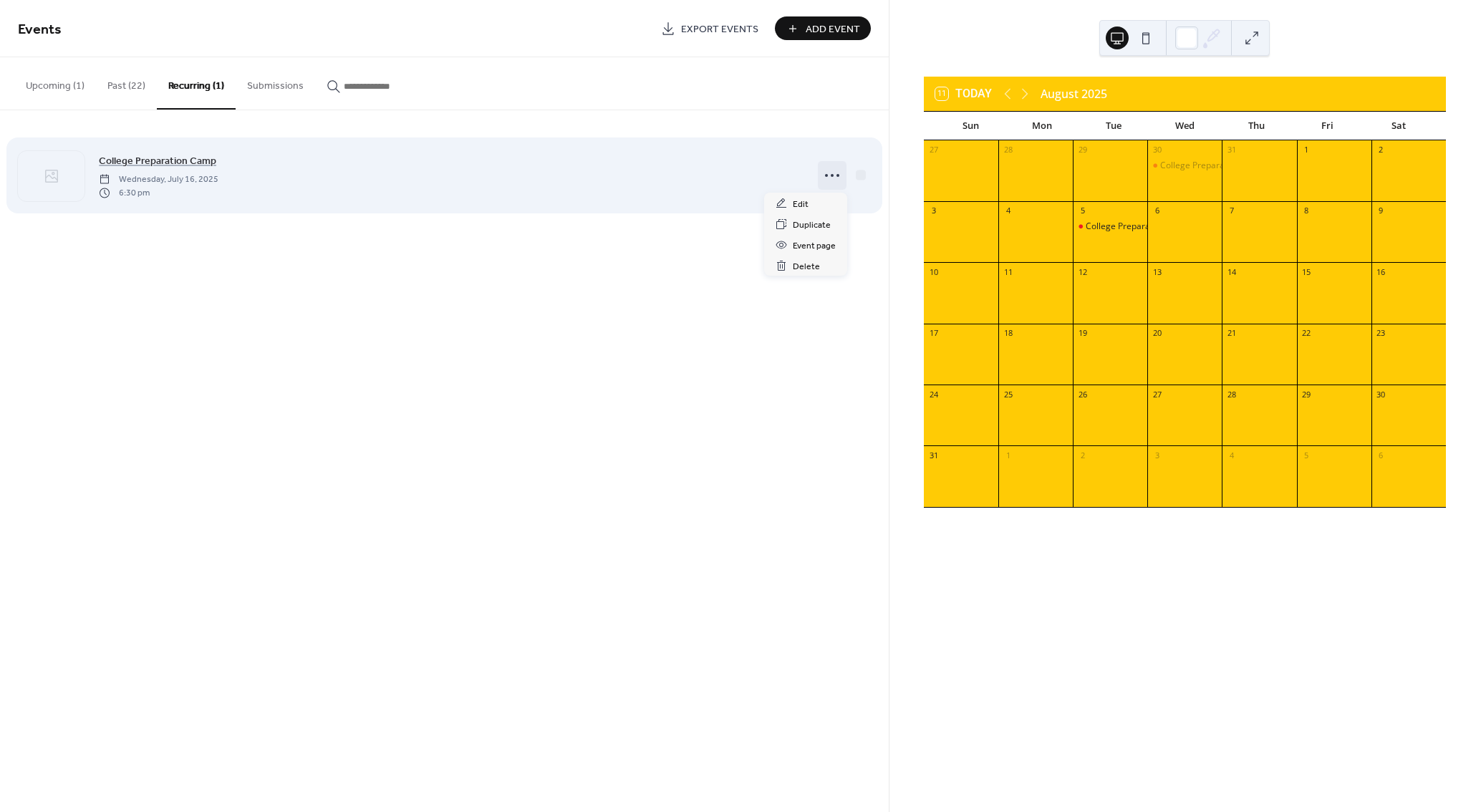 click 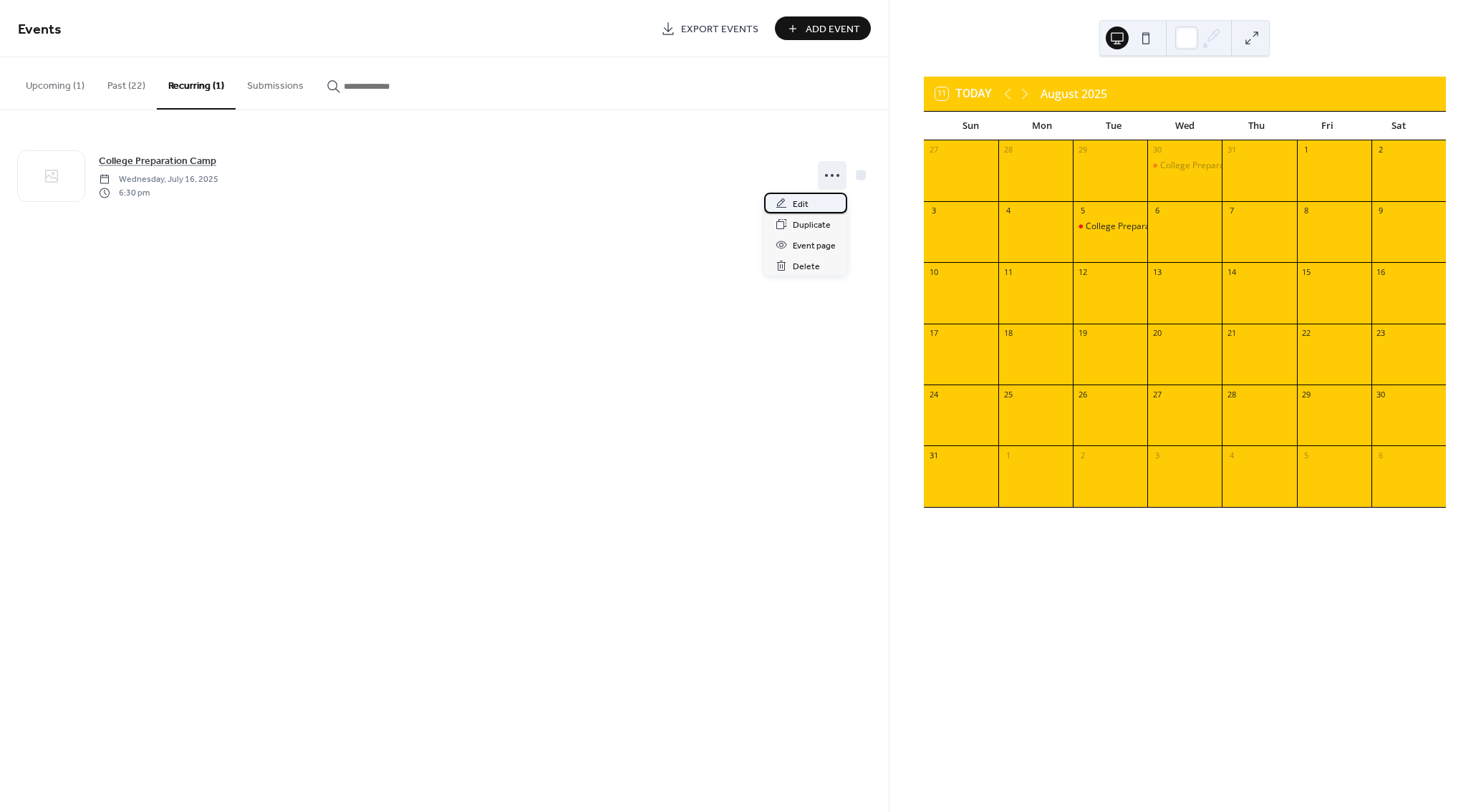 click on "Edit" at bounding box center [806, 203] 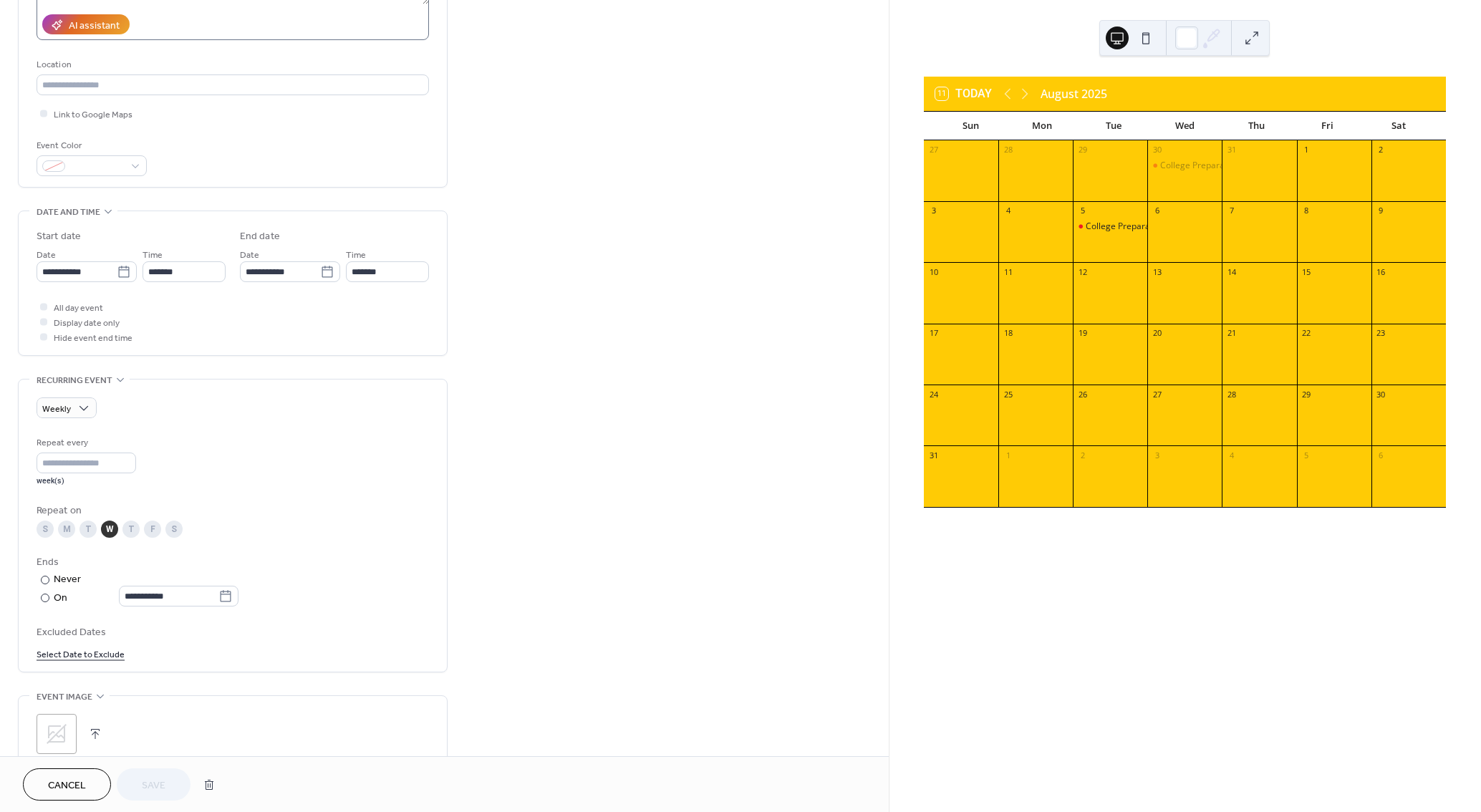 scroll, scrollTop: 258, scrollLeft: 0, axis: vertical 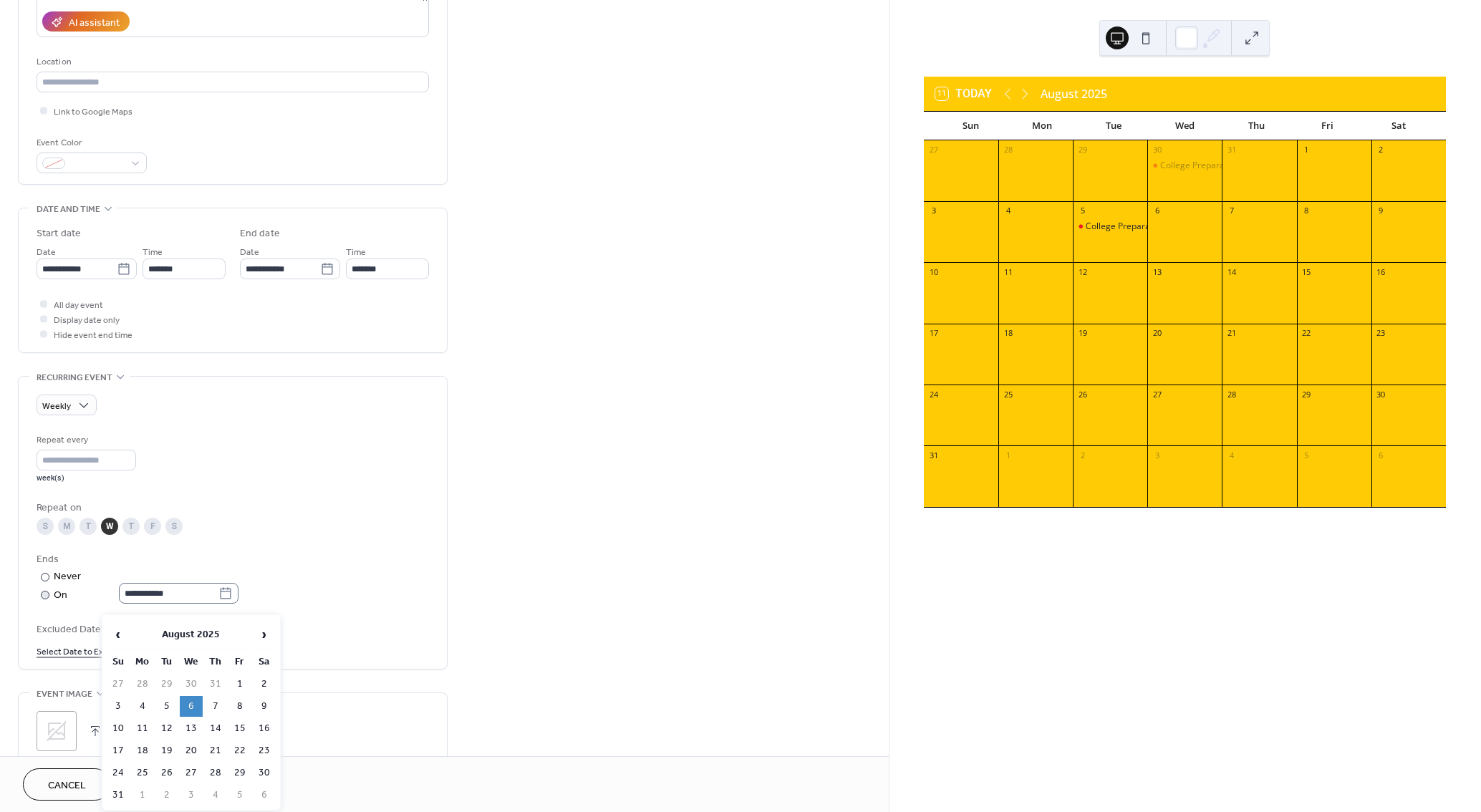 click 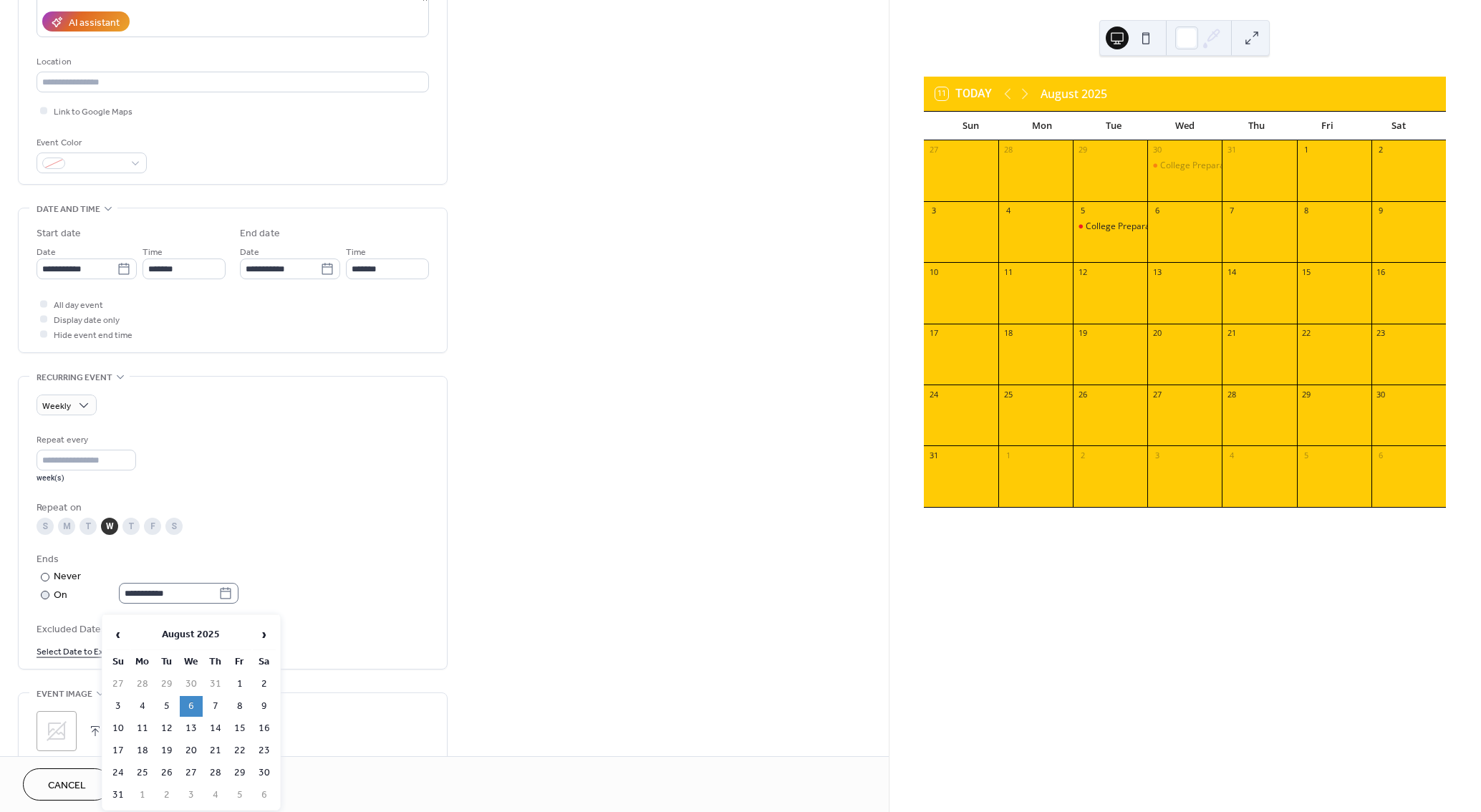 click on "**********" at bounding box center [168, 593] 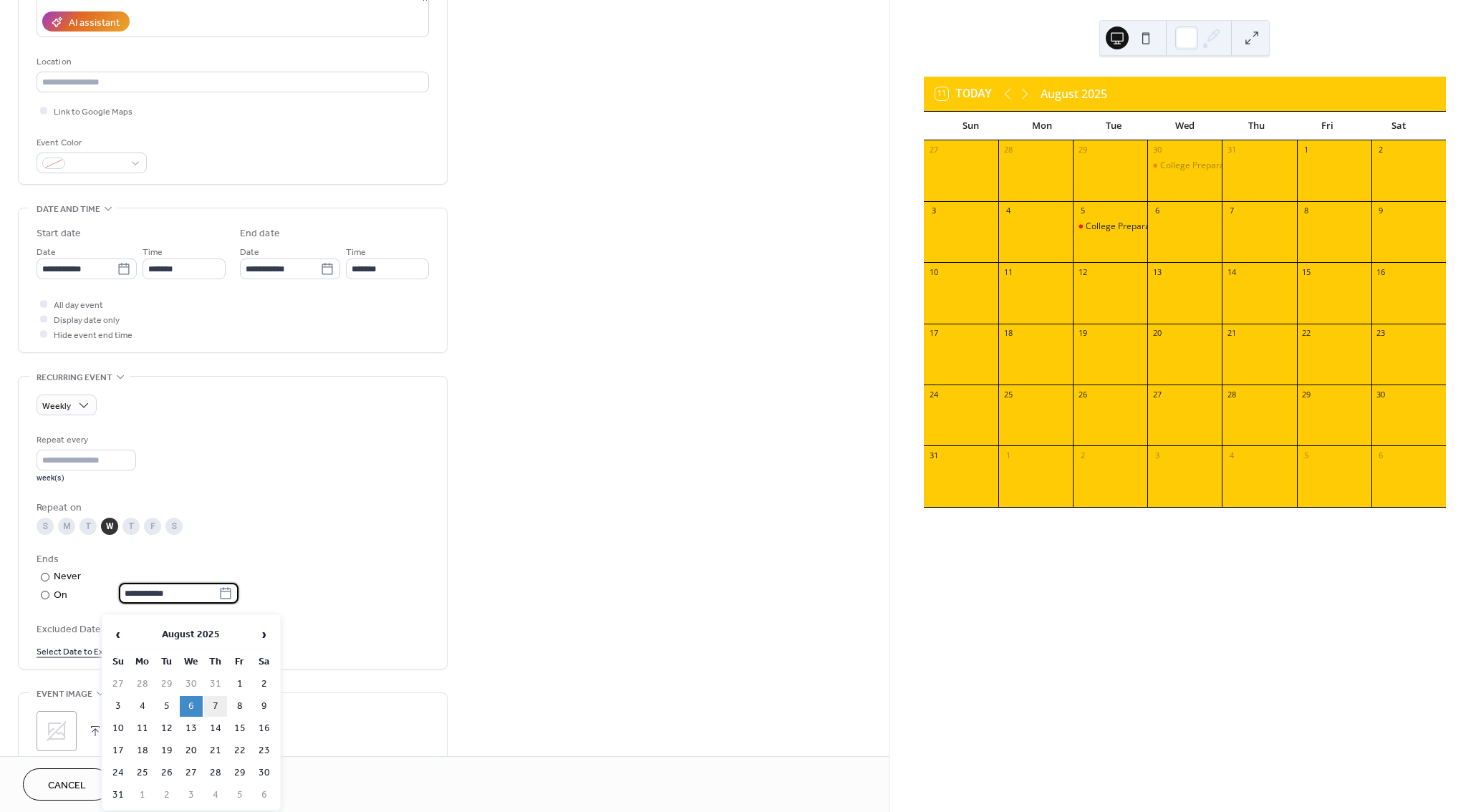 click on "7" at bounding box center (216, 706) 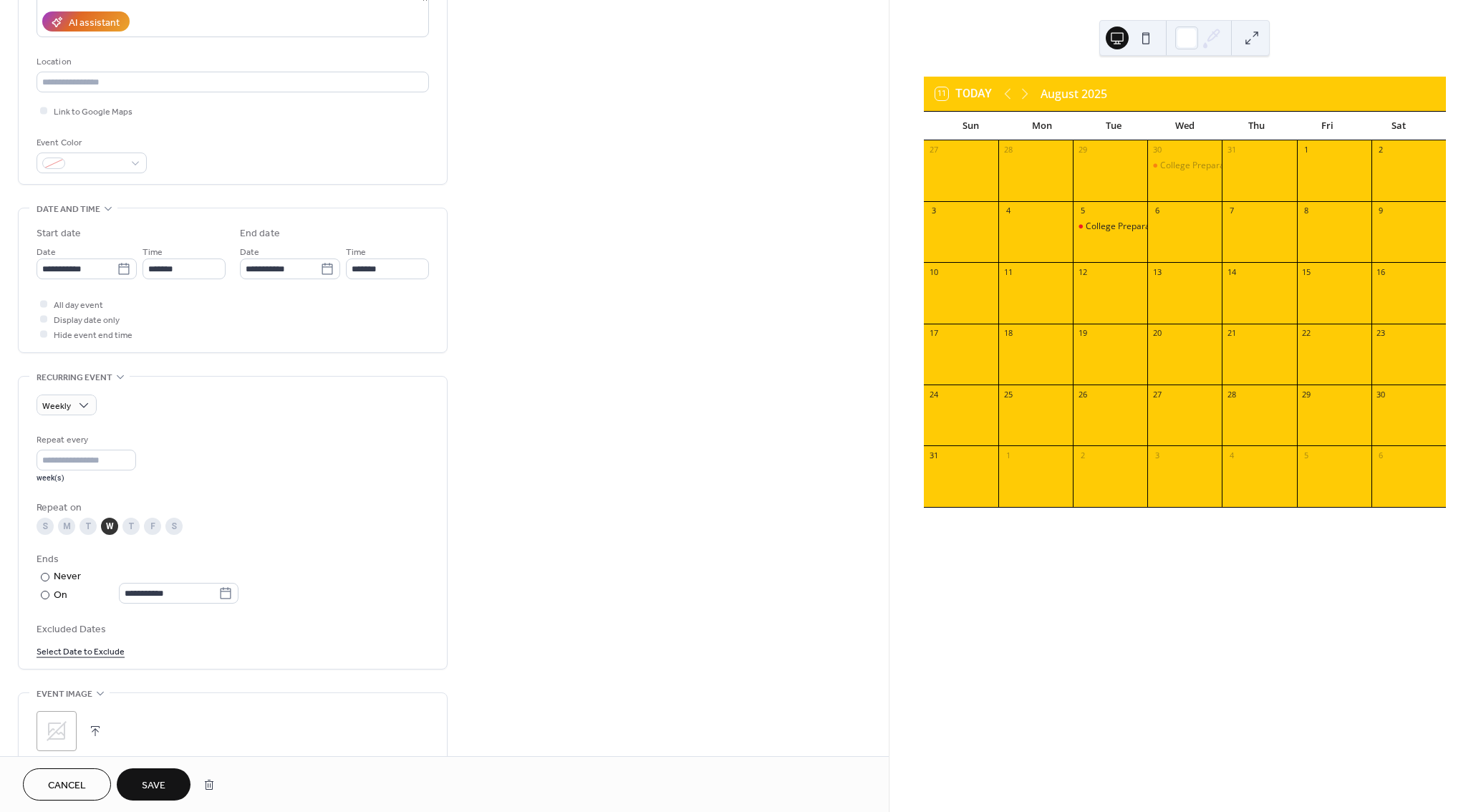 click on "Save" at bounding box center (153, 786) 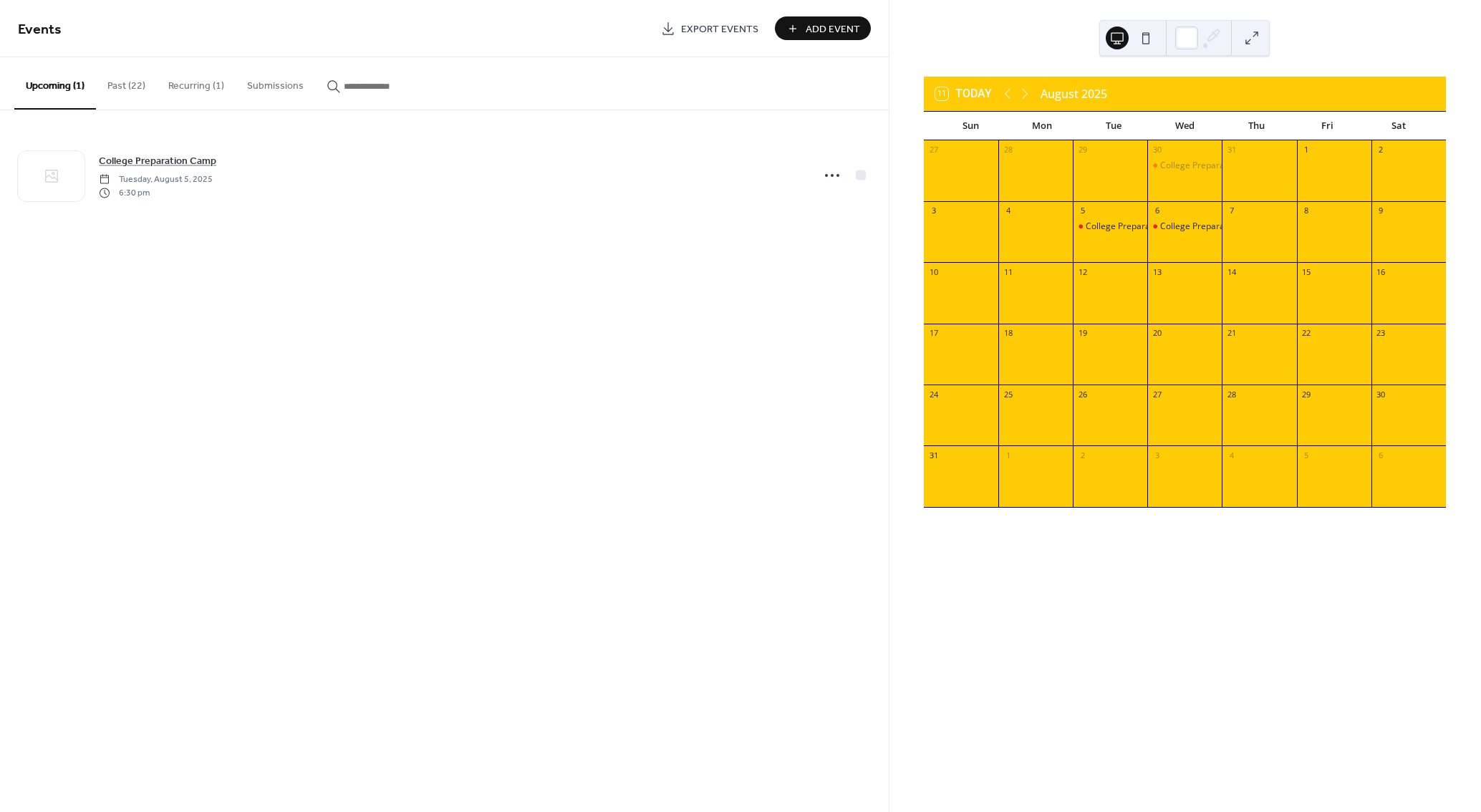 click on "Add Event" at bounding box center [833, 29] 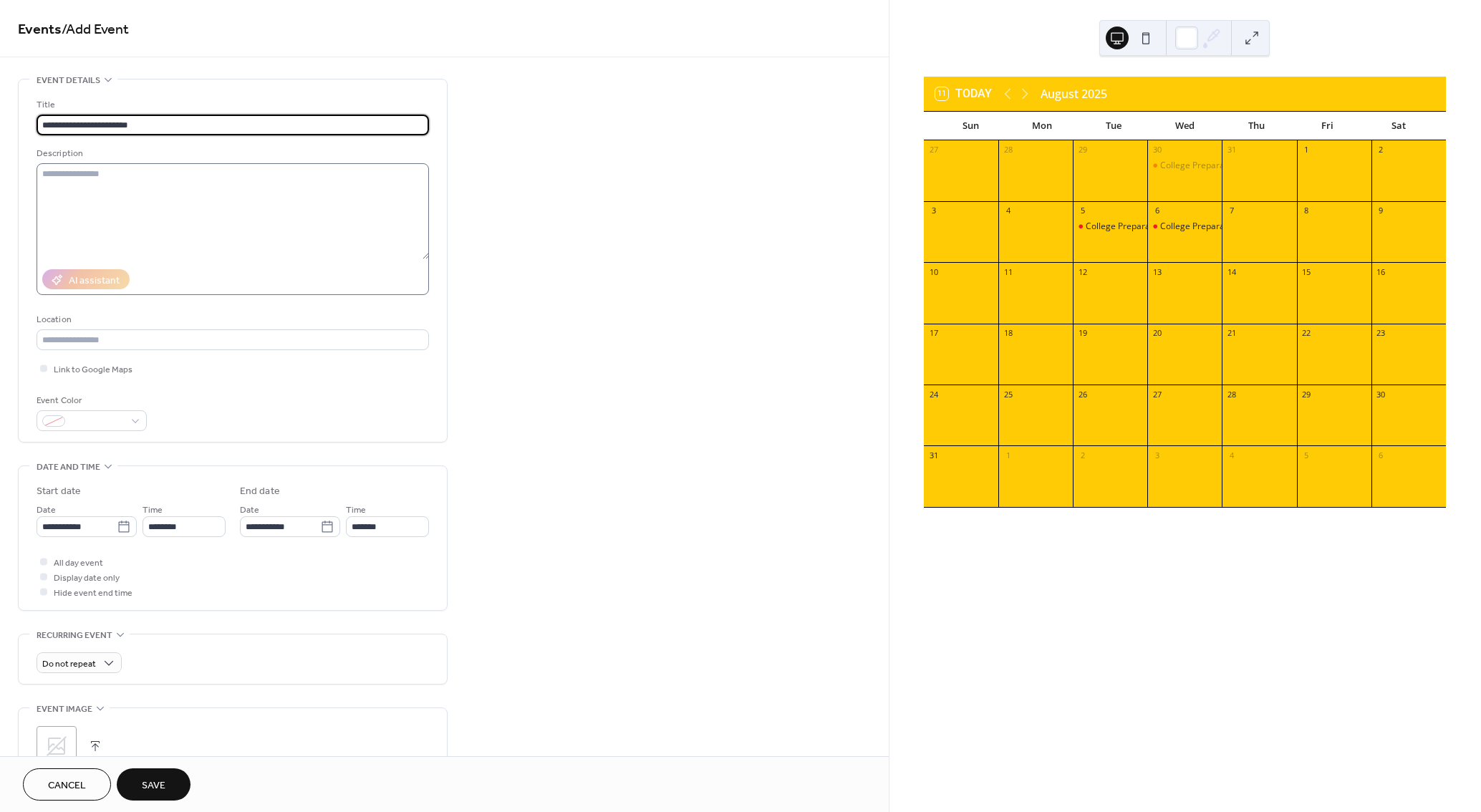 type on "**********" 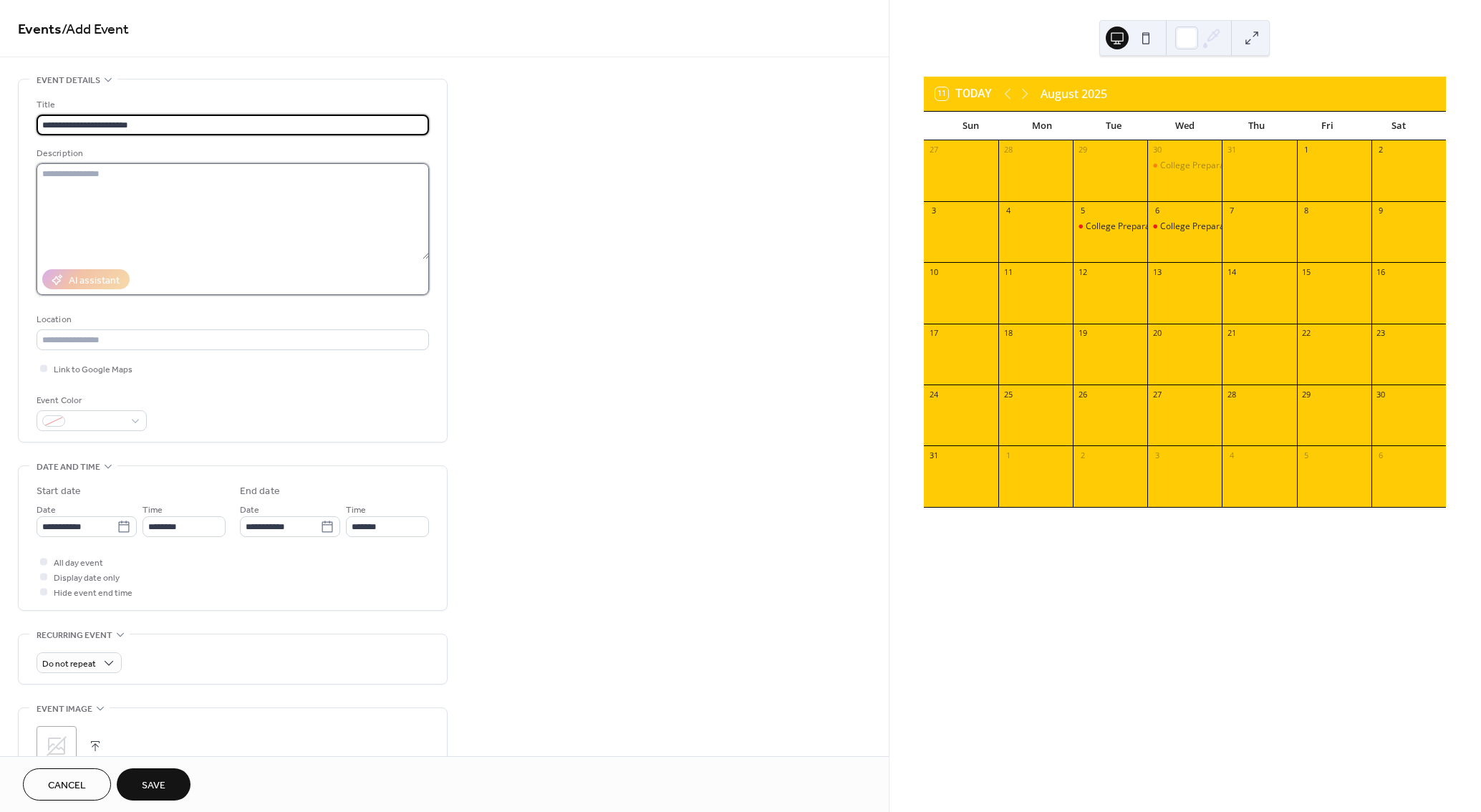 click at bounding box center [233, 211] 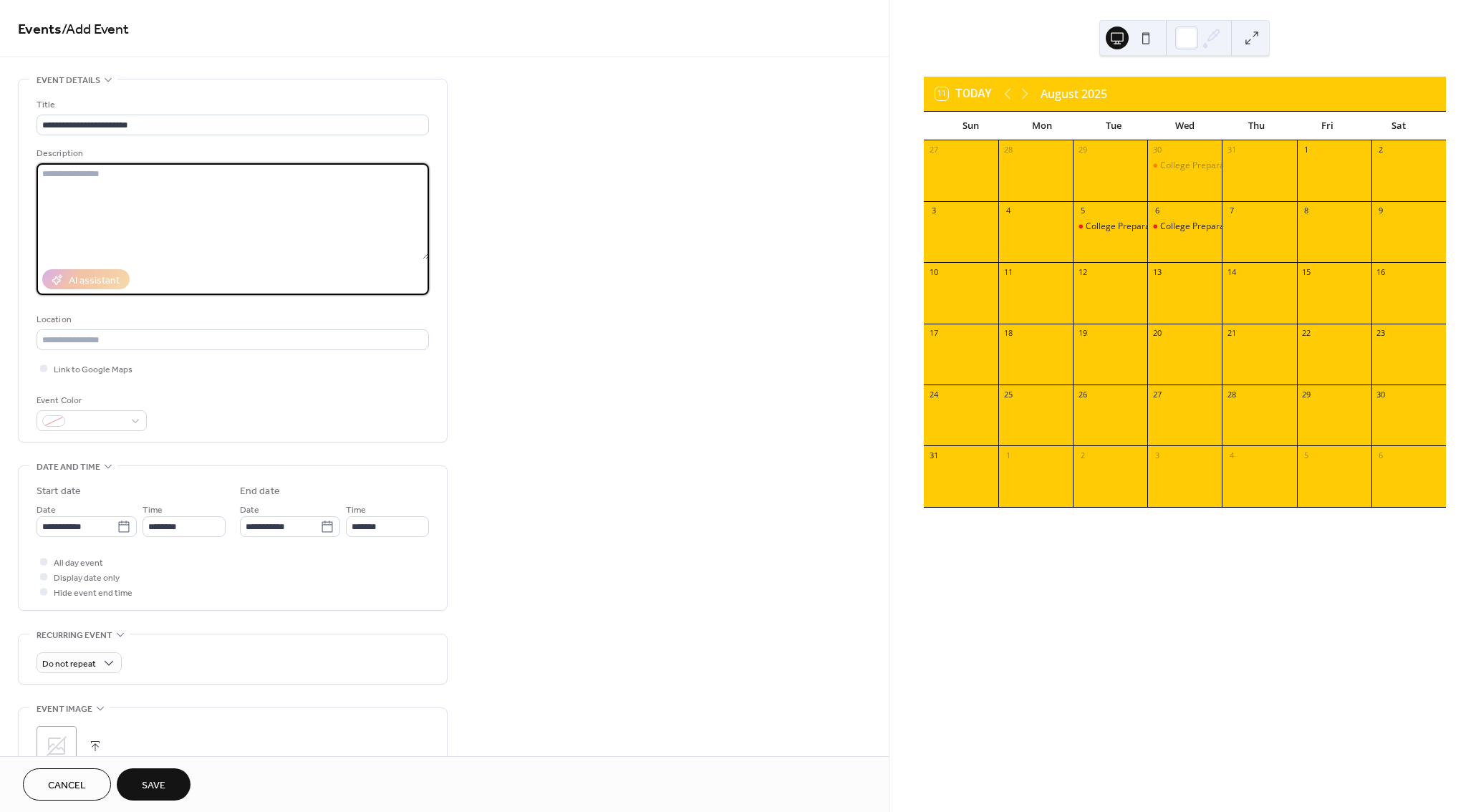 paste on "**********" 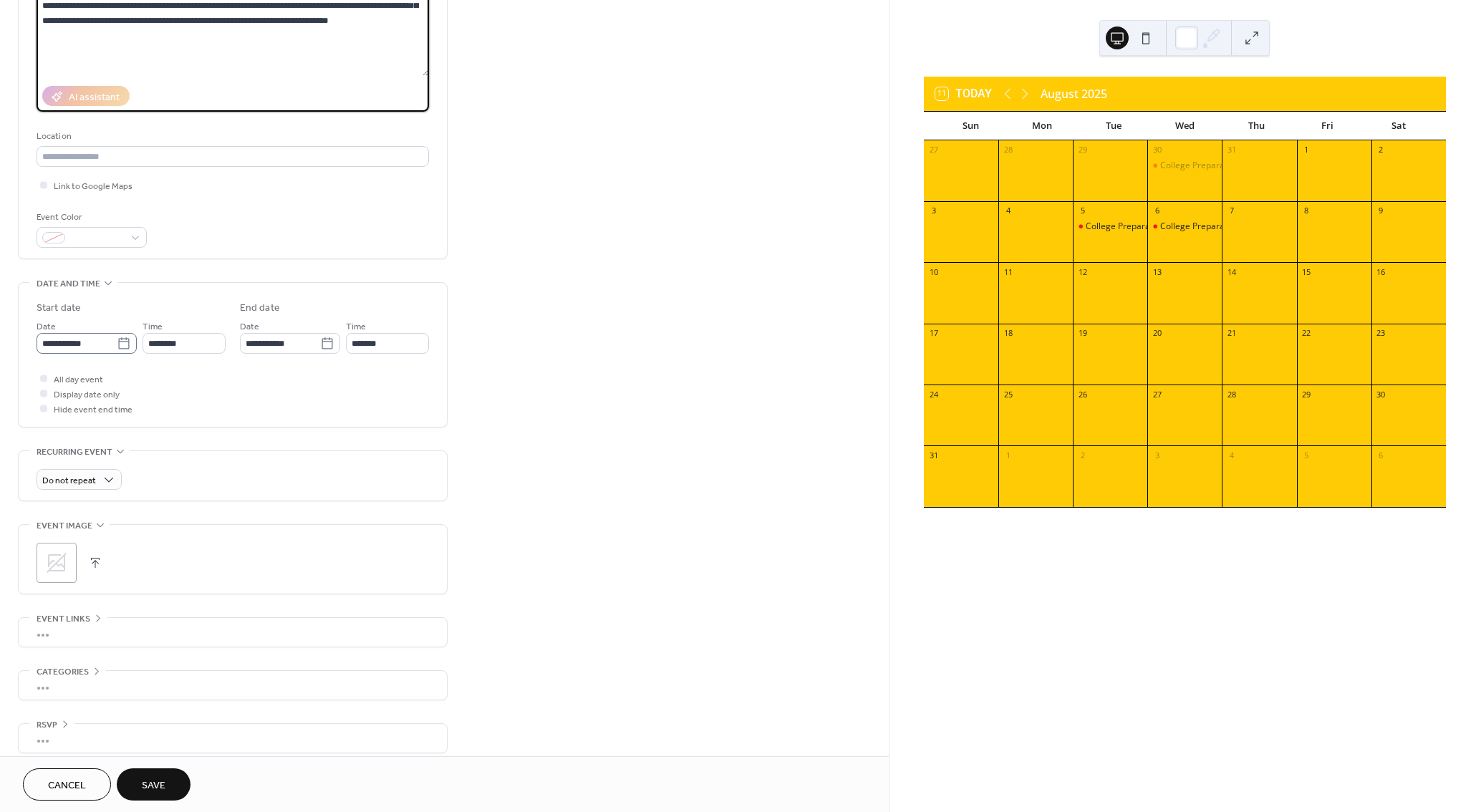 scroll, scrollTop: 185, scrollLeft: 0, axis: vertical 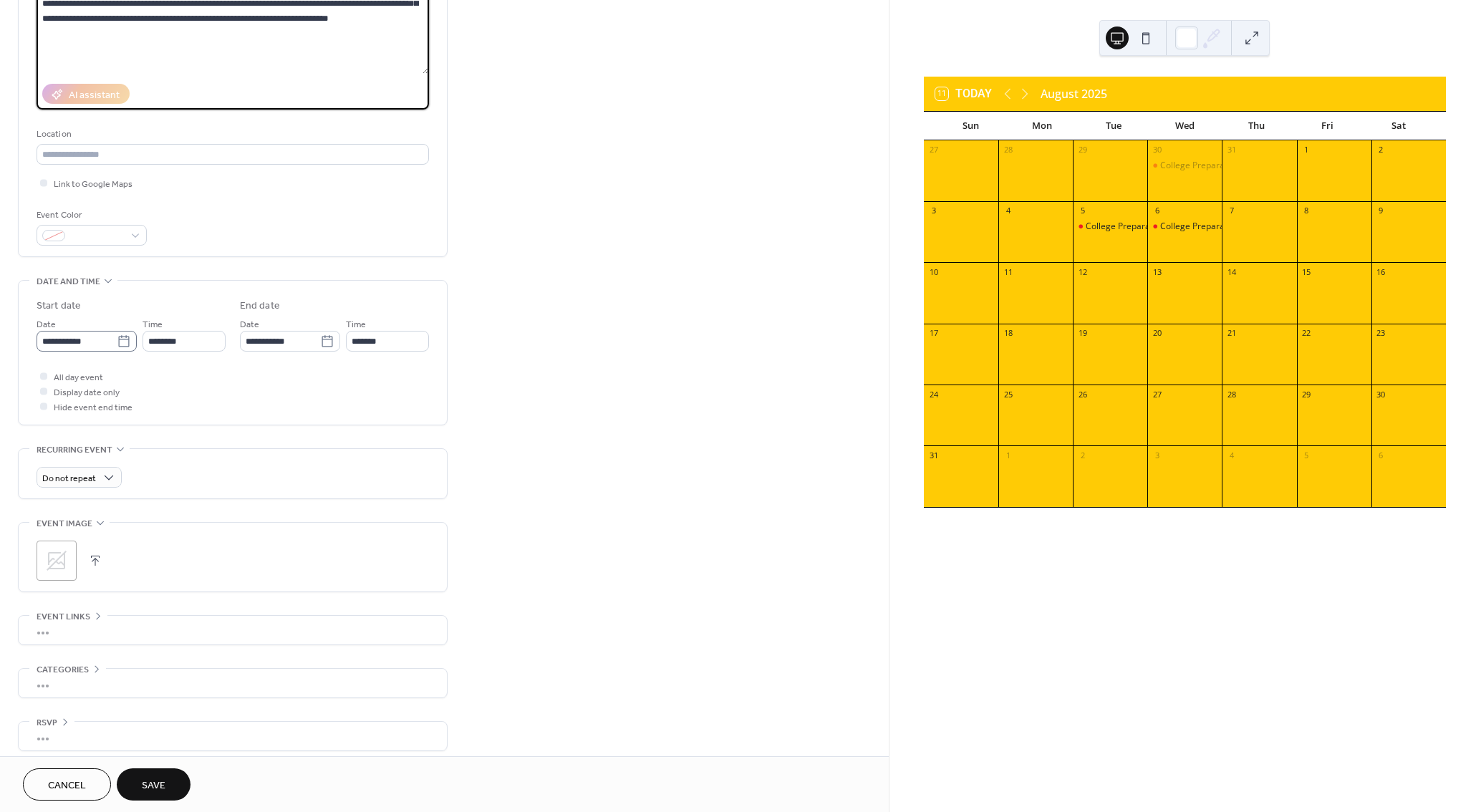 type on "**********" 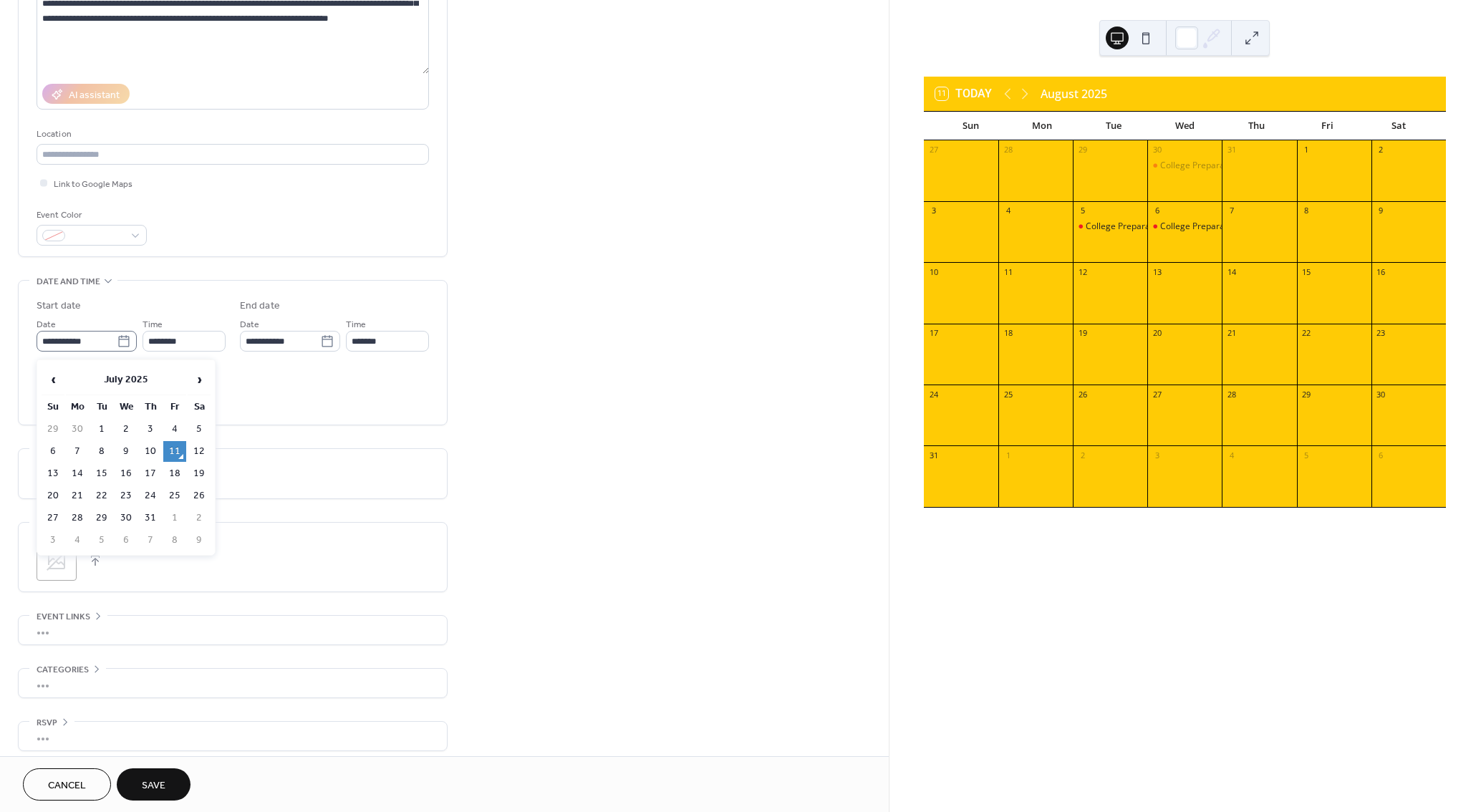 click 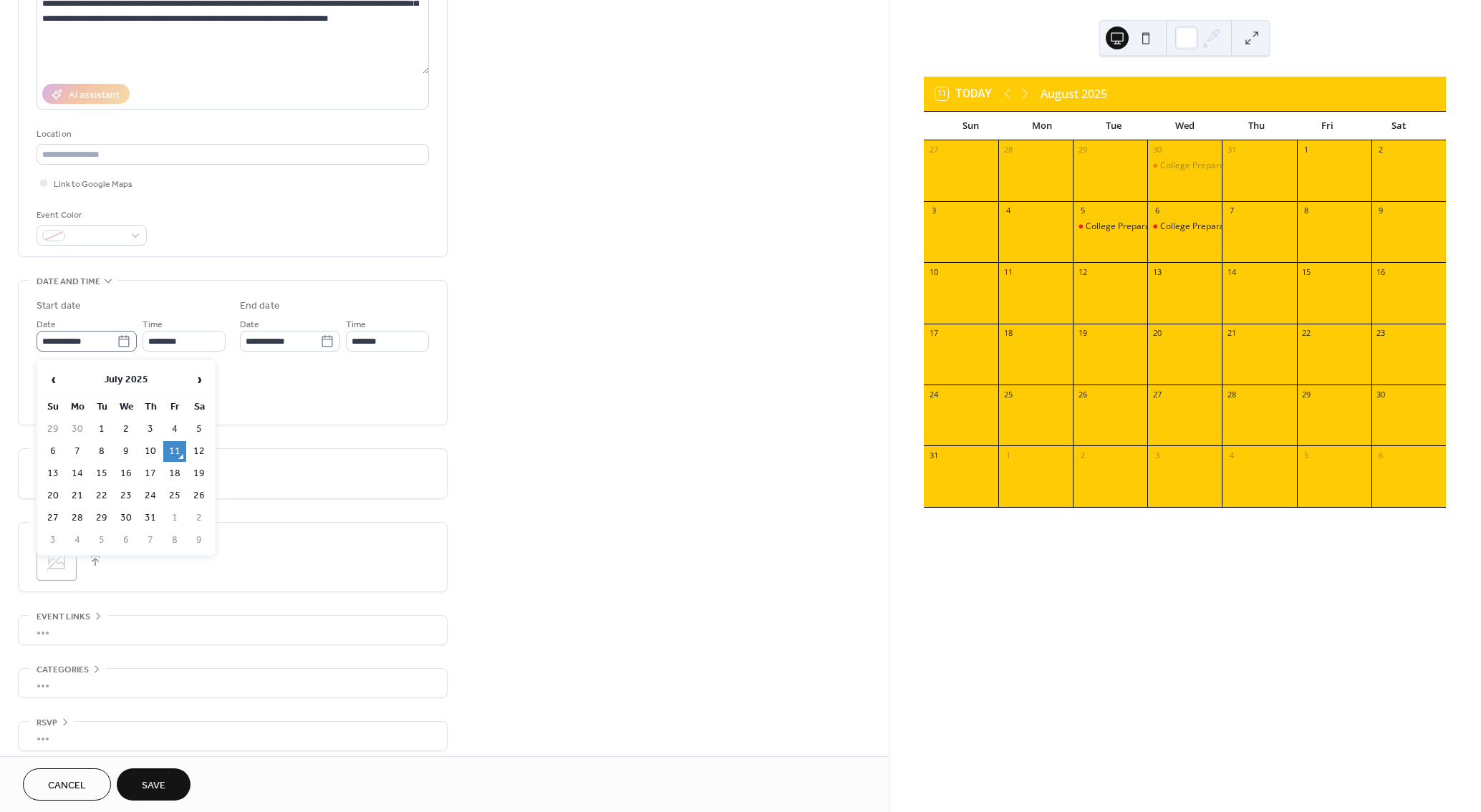 click on "**********" at bounding box center (77, 341) 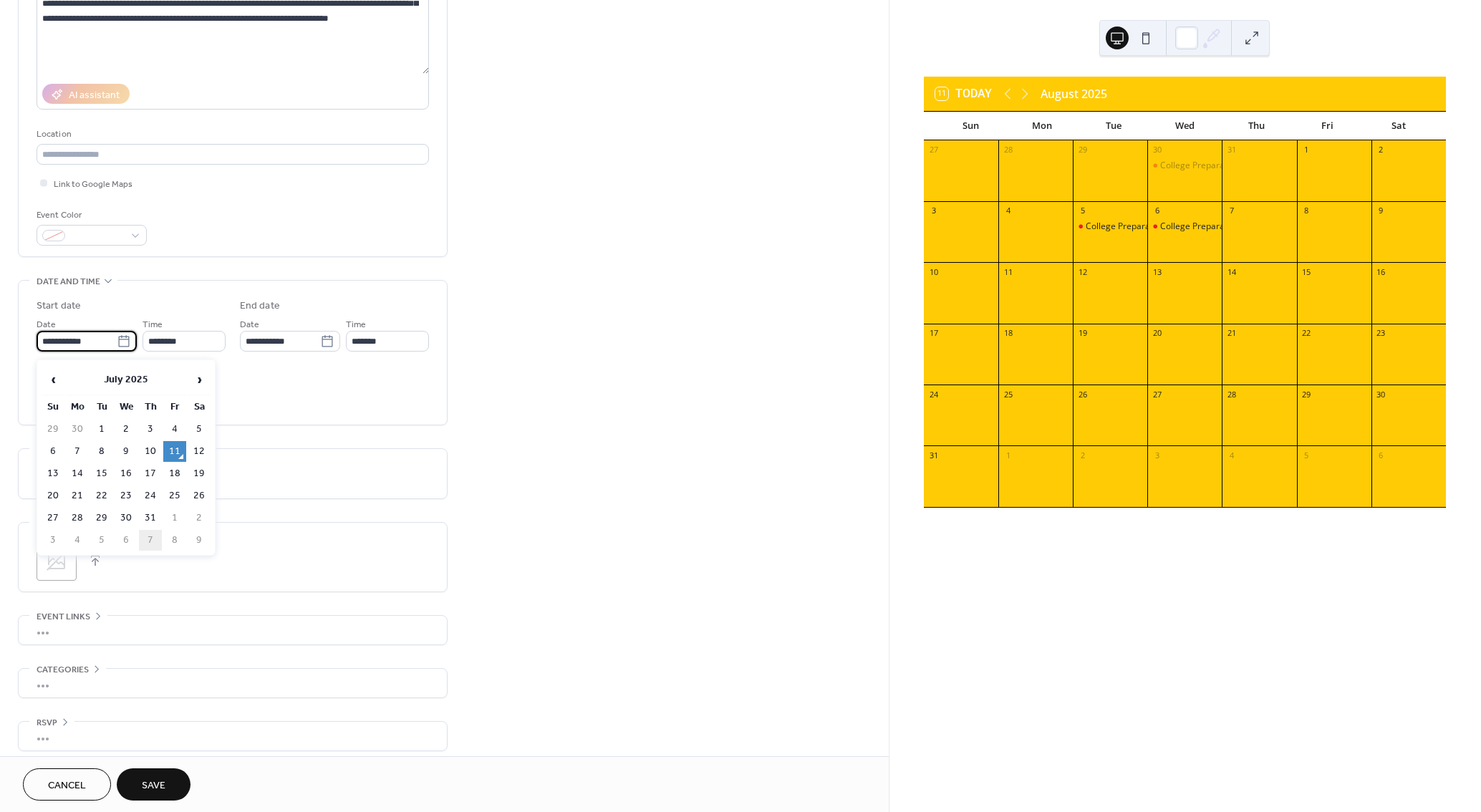 click on "7" at bounding box center [150, 540] 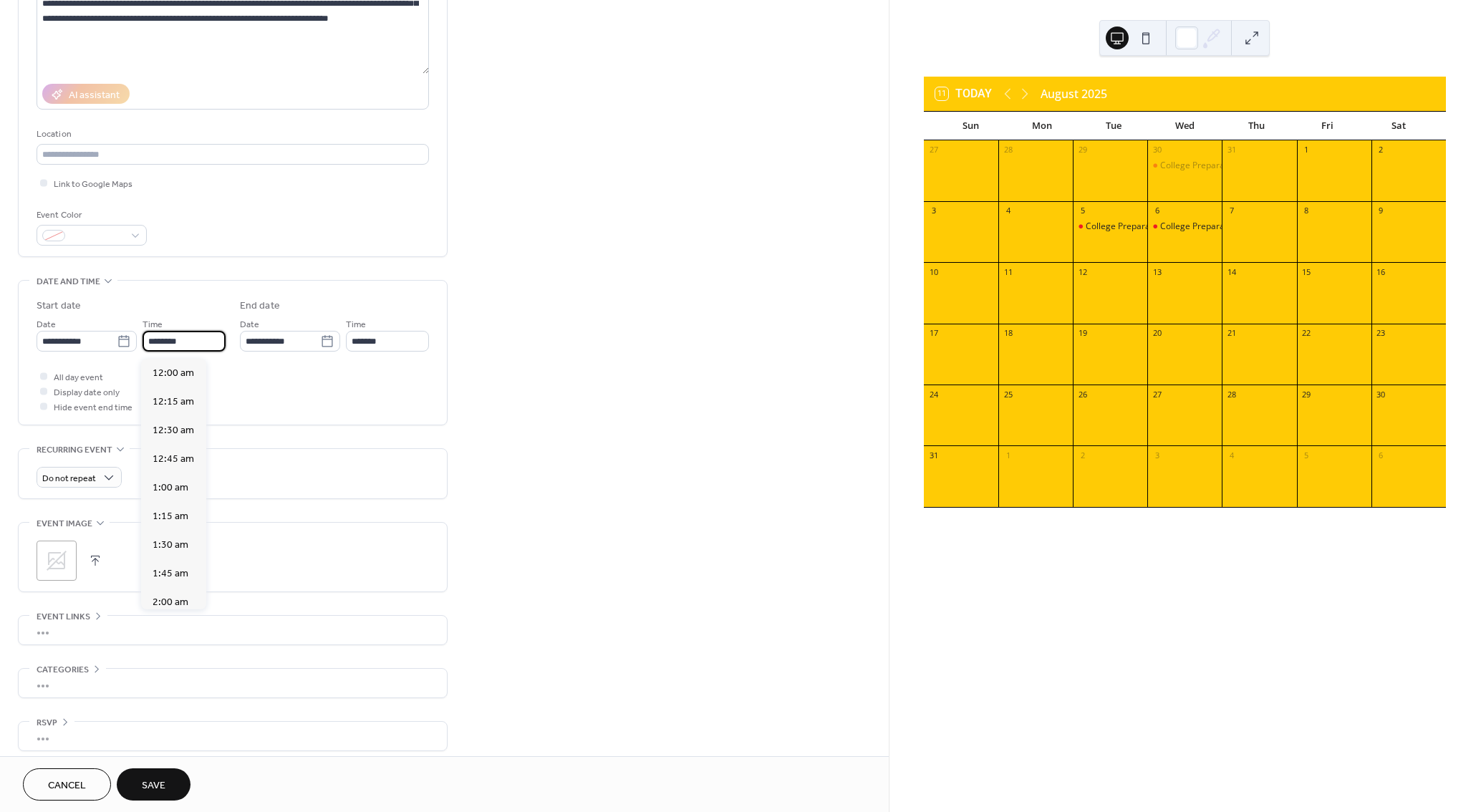 click on "********" at bounding box center [184, 341] 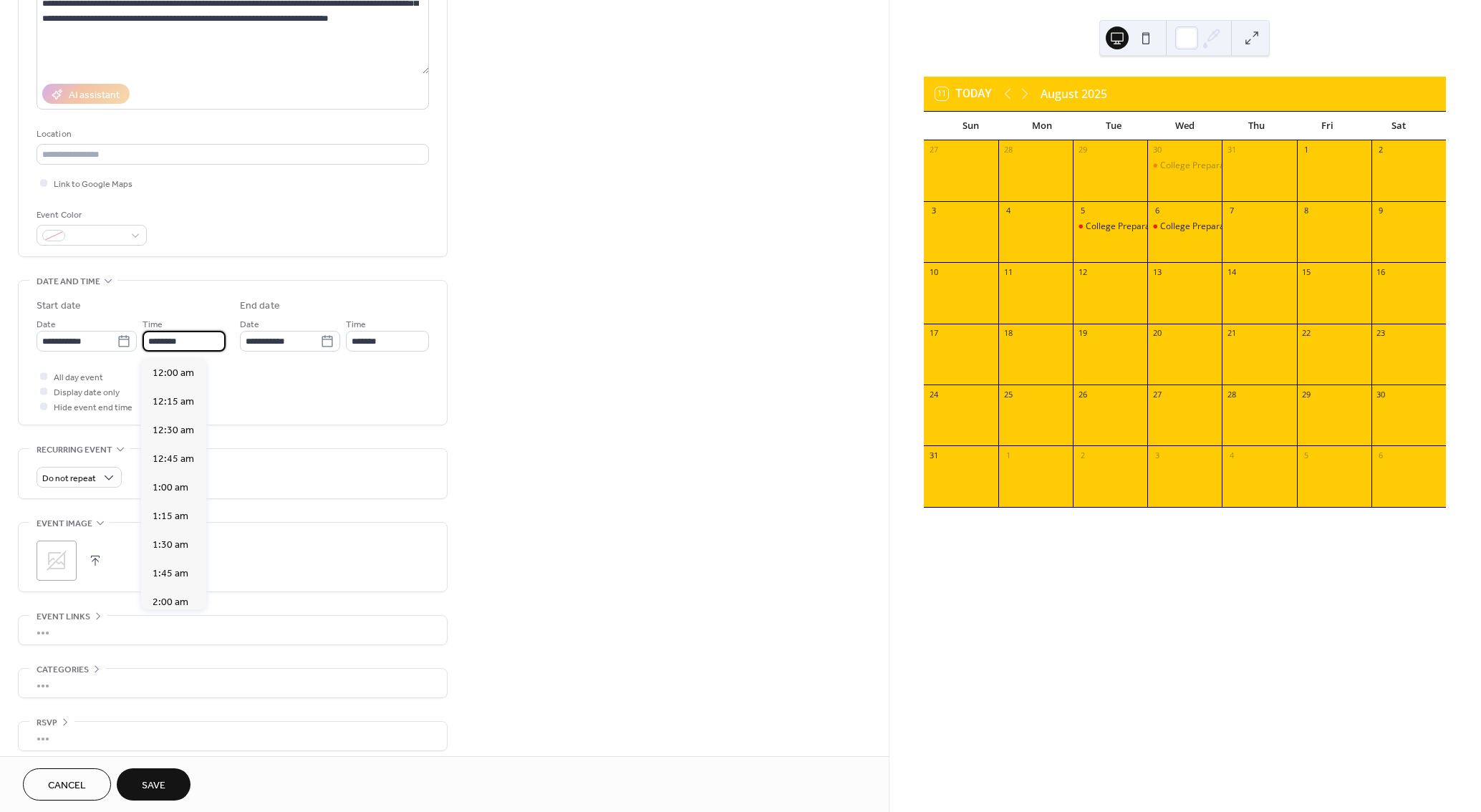 scroll, scrollTop: 1375, scrollLeft: 0, axis: vertical 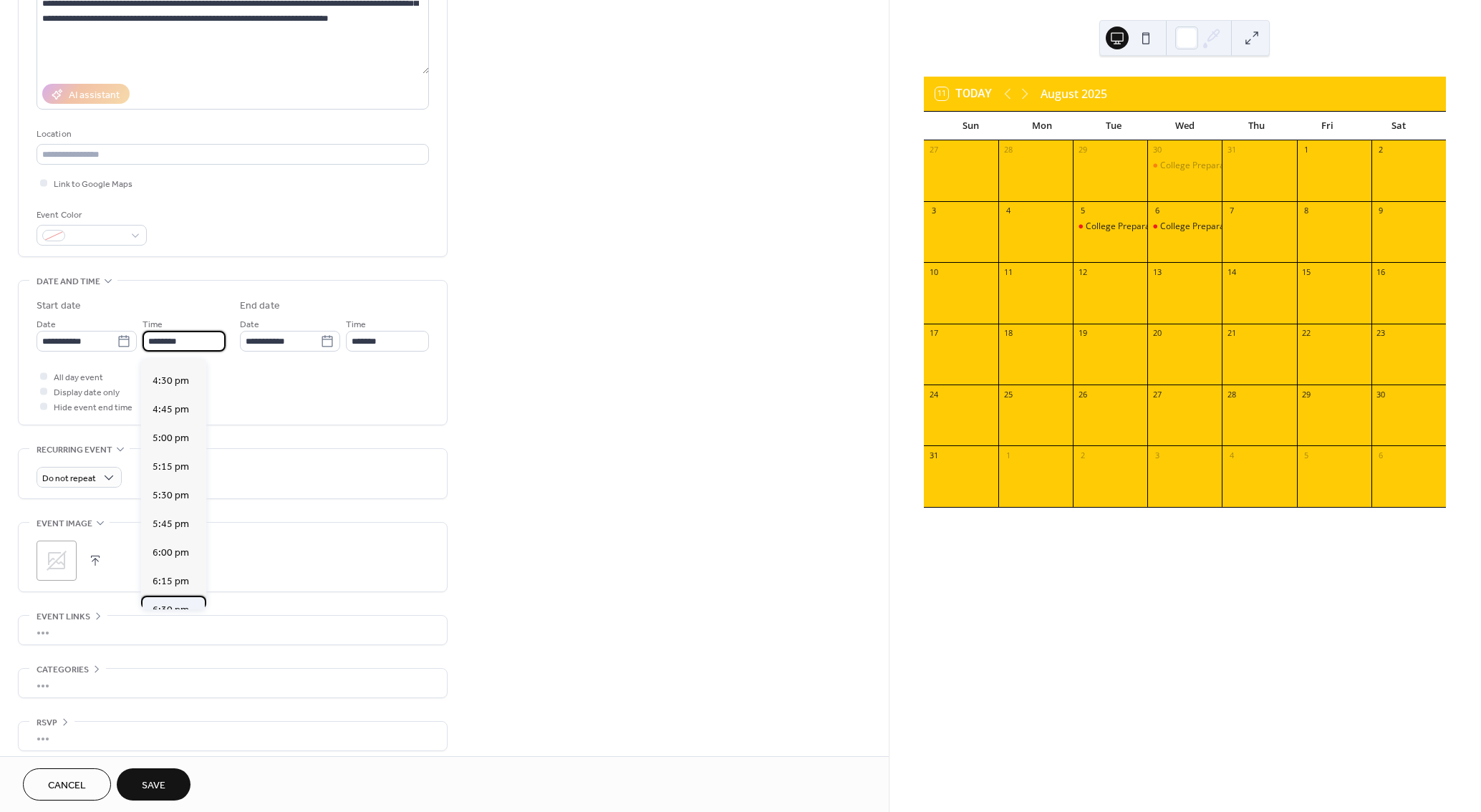 click on "6:30 pm" at bounding box center [170, 610] 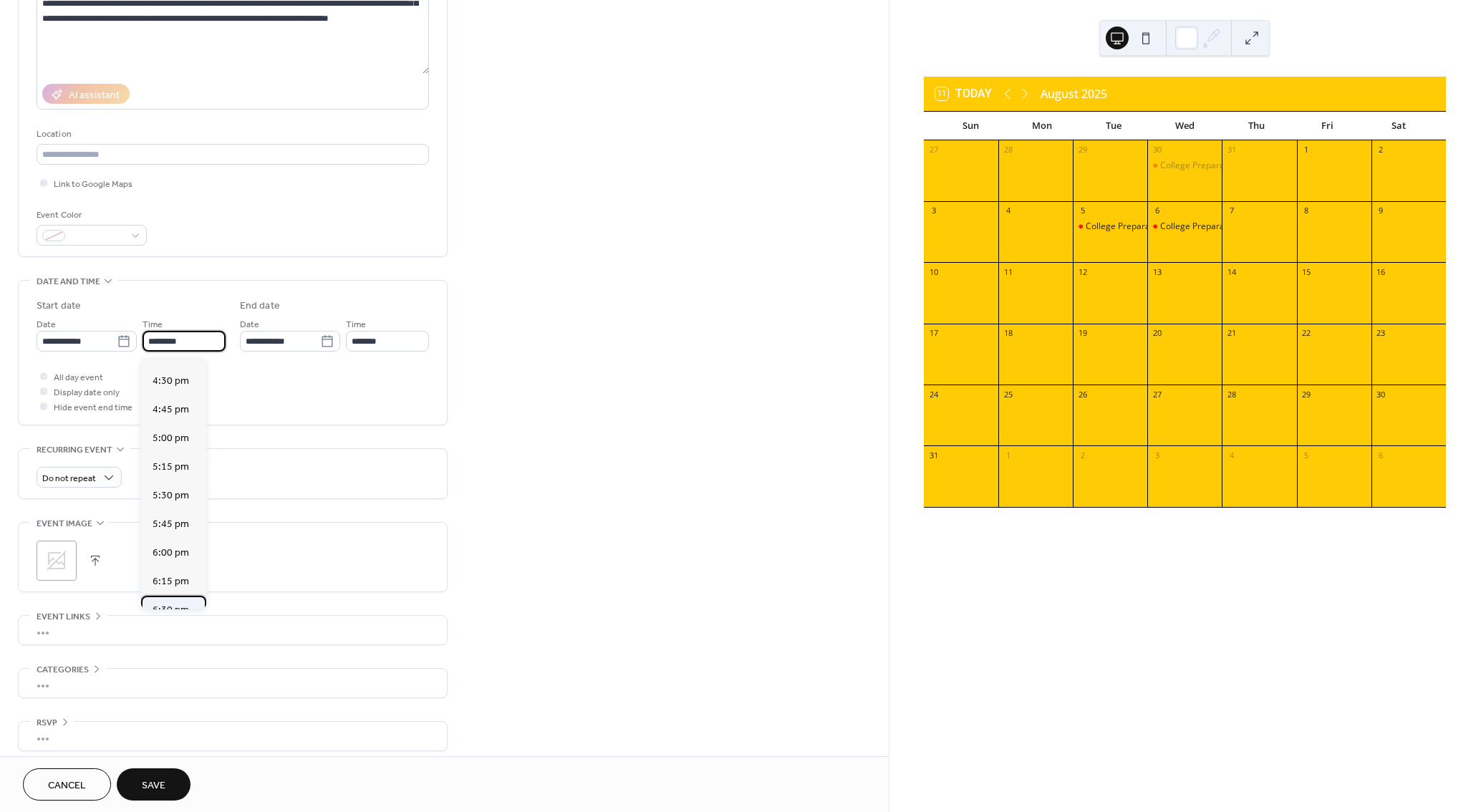 type on "*******" 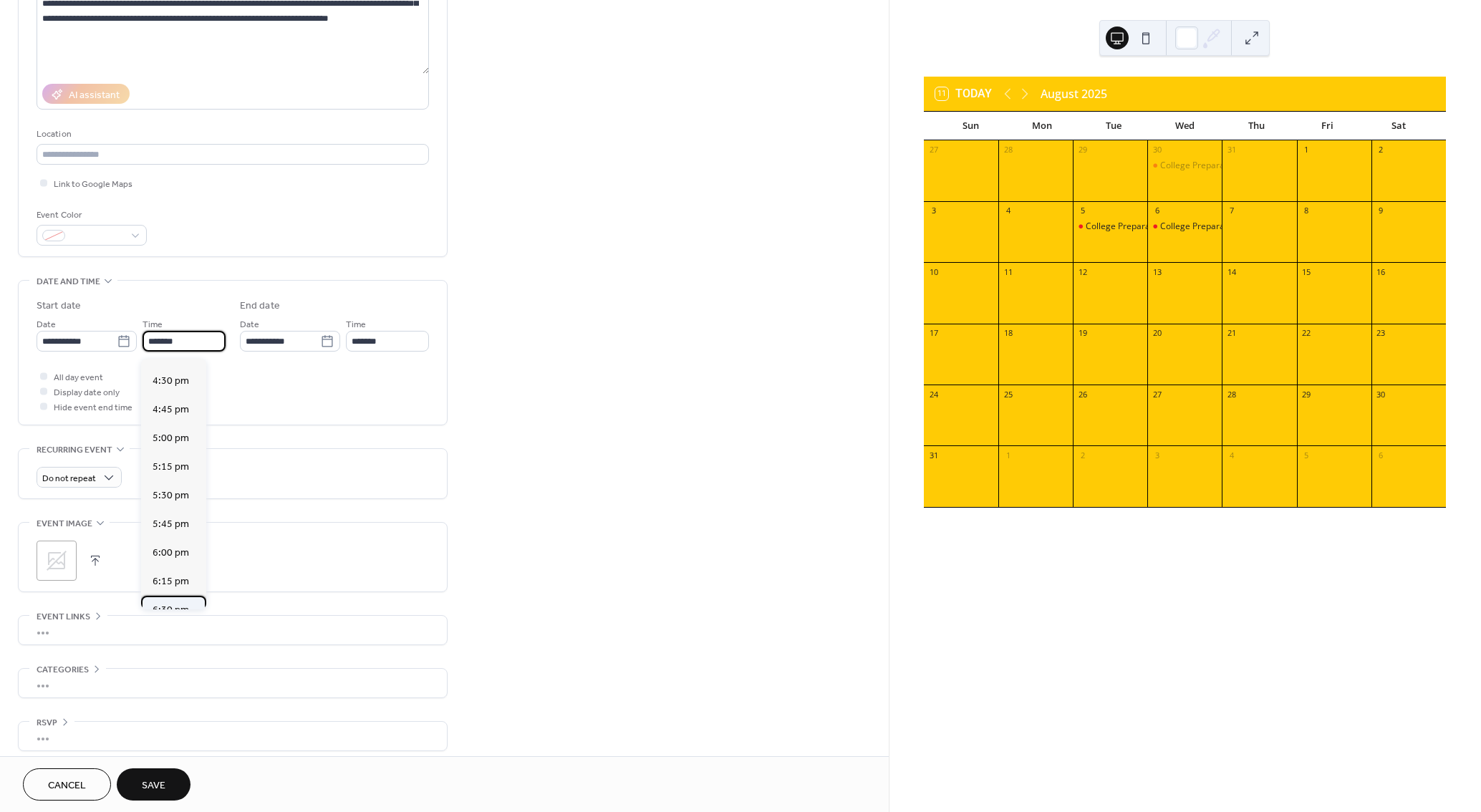 type on "*******" 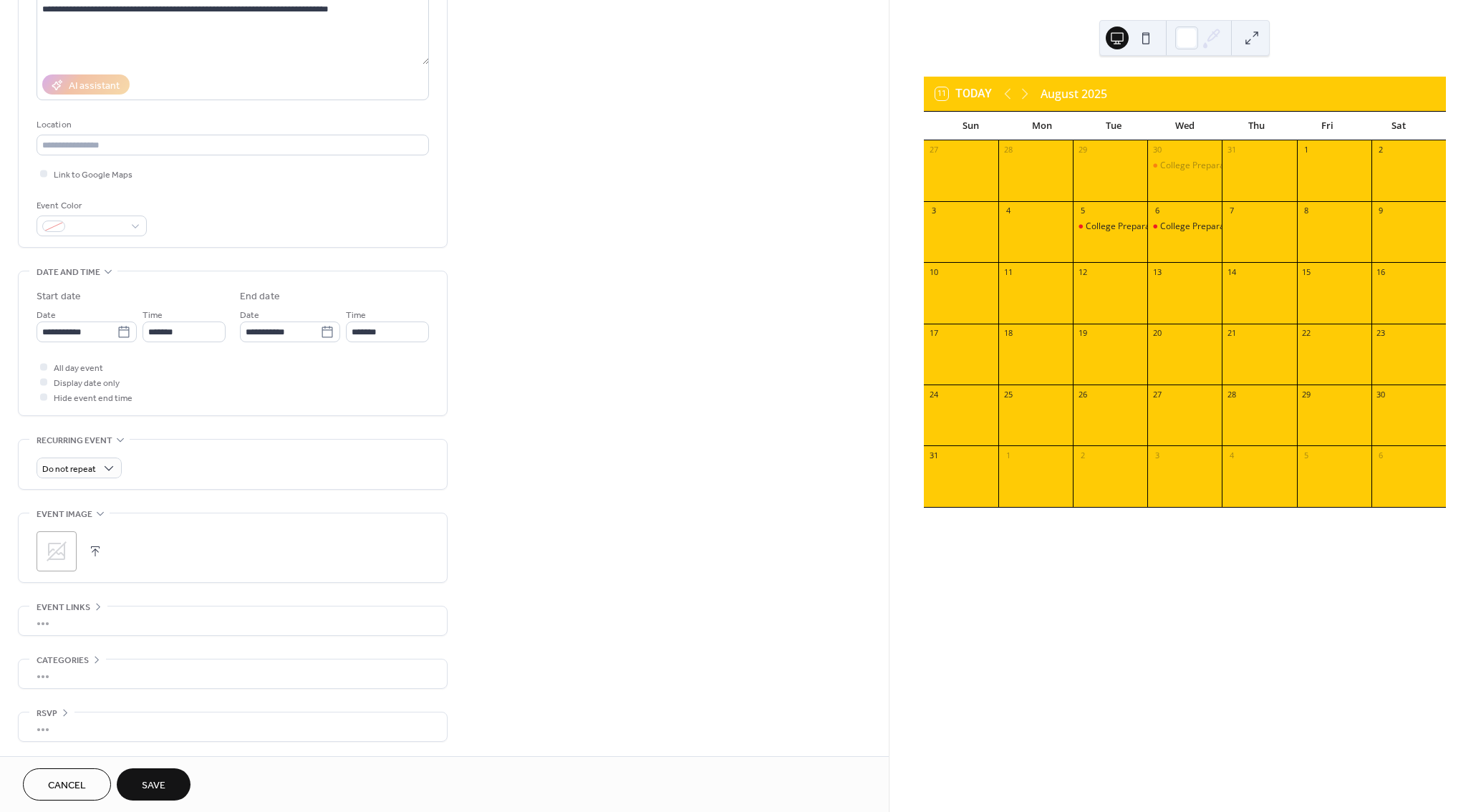 scroll, scrollTop: 199, scrollLeft: 0, axis: vertical 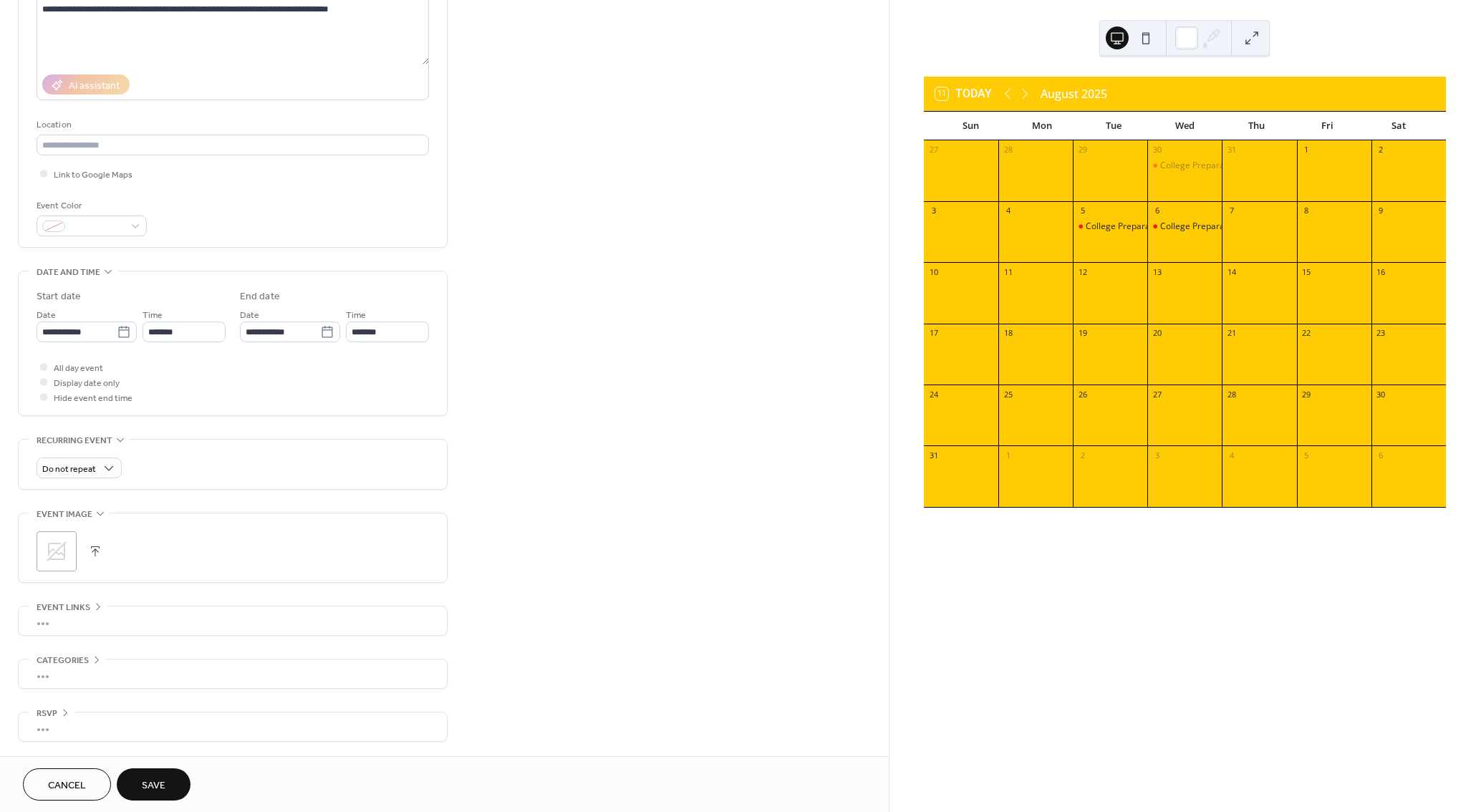 click on "Save" at bounding box center [153, 784] 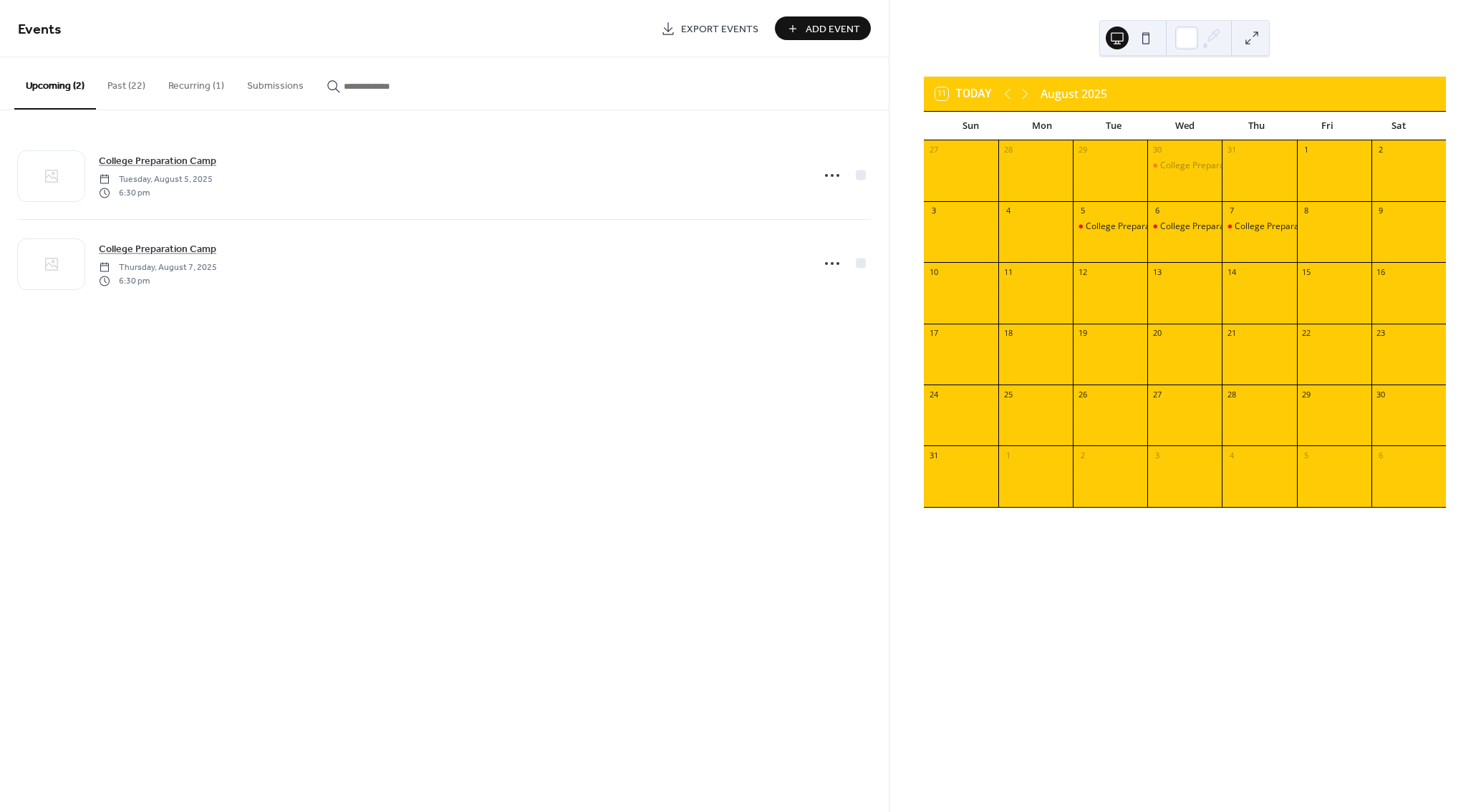 click on "Recurring  (1)" at bounding box center (196, 82) 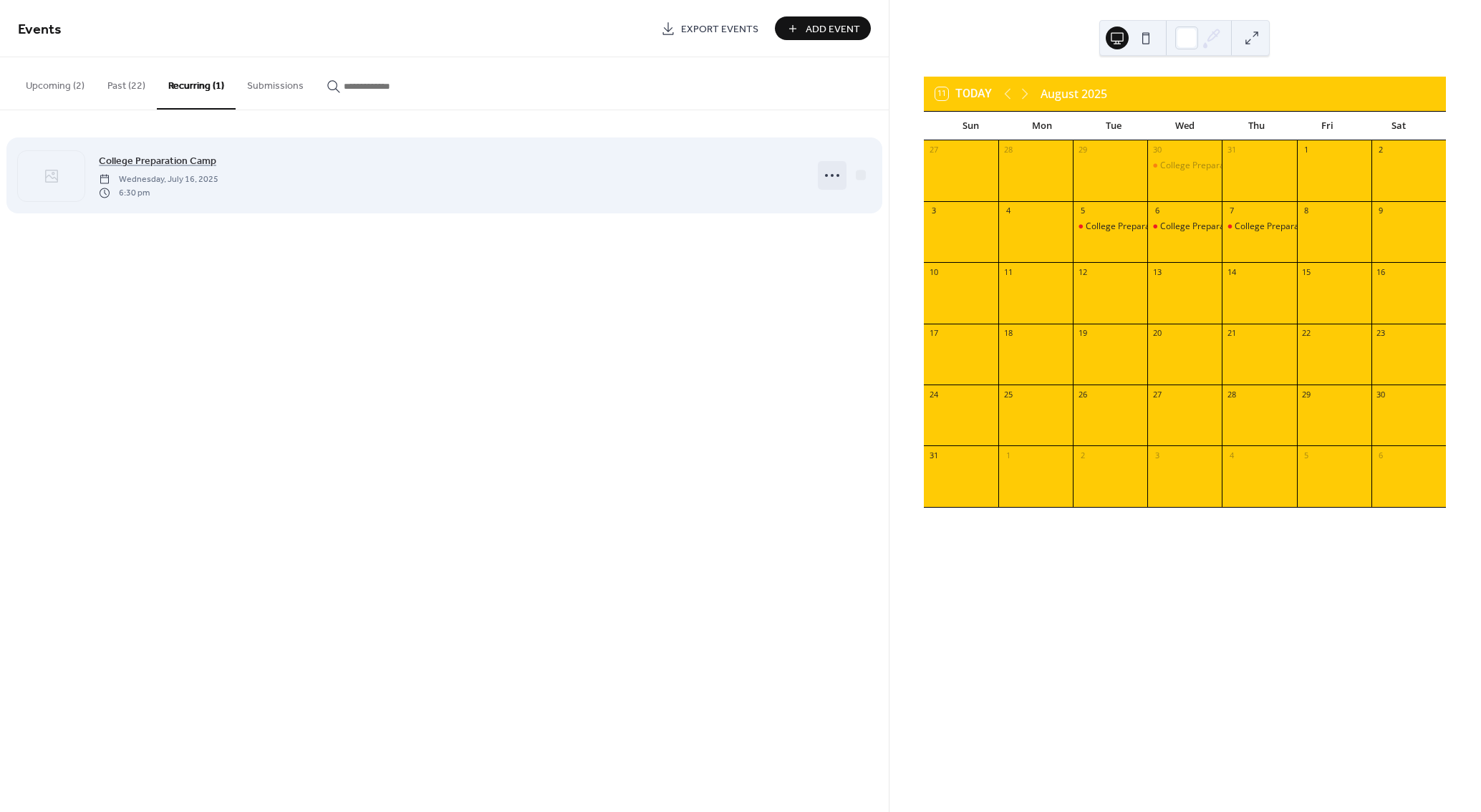 click 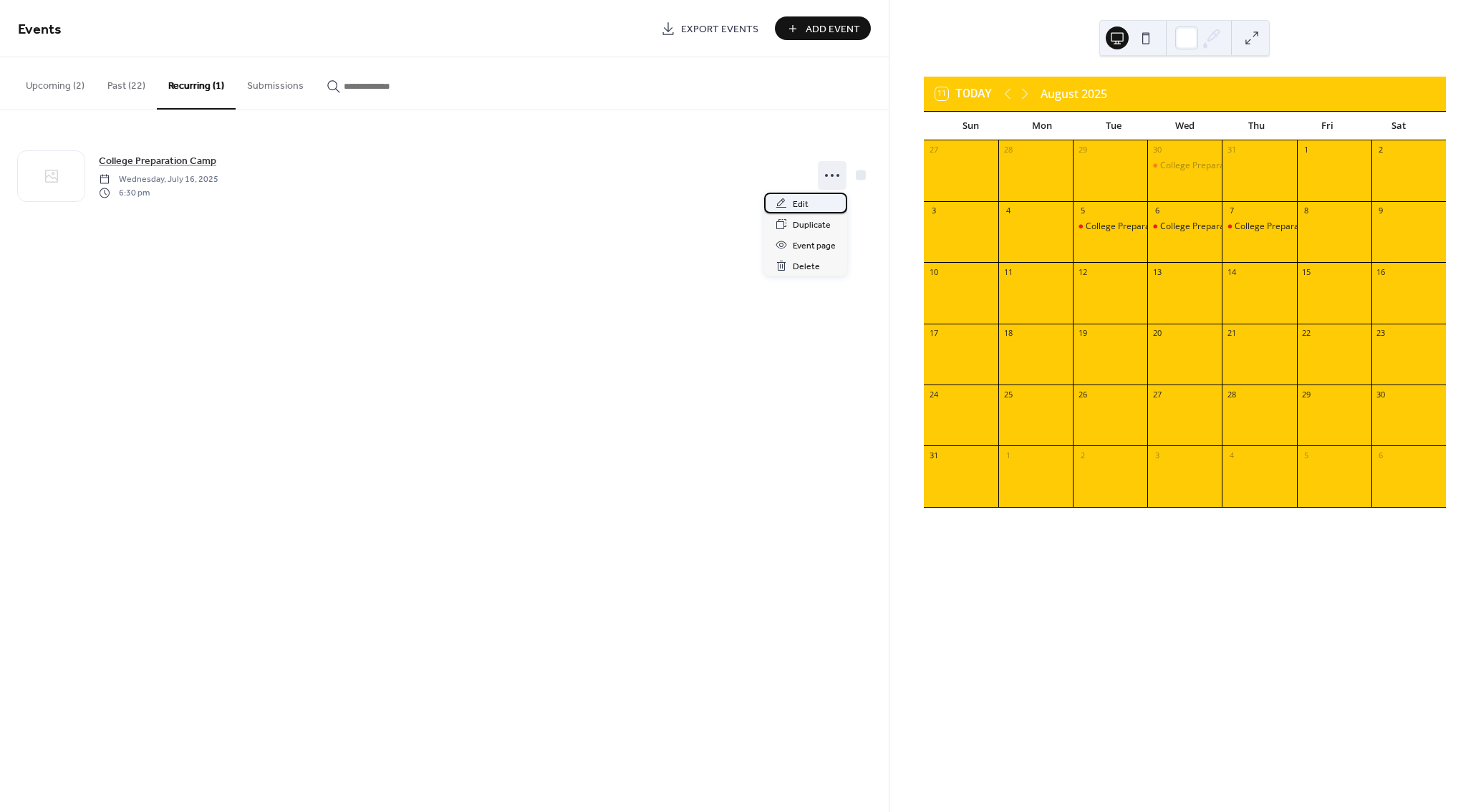 click on "Edit" at bounding box center (806, 203) 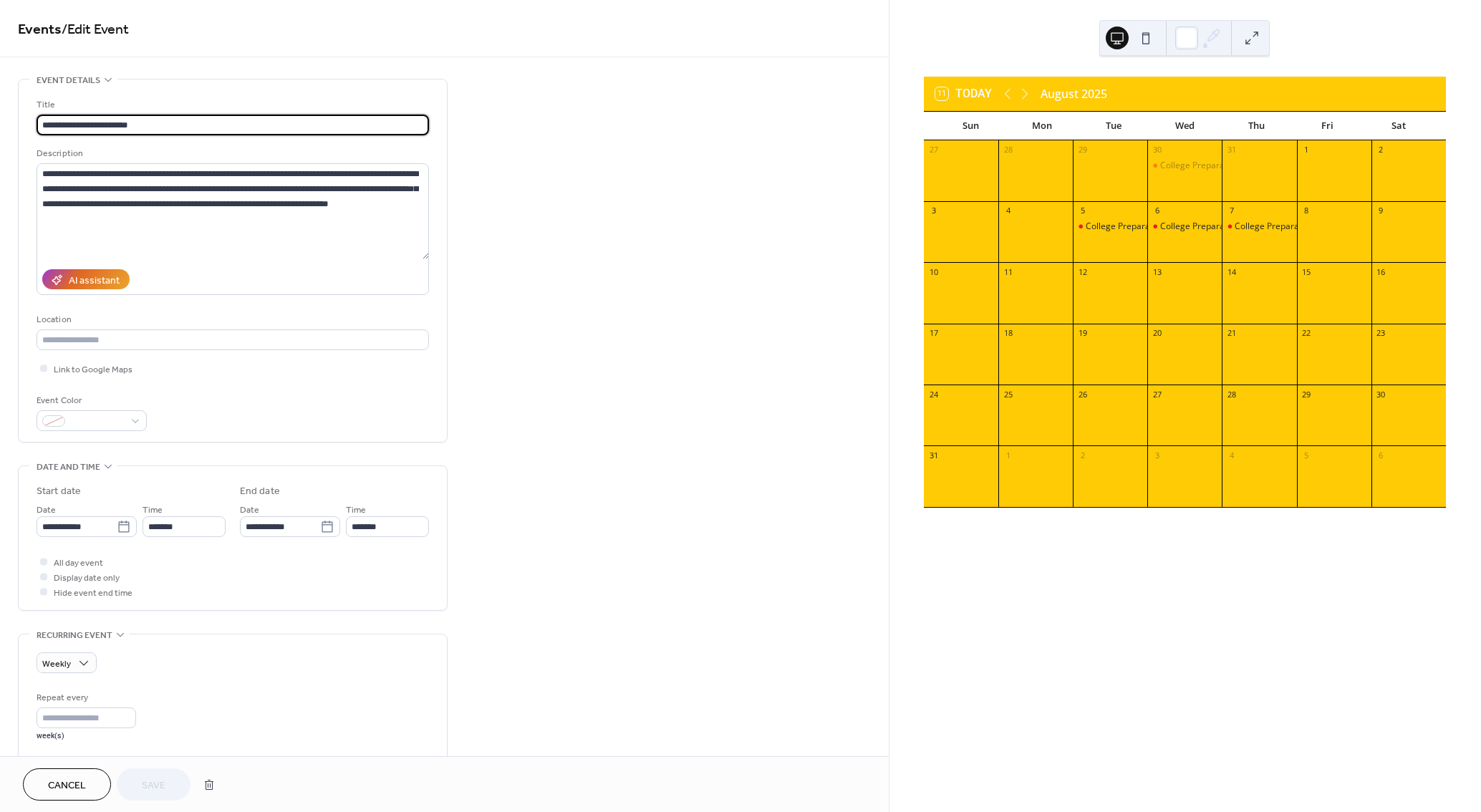 type on "**********" 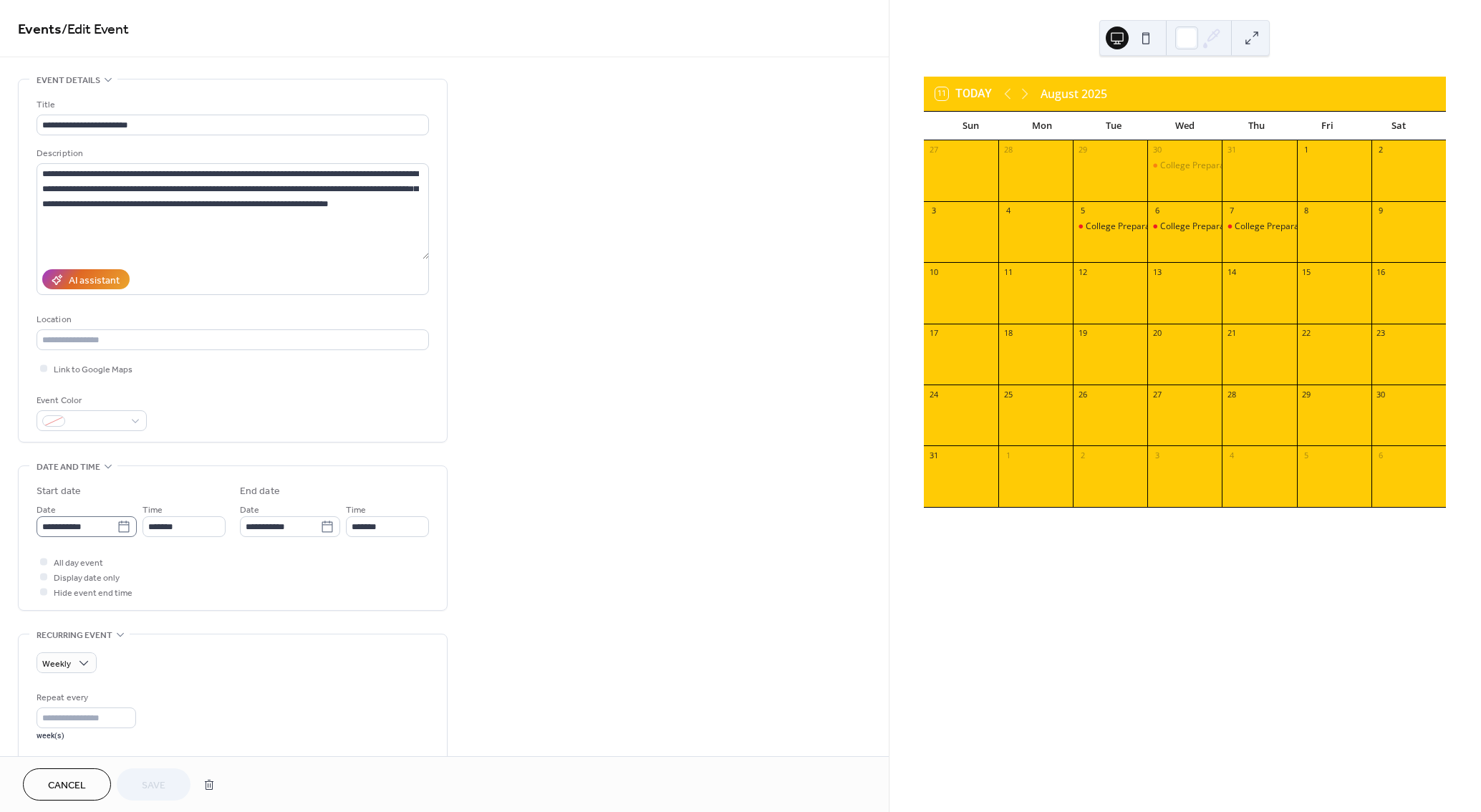 click 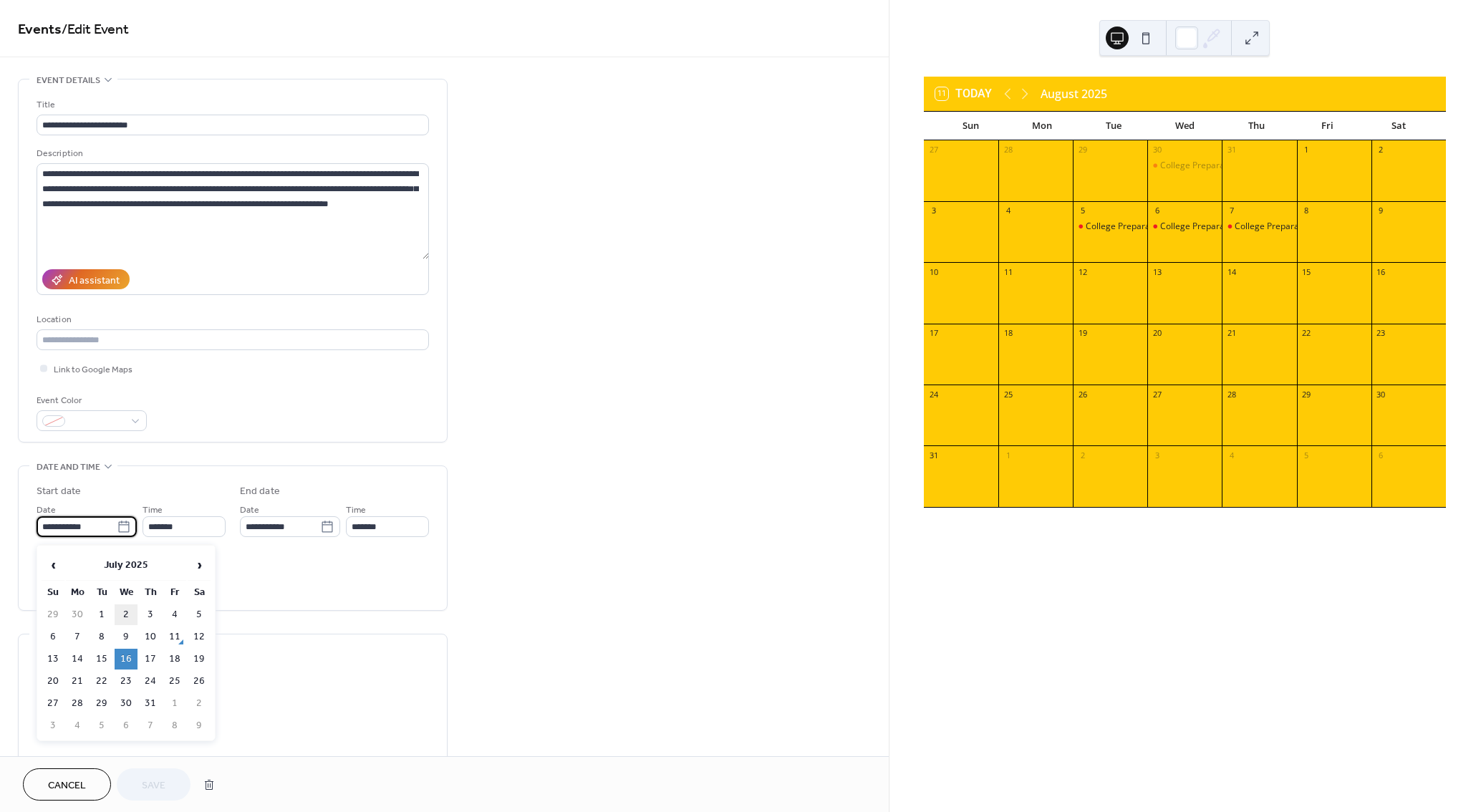 click on "2" at bounding box center [126, 614] 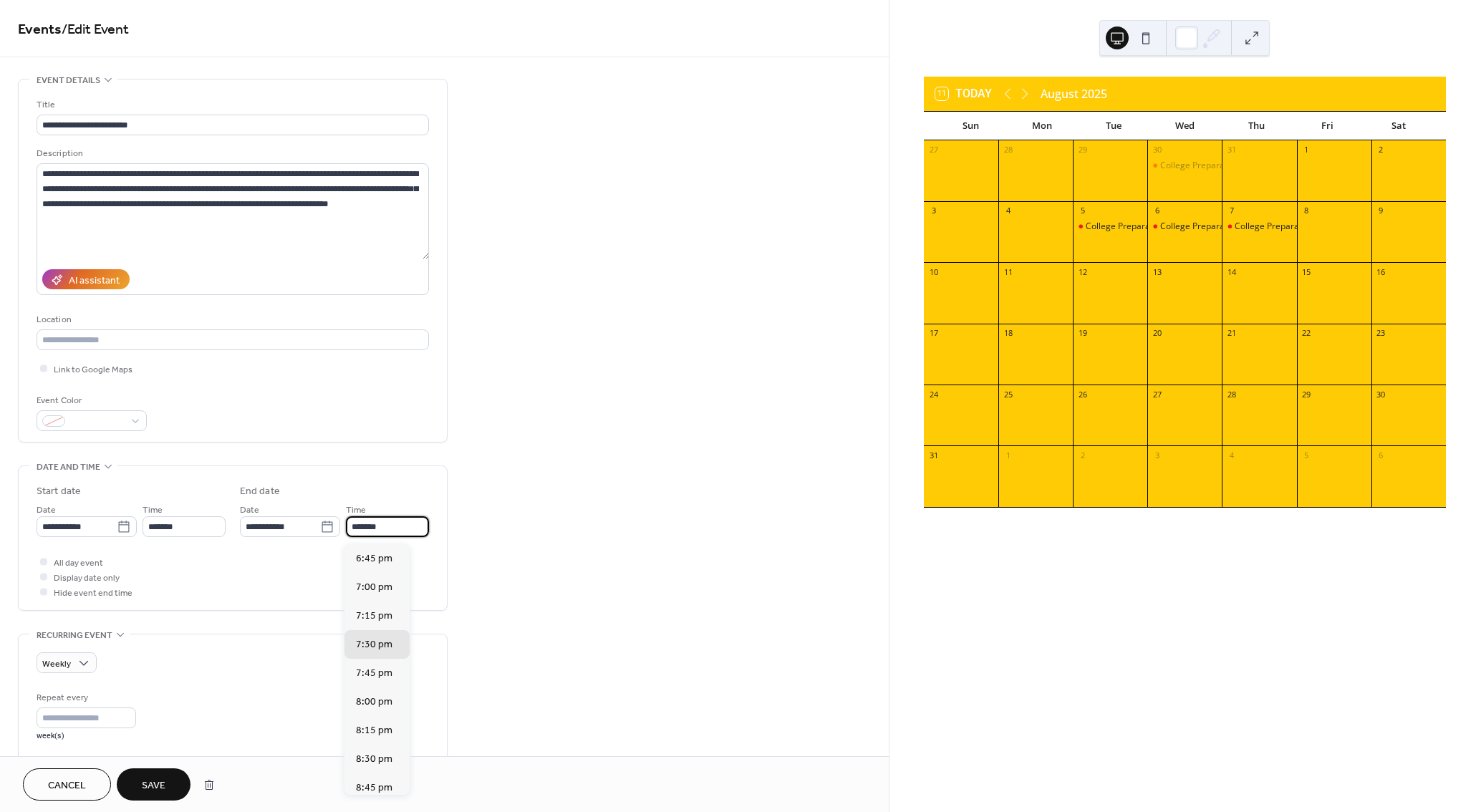 click on "*******" at bounding box center [387, 526] 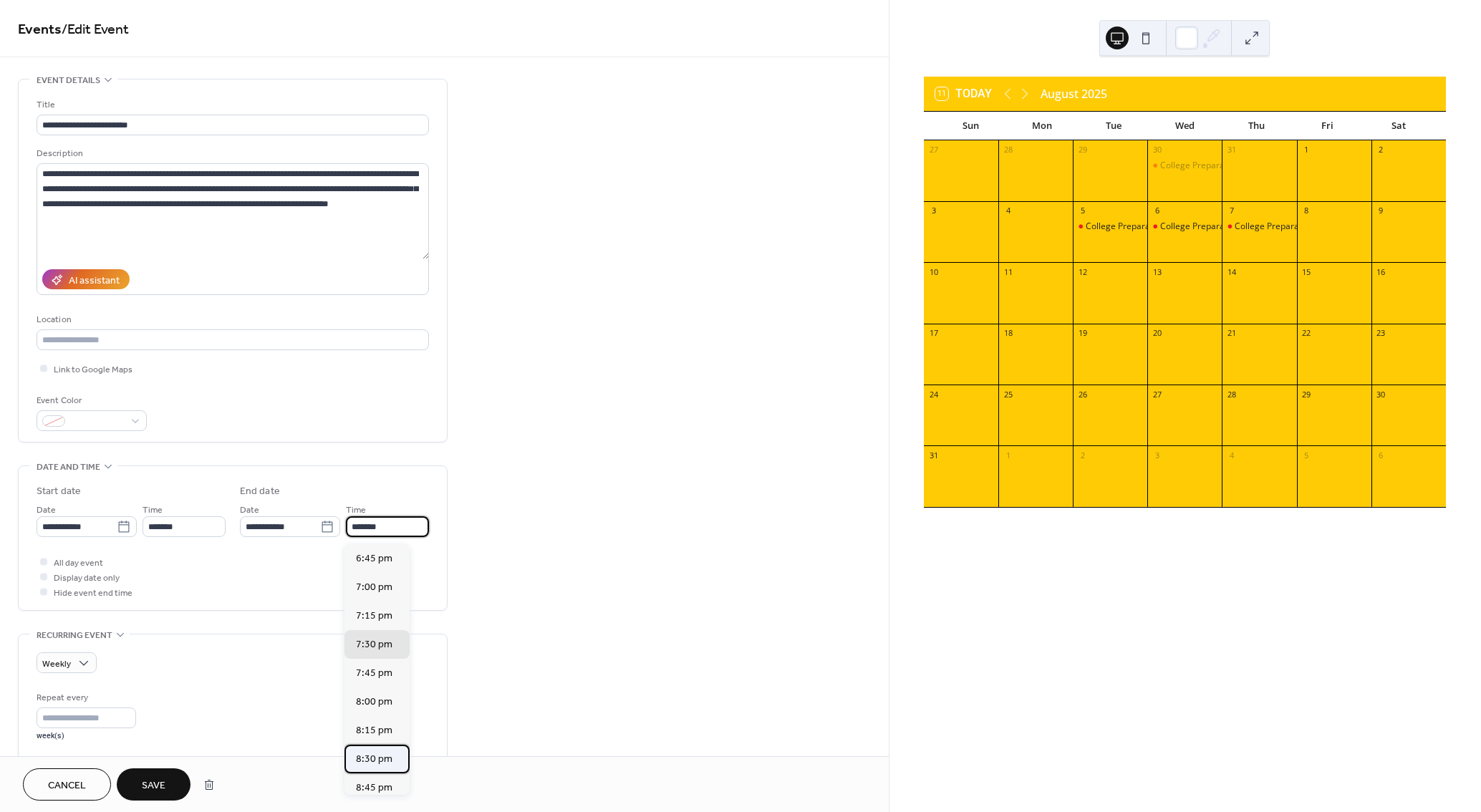 click on "8:30 pm" at bounding box center [377, 759] 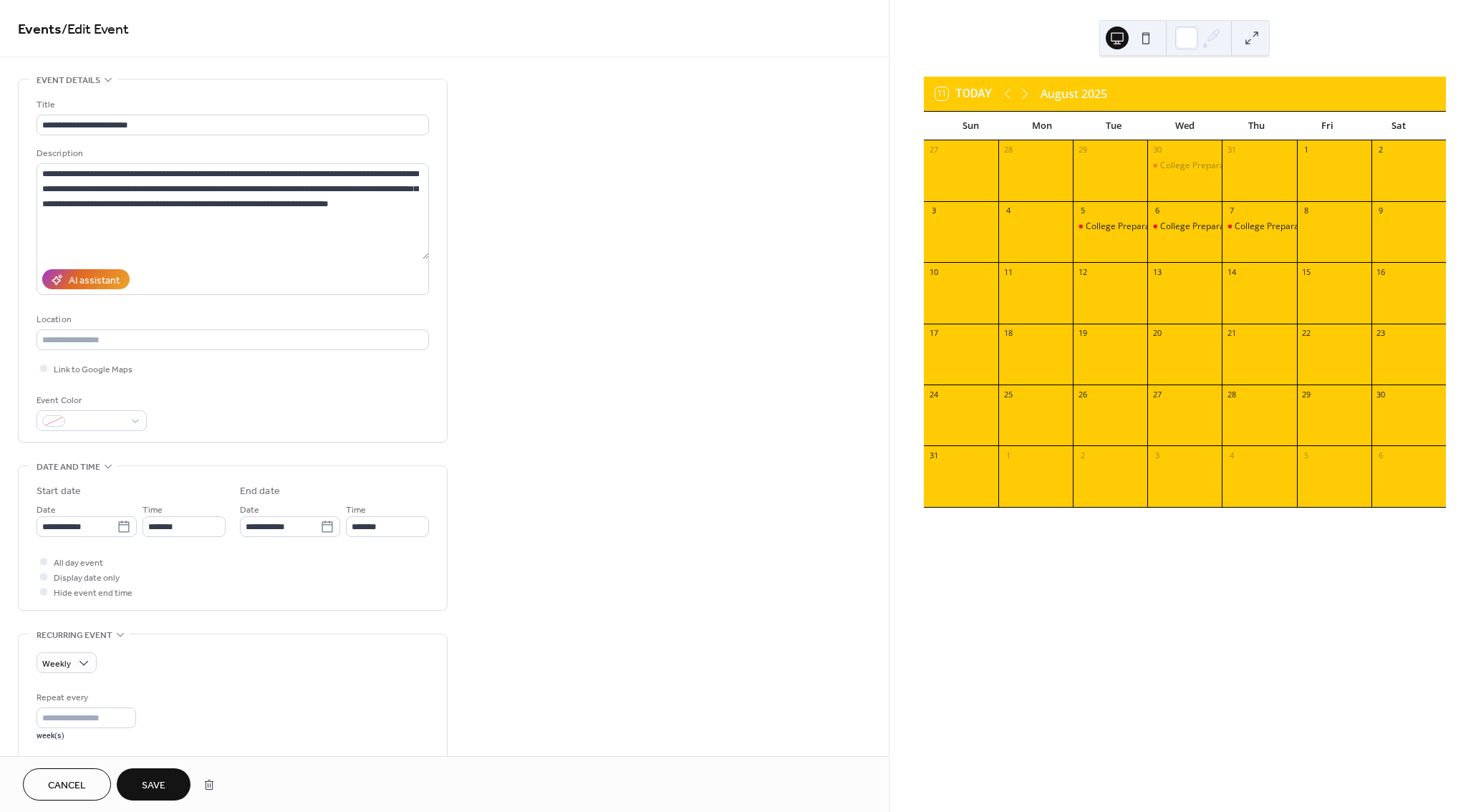 type on "*******" 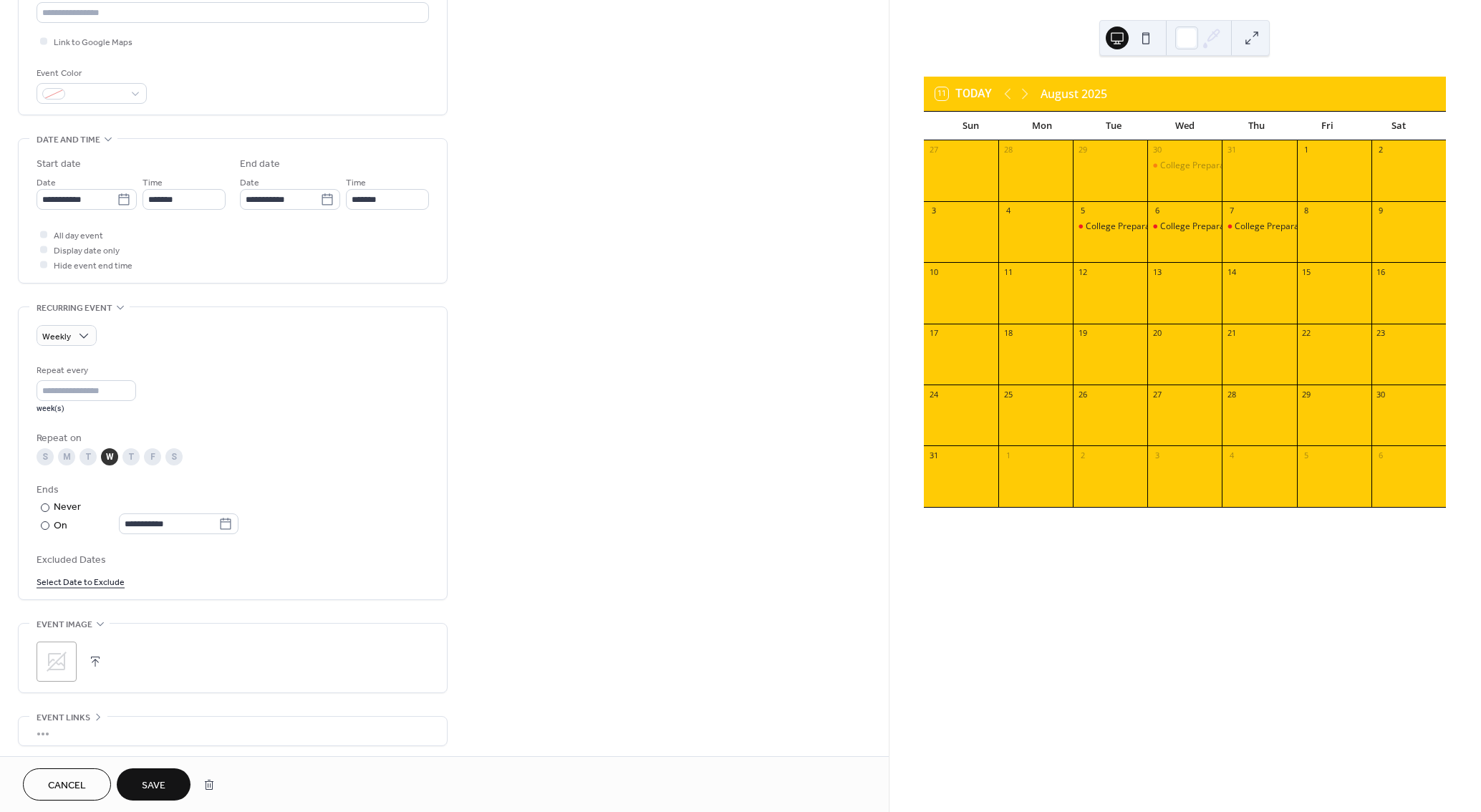 scroll, scrollTop: 329, scrollLeft: 0, axis: vertical 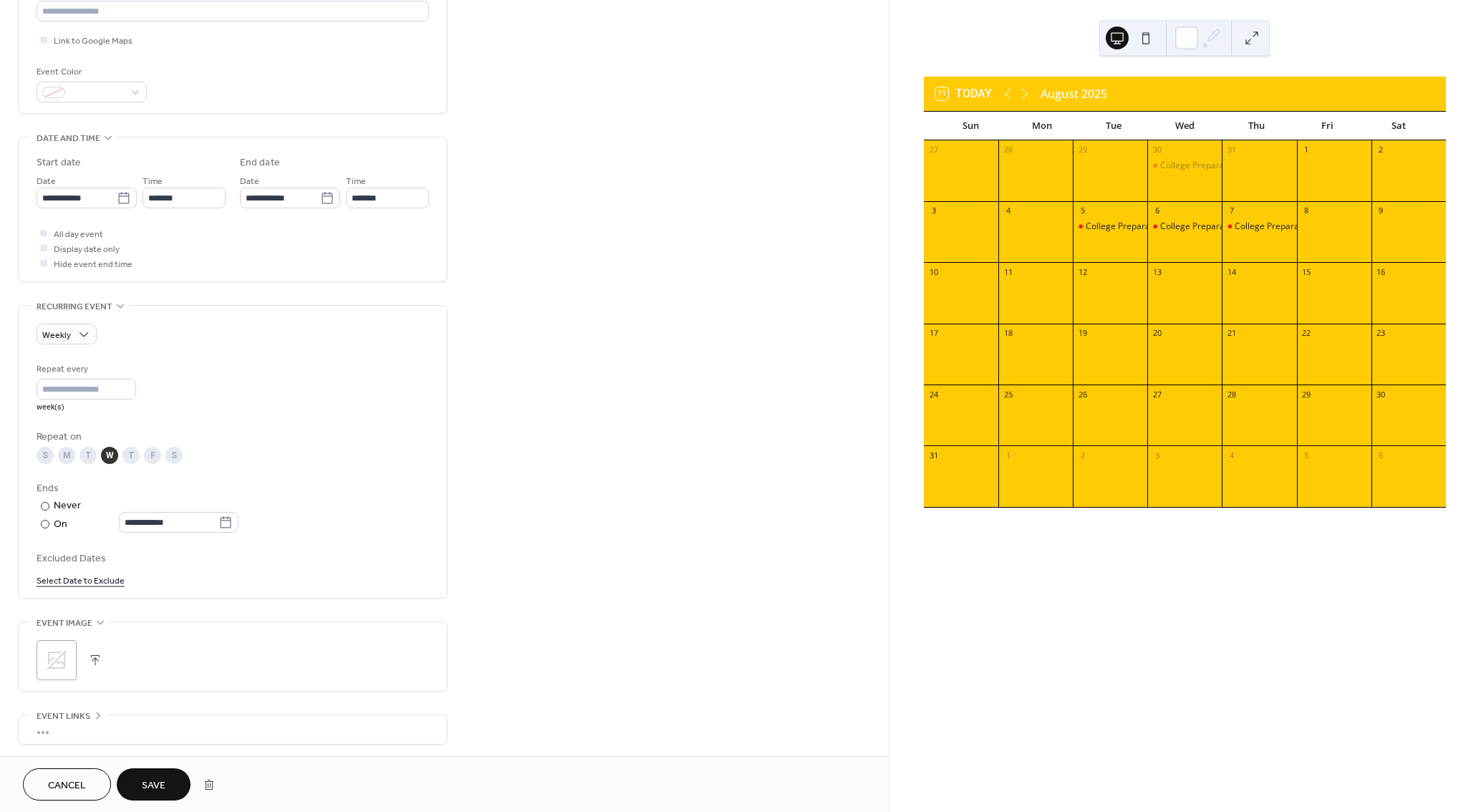 click on "Save" at bounding box center (153, 786) 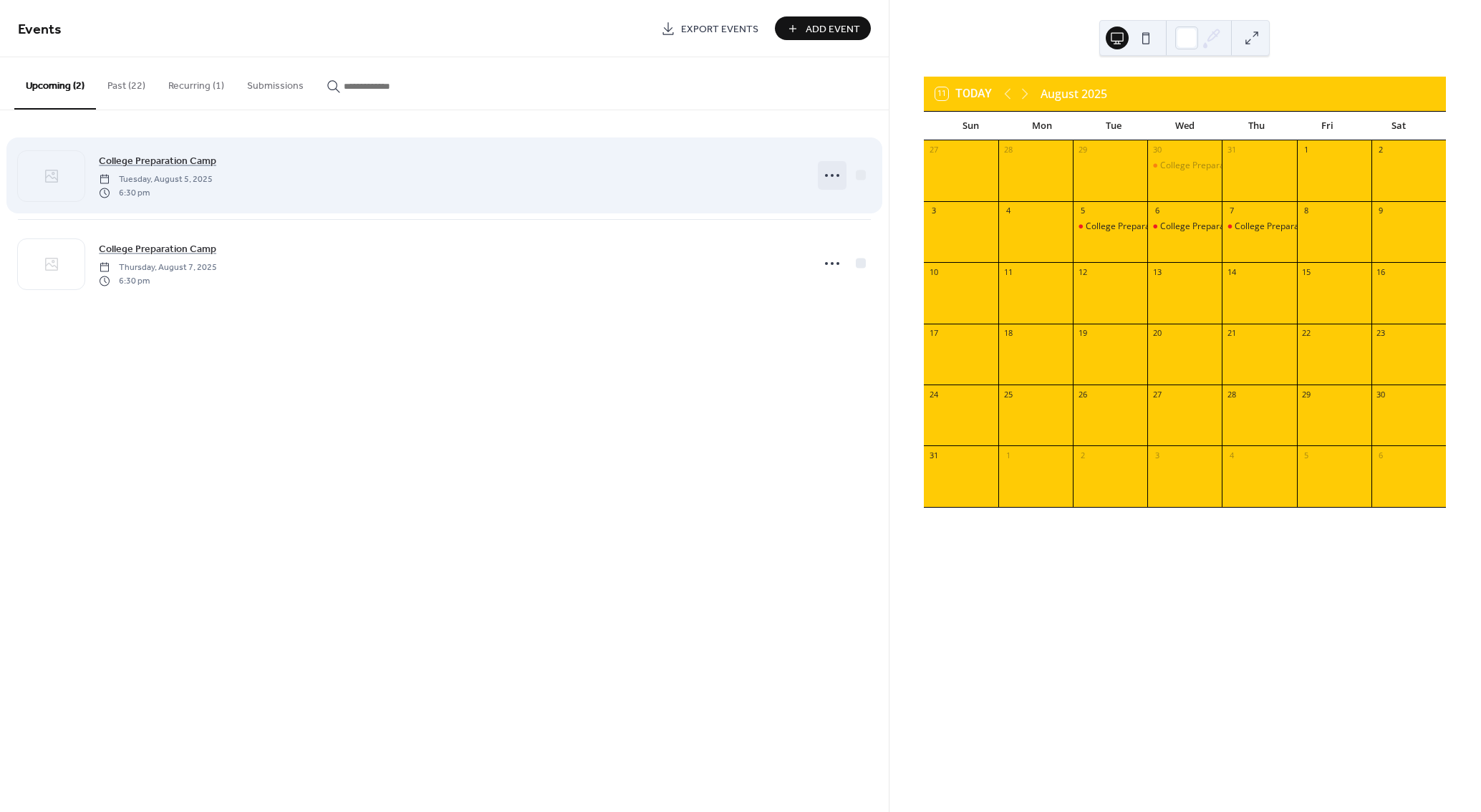 click 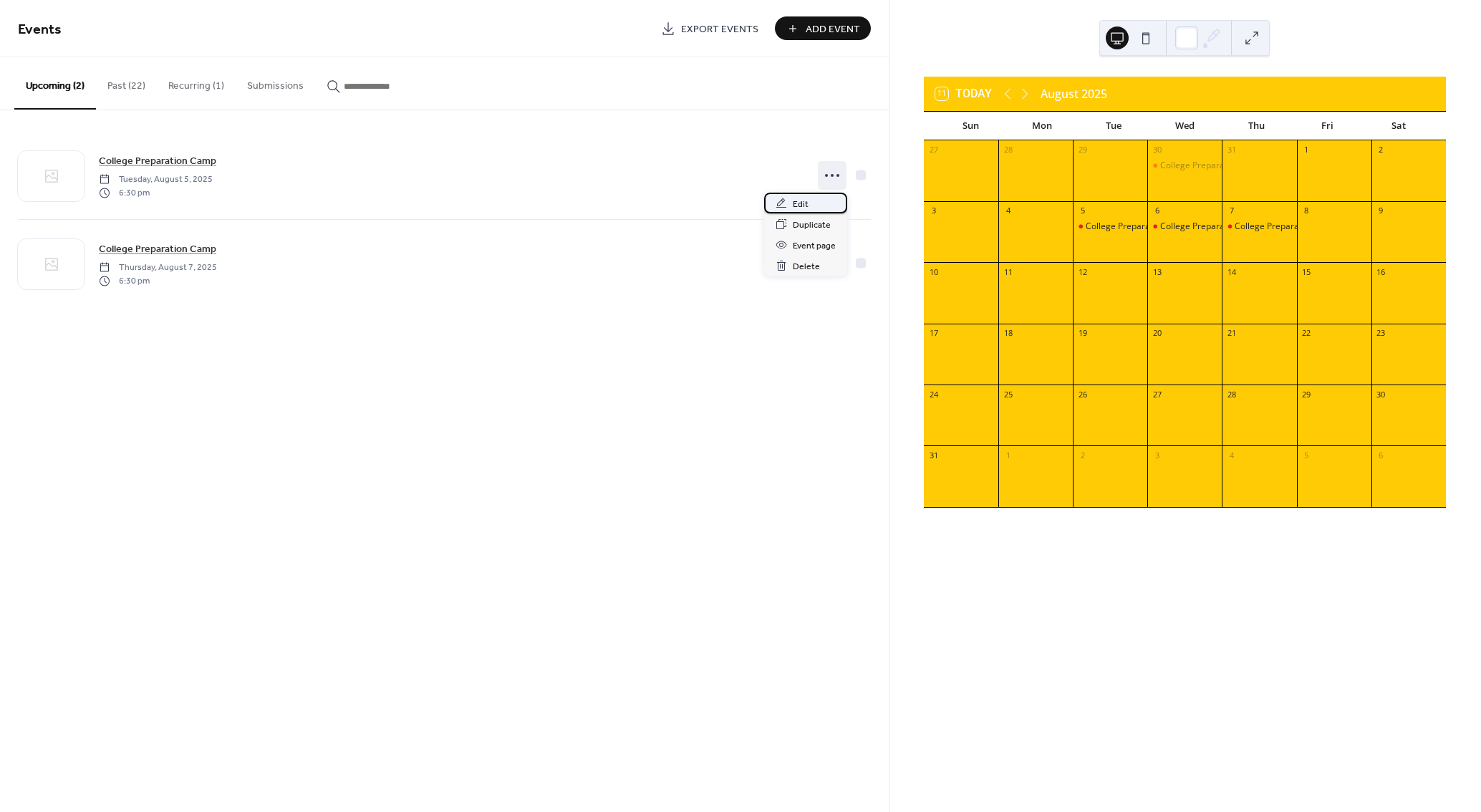click on "Edit" at bounding box center [801, 204] 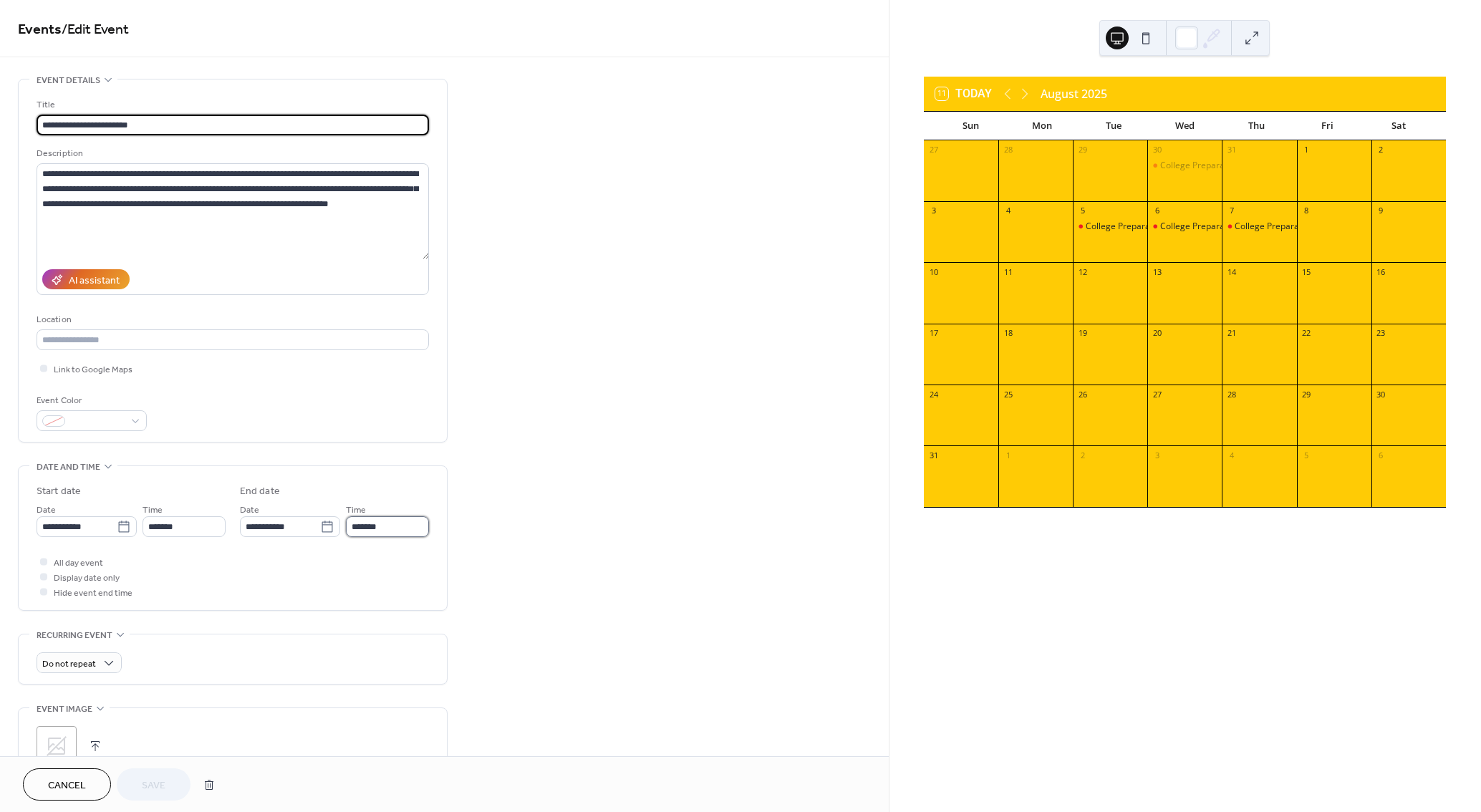 click on "*******" at bounding box center (387, 526) 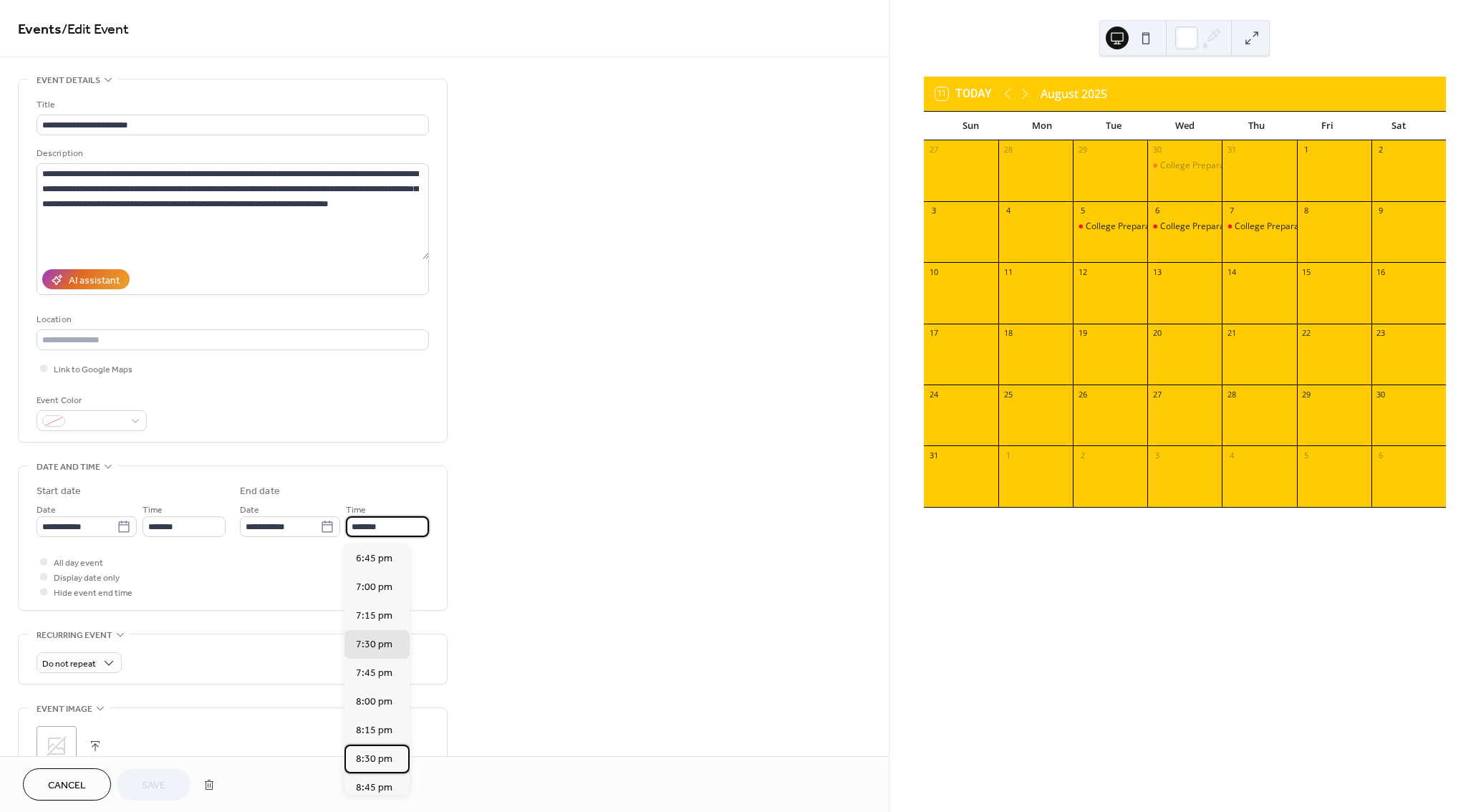 drag, startPoint x: 374, startPoint y: 755, endPoint x: 367, endPoint y: 751, distance: 8.06226 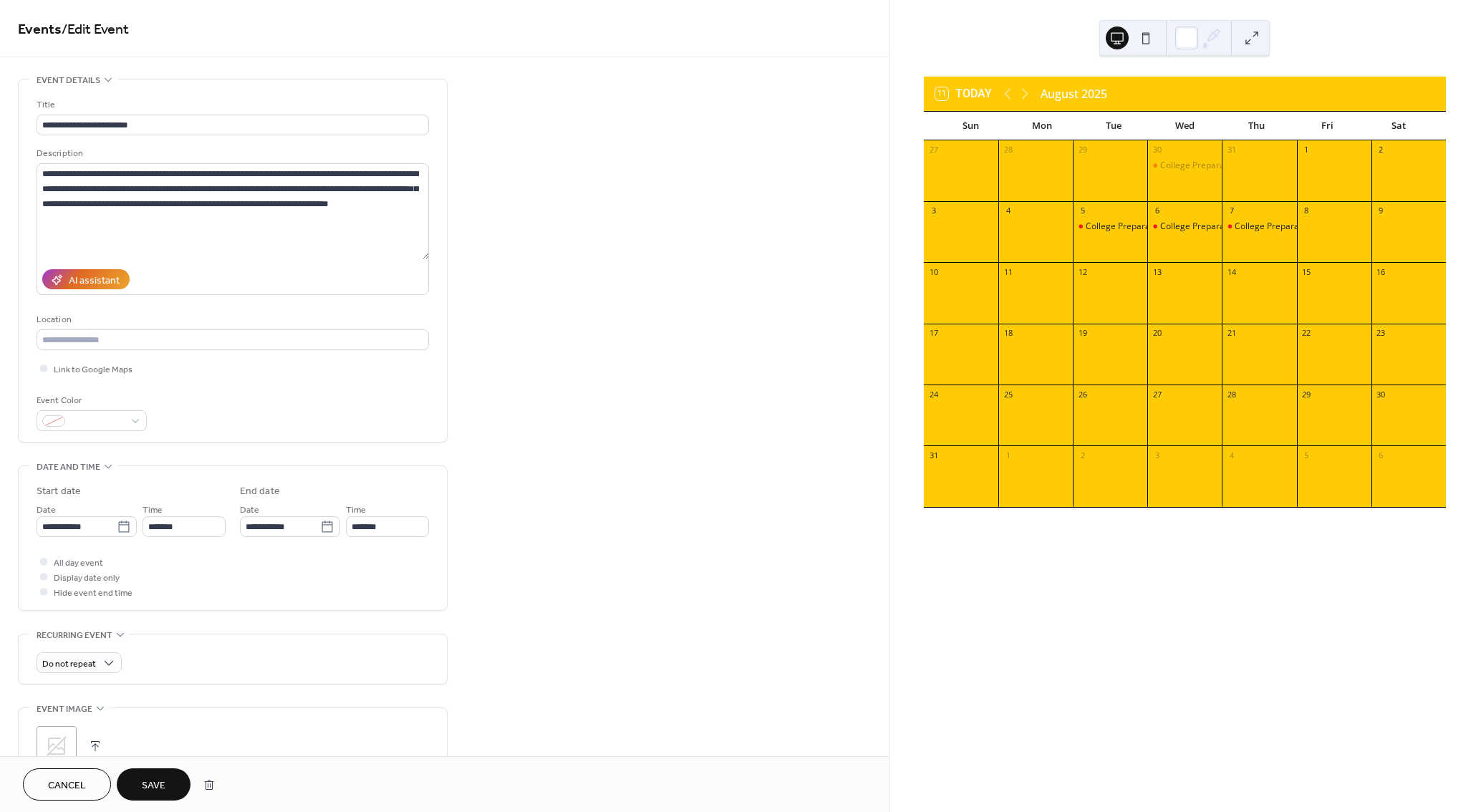 click on "Save" at bounding box center (153, 786) 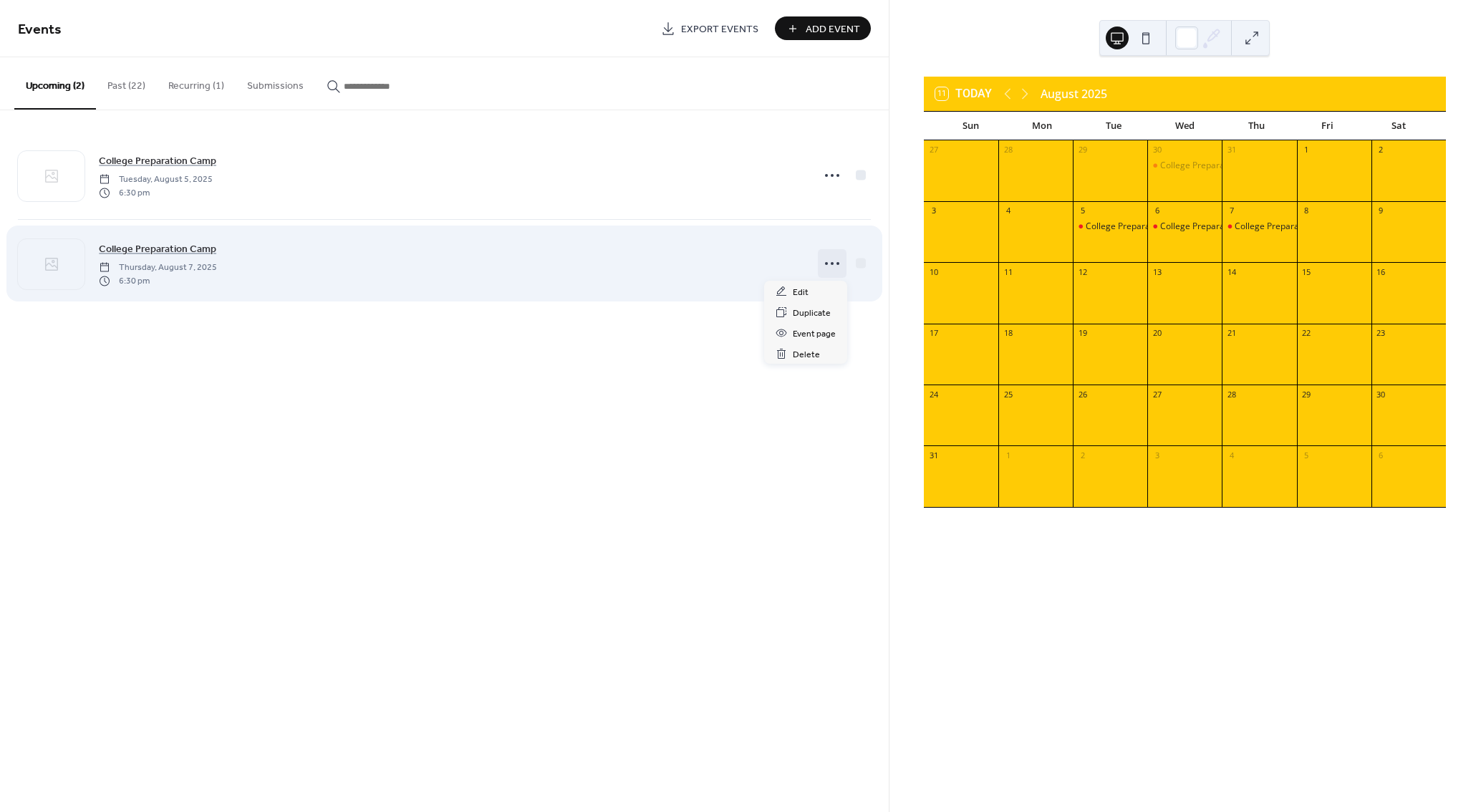 click 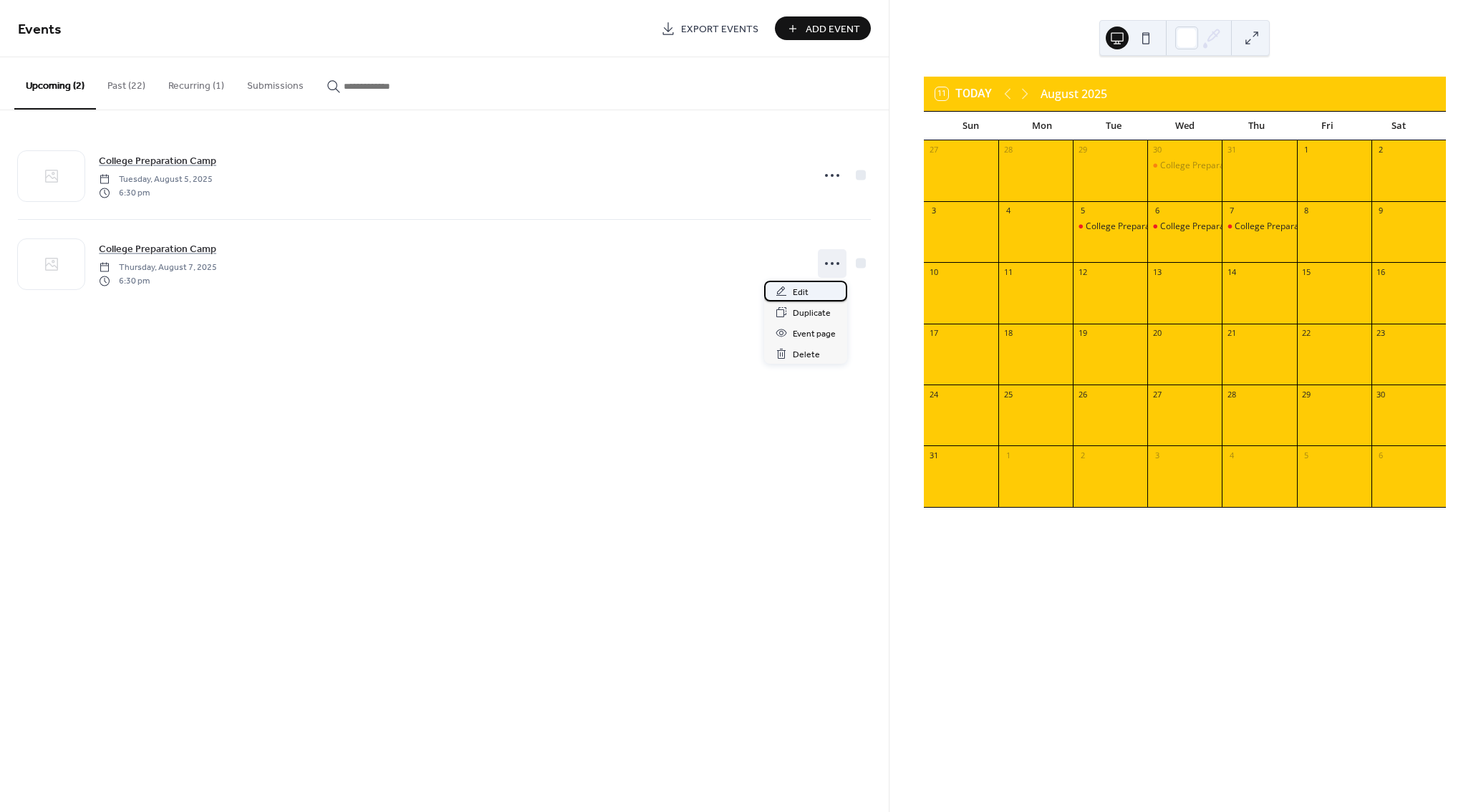 click on "Edit" at bounding box center (801, 292) 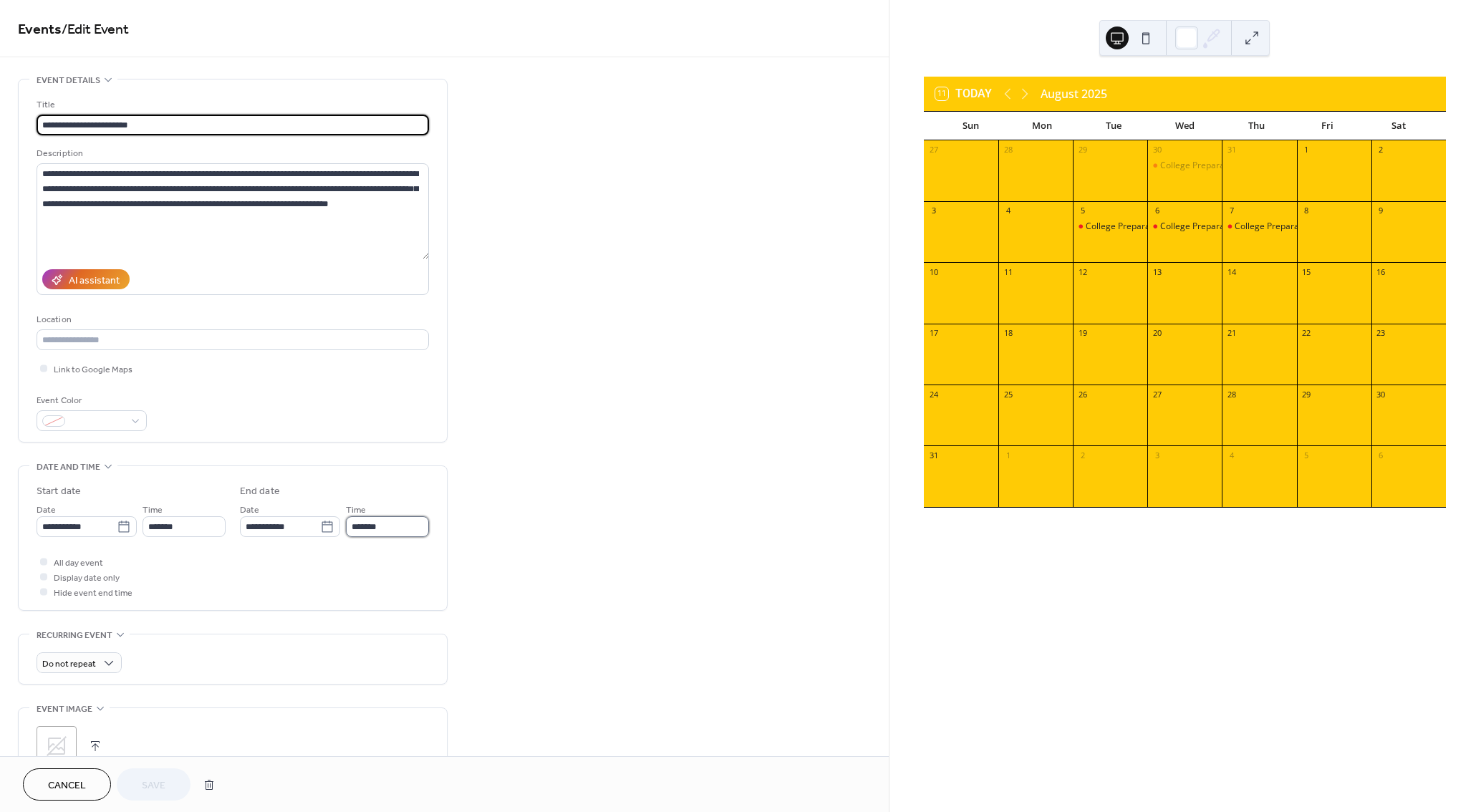 click on "*******" at bounding box center (387, 526) 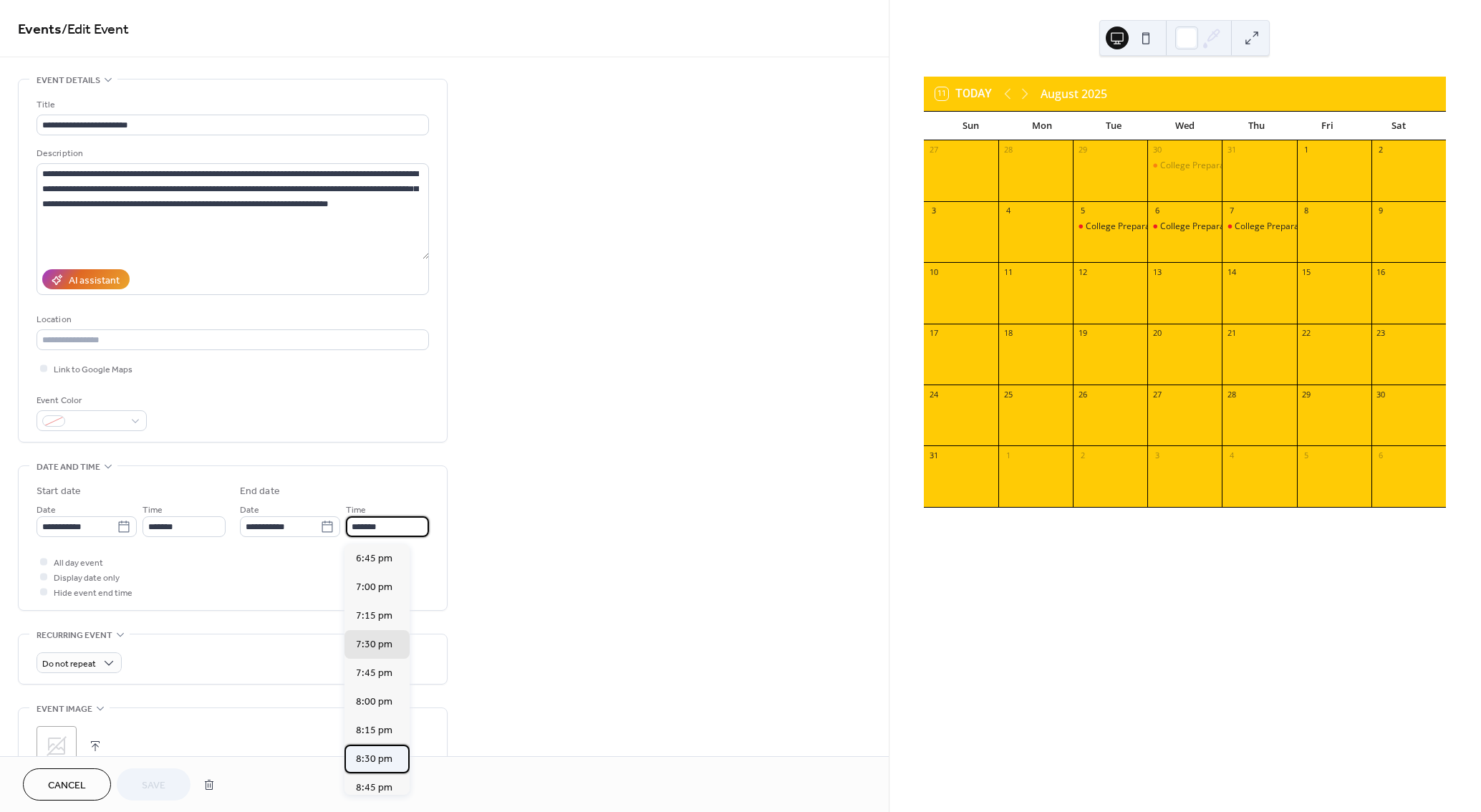 click on "8:30 pm" at bounding box center [374, 759] 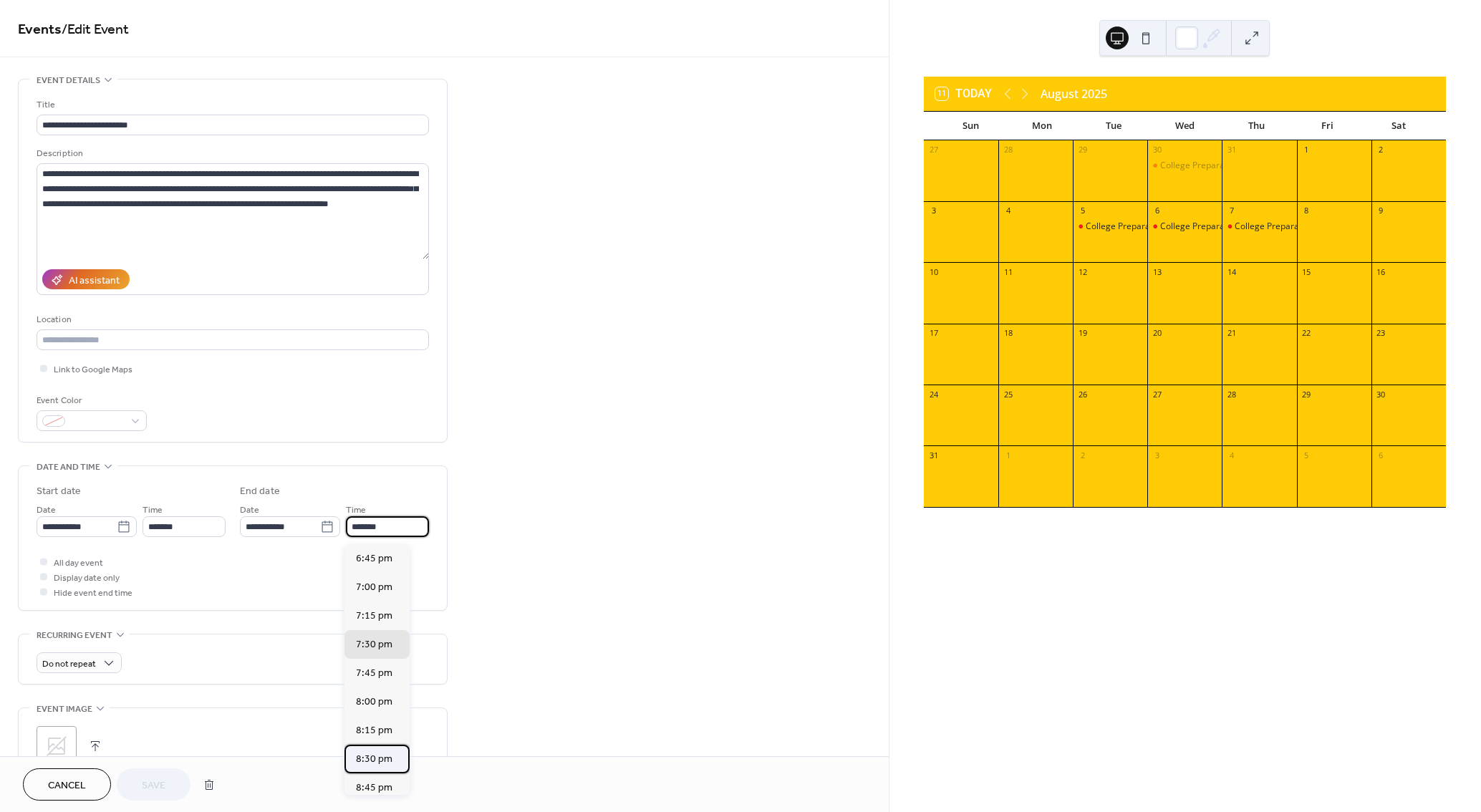 type on "*******" 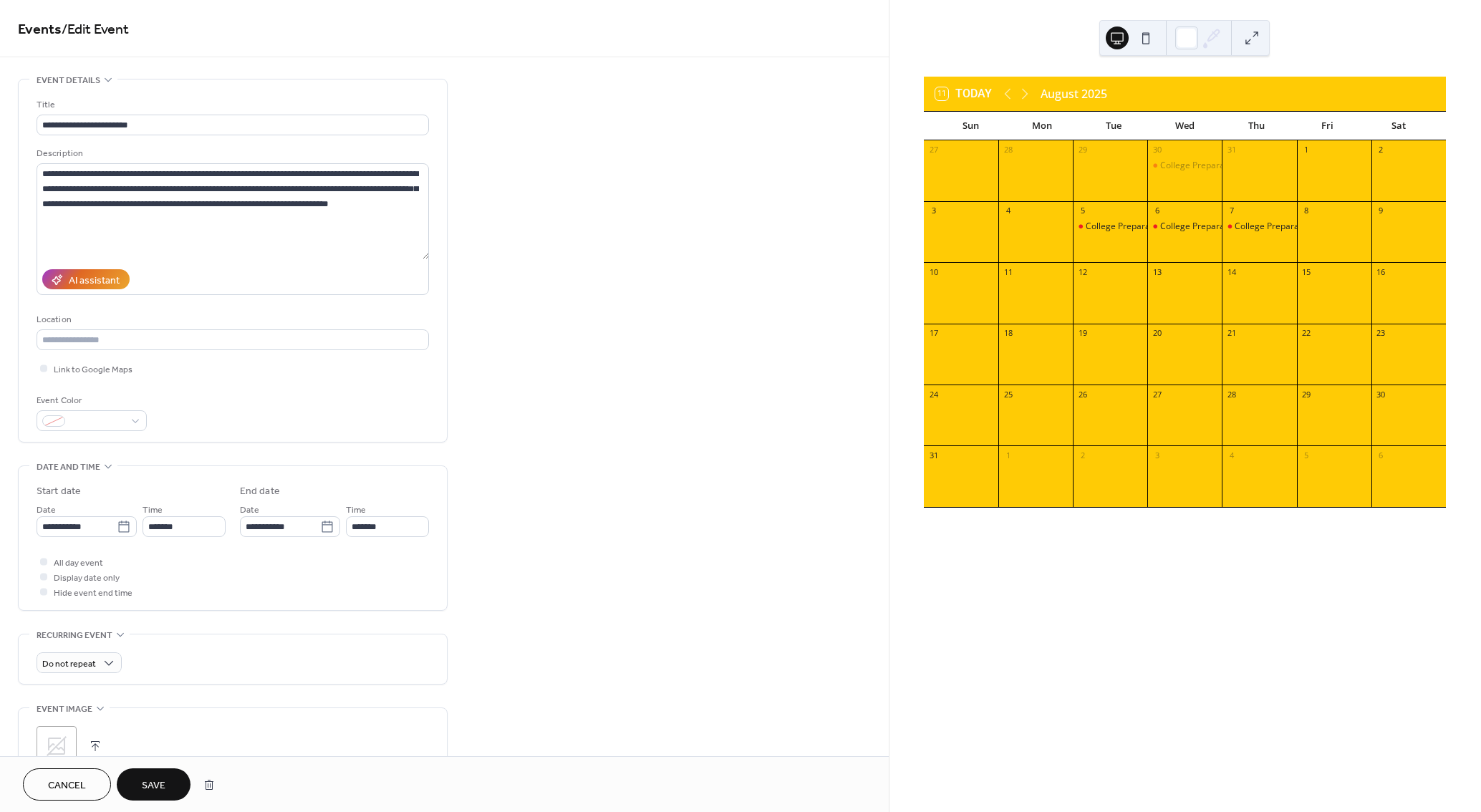 click on "Save" at bounding box center [153, 784] 